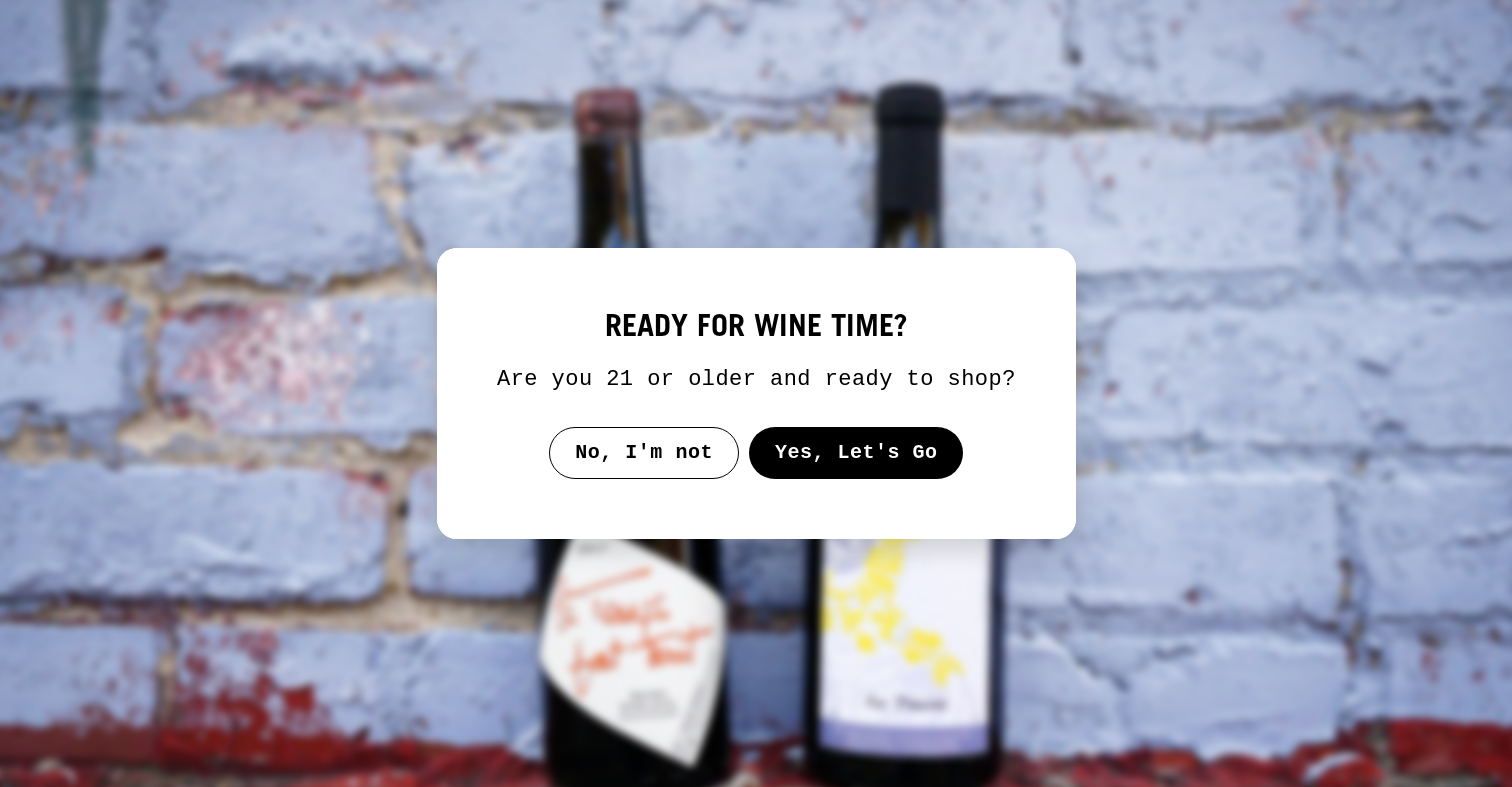 scroll, scrollTop: 0, scrollLeft: 0, axis: both 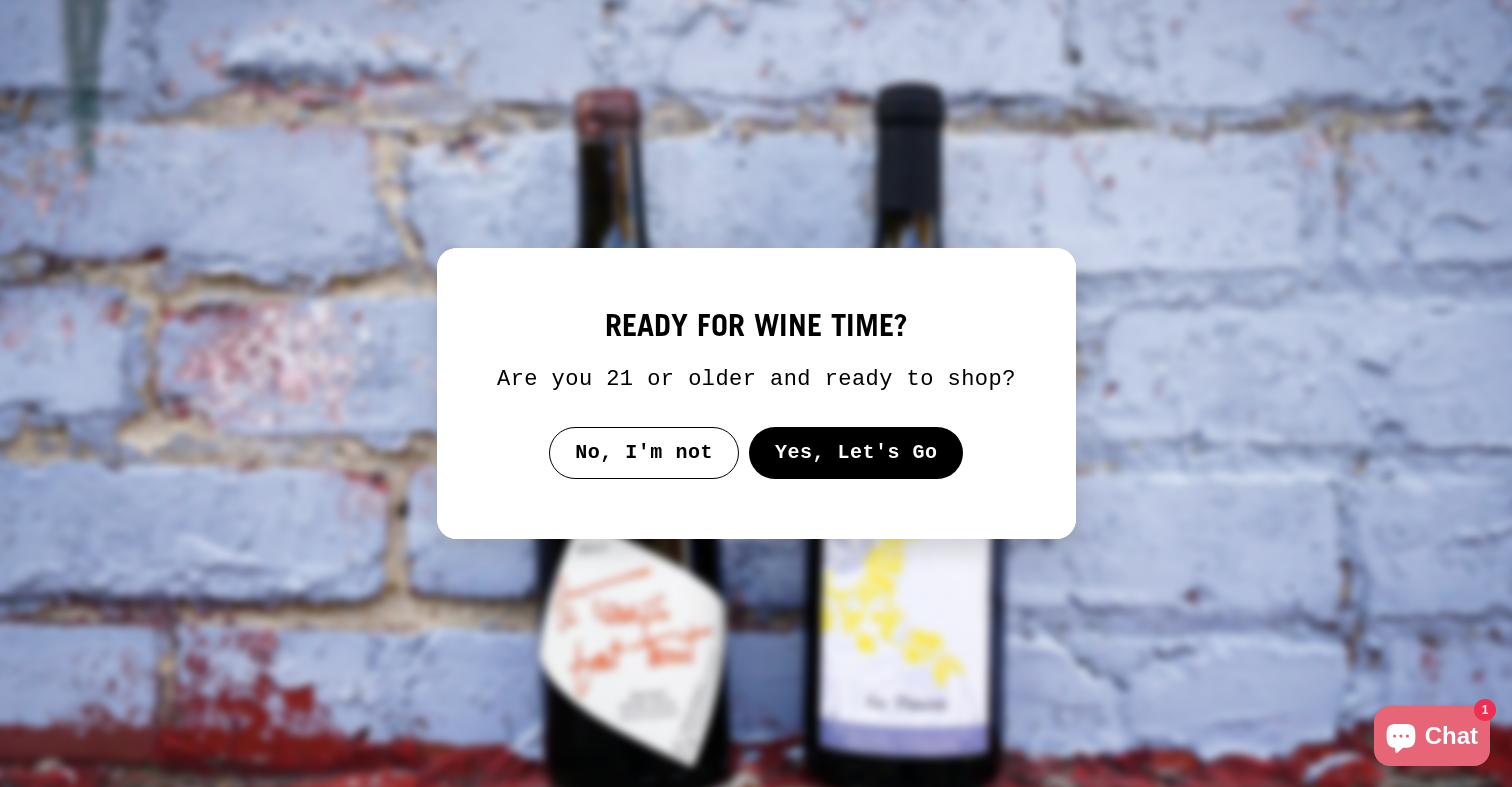 click on "Yes, Let's Go" at bounding box center [855, 453] 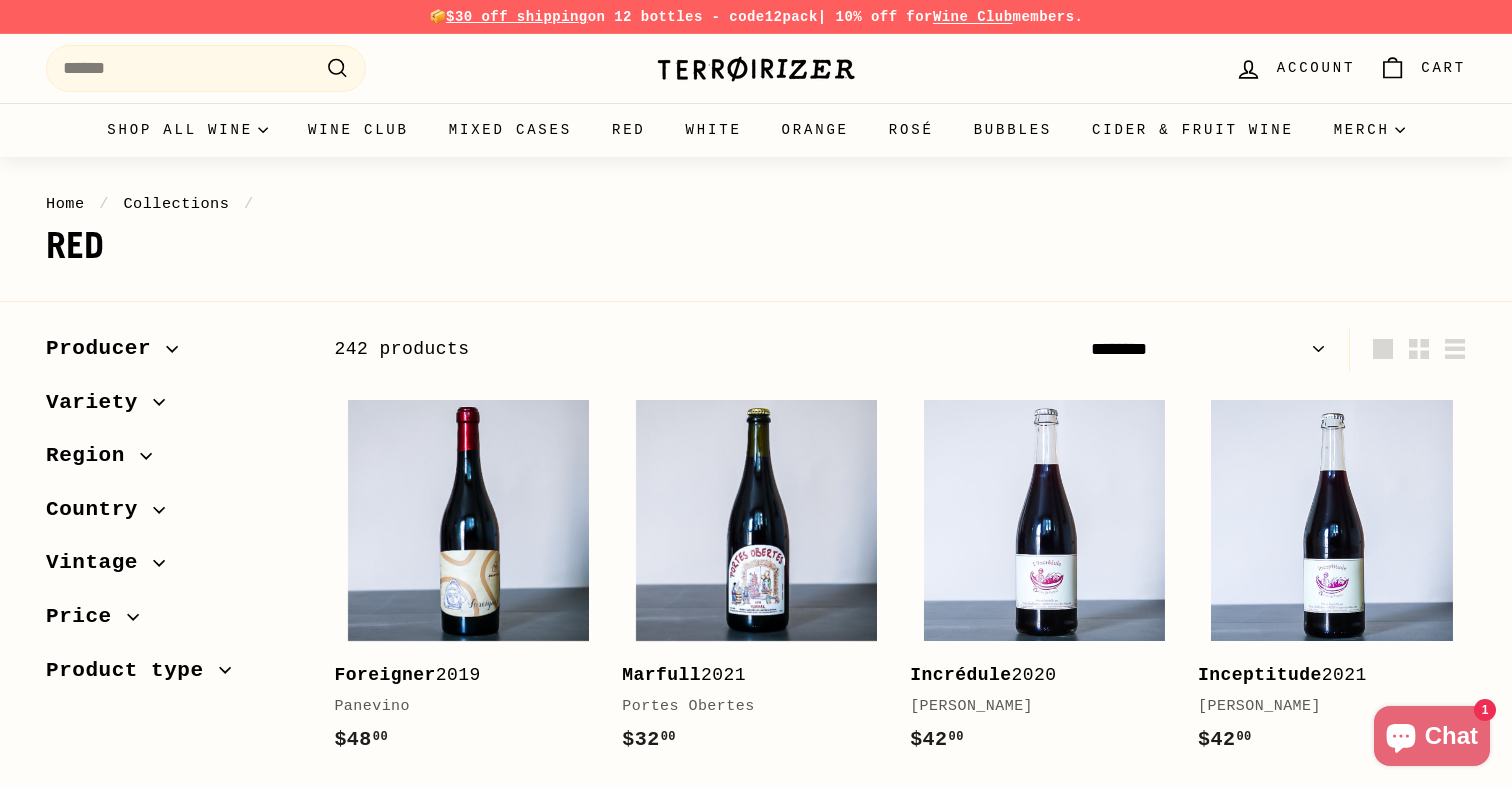 click on "**********" at bounding box center (1208, 349) 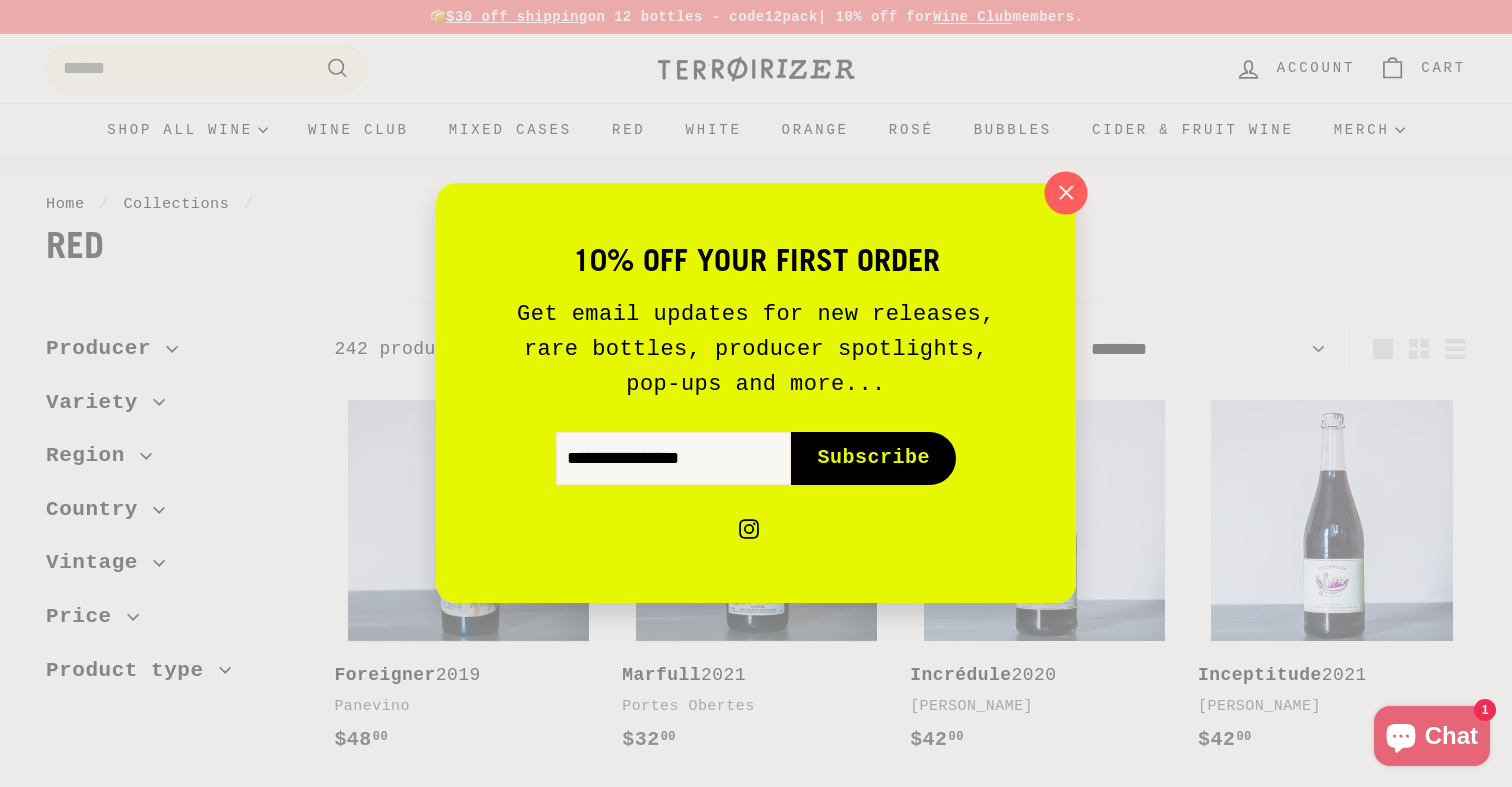 click on ""Close (esc)"" at bounding box center [1065, 193] 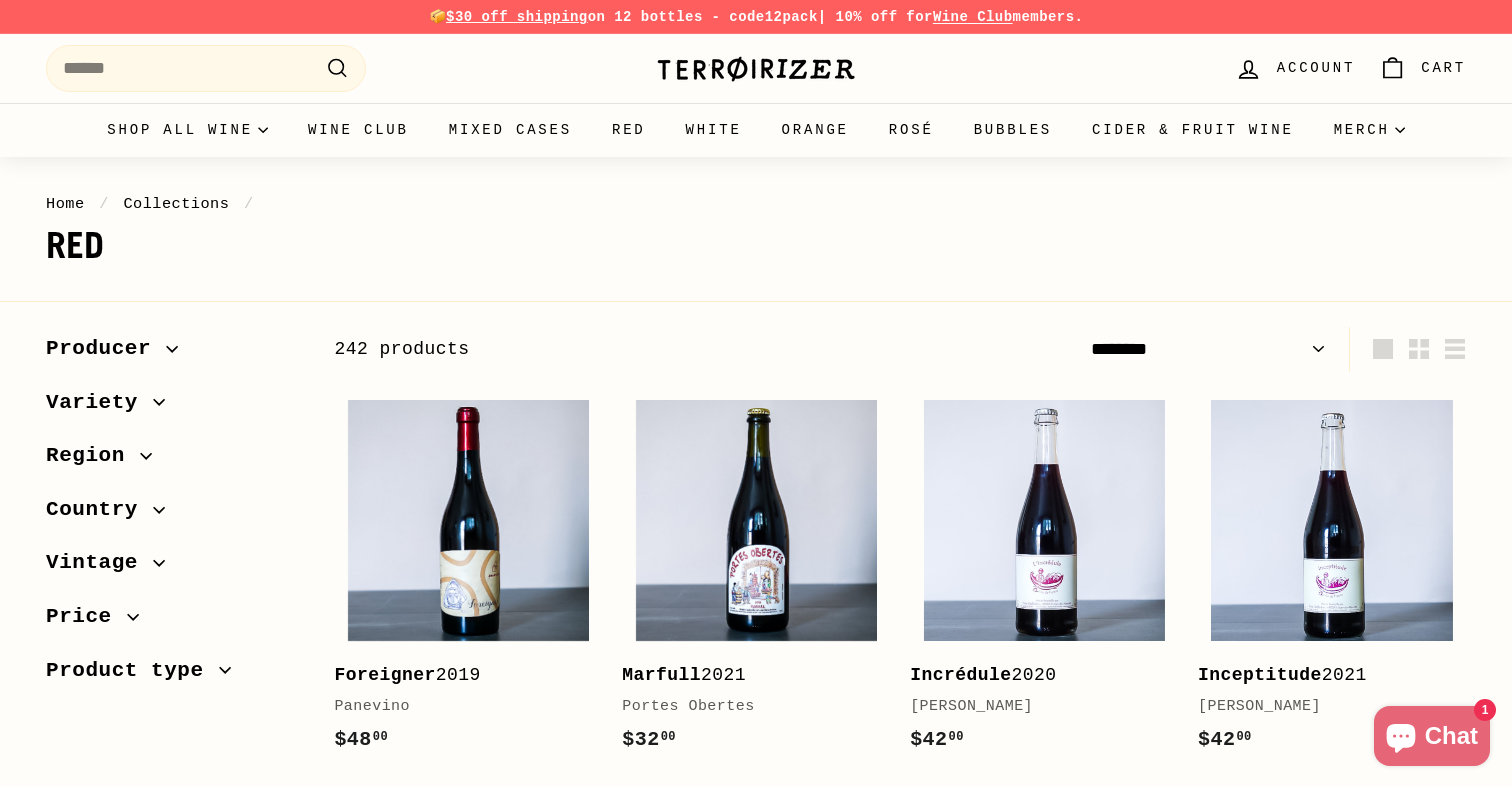 click on "**********" at bounding box center (1208, 349) 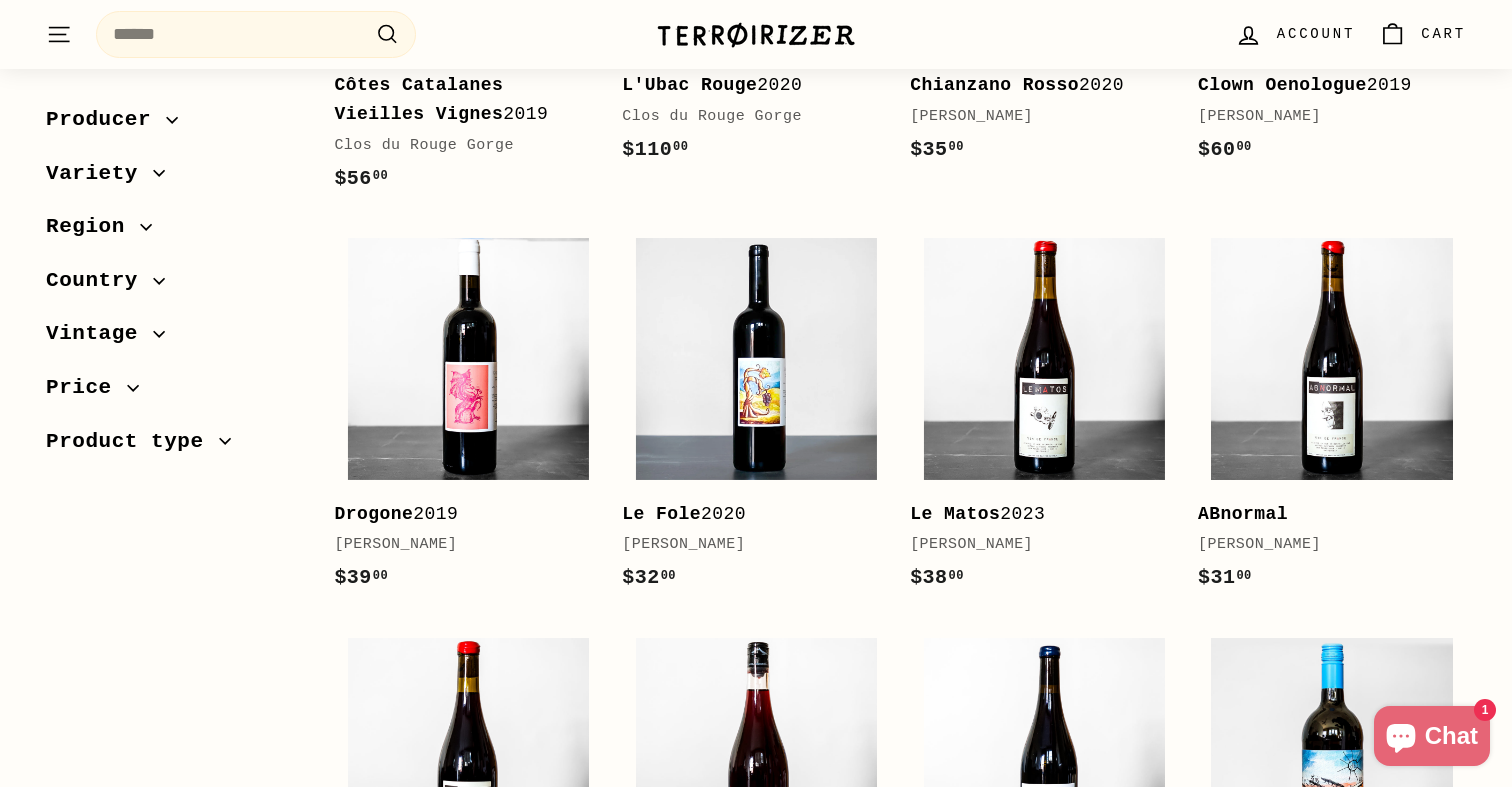 scroll, scrollTop: 1026, scrollLeft: 0, axis: vertical 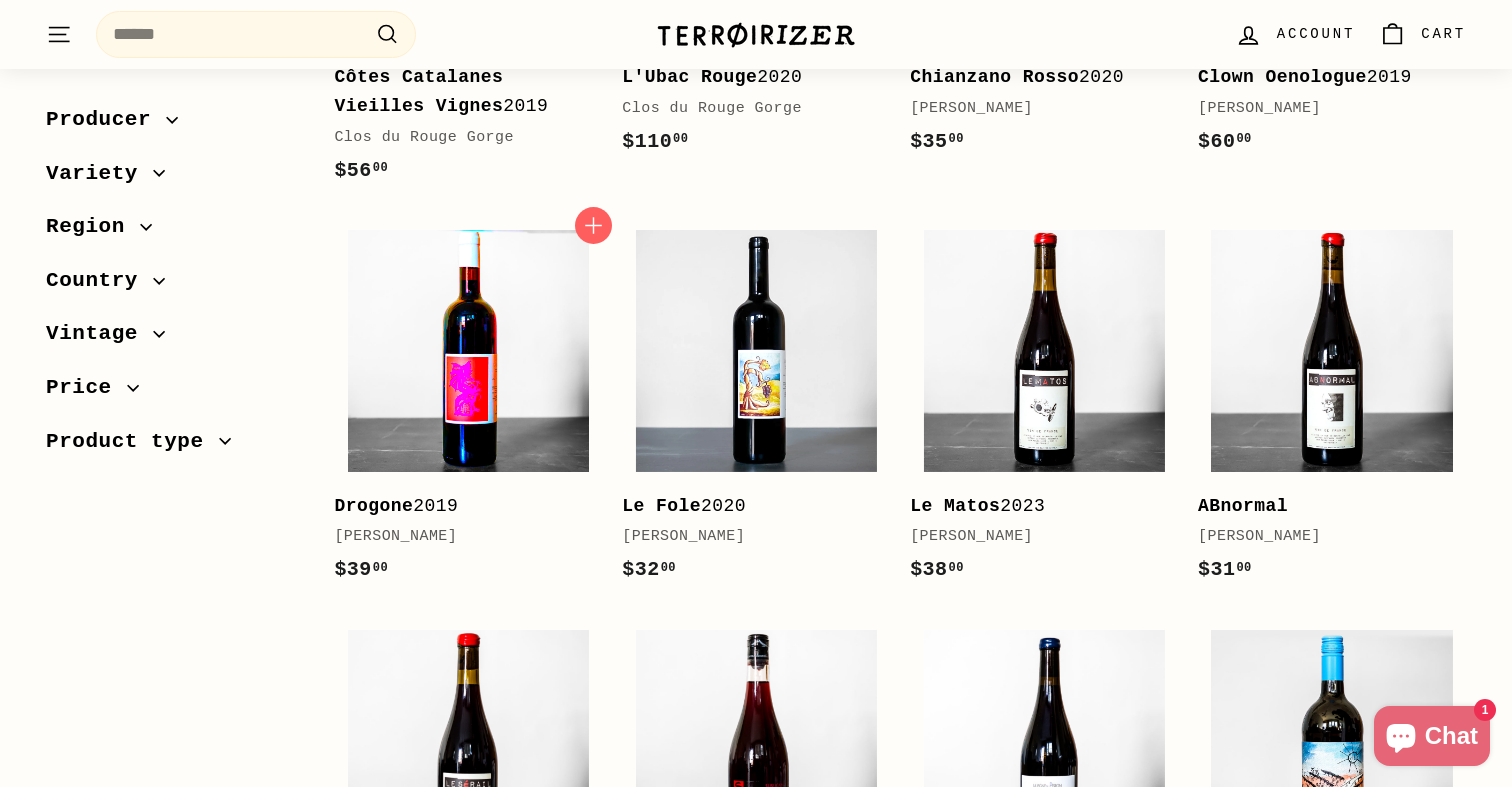 click at bounding box center (468, 350) 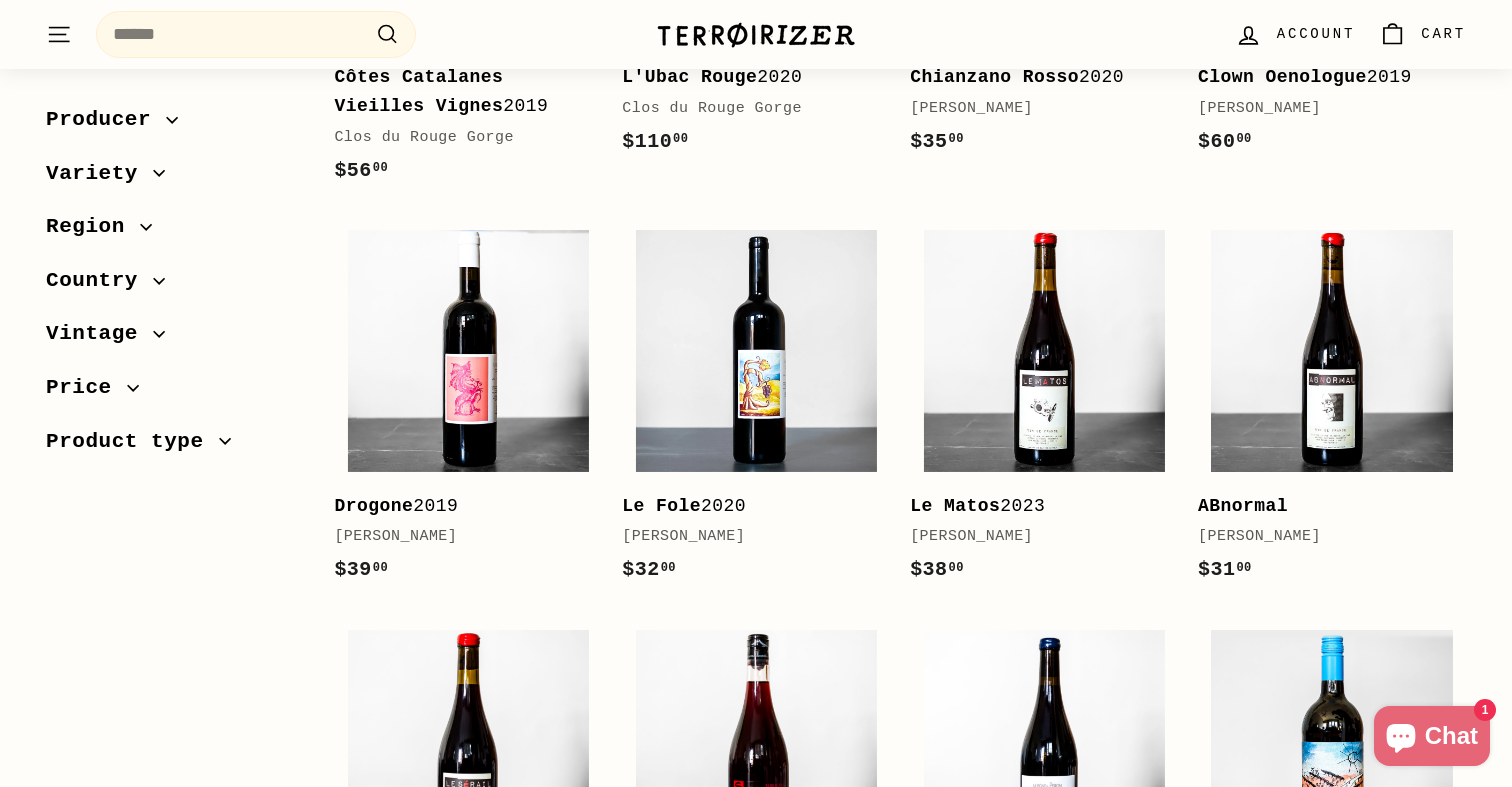 click on "Sort
Featured
Best selling
Alphabetically, A-Z
Alphabetically, Z-A
Price, low to high
Price, high to low
Date, old to new
Date, new to old
Producer
2Naturkinder  (1)
Ananda" at bounding box center (756, 1513) 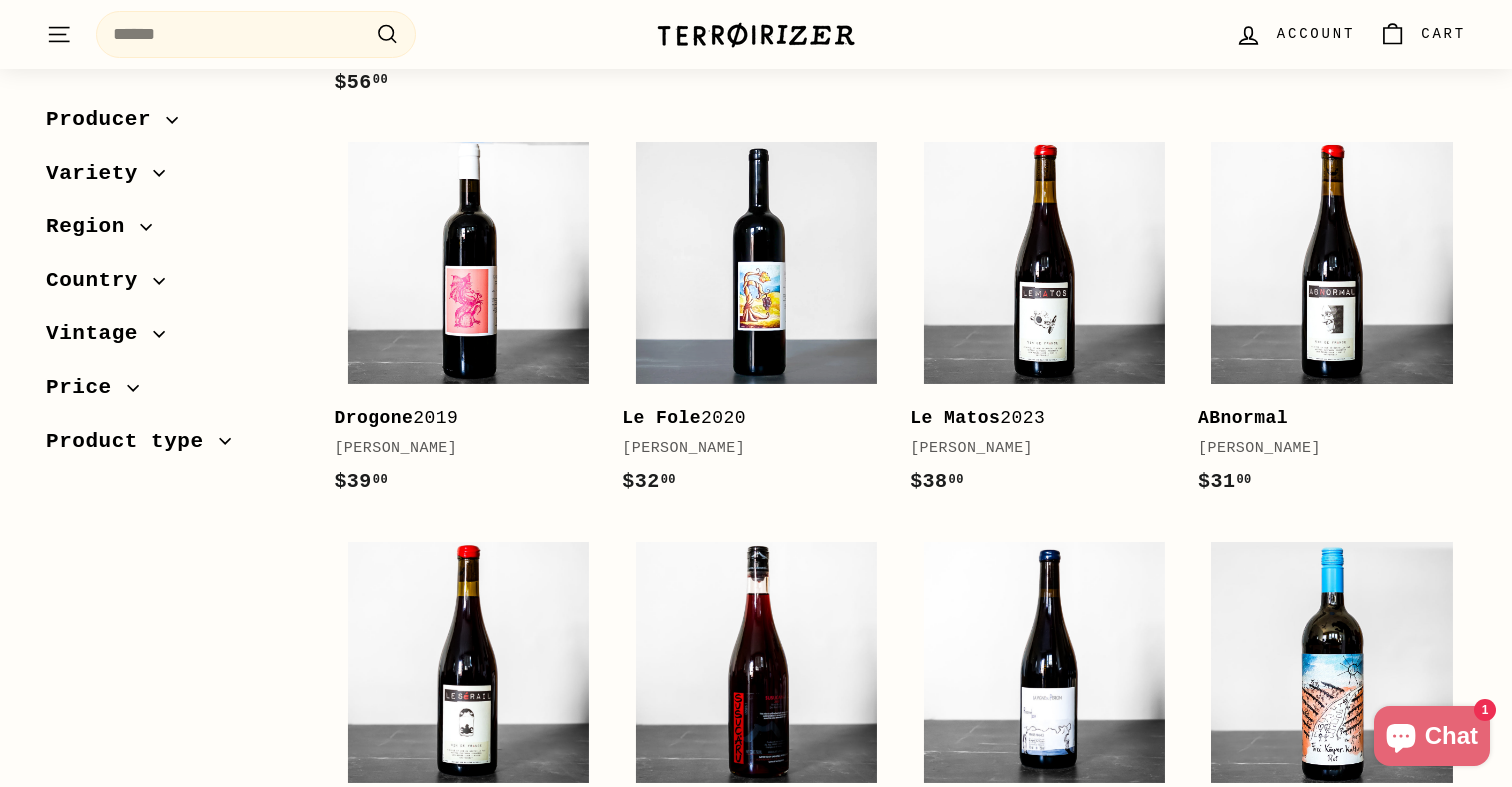 scroll, scrollTop: 1118, scrollLeft: 0, axis: vertical 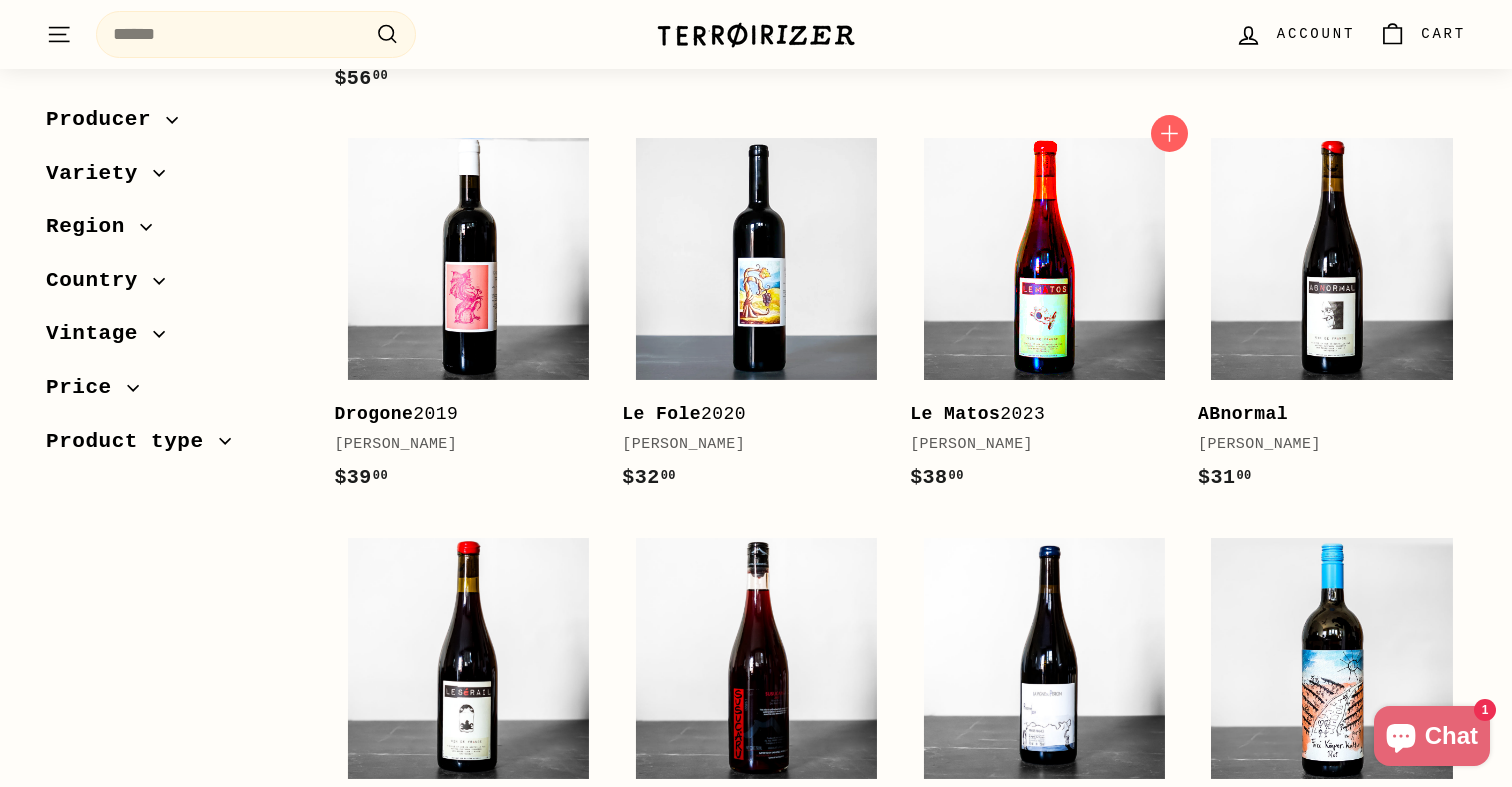 click at bounding box center (1044, 258) 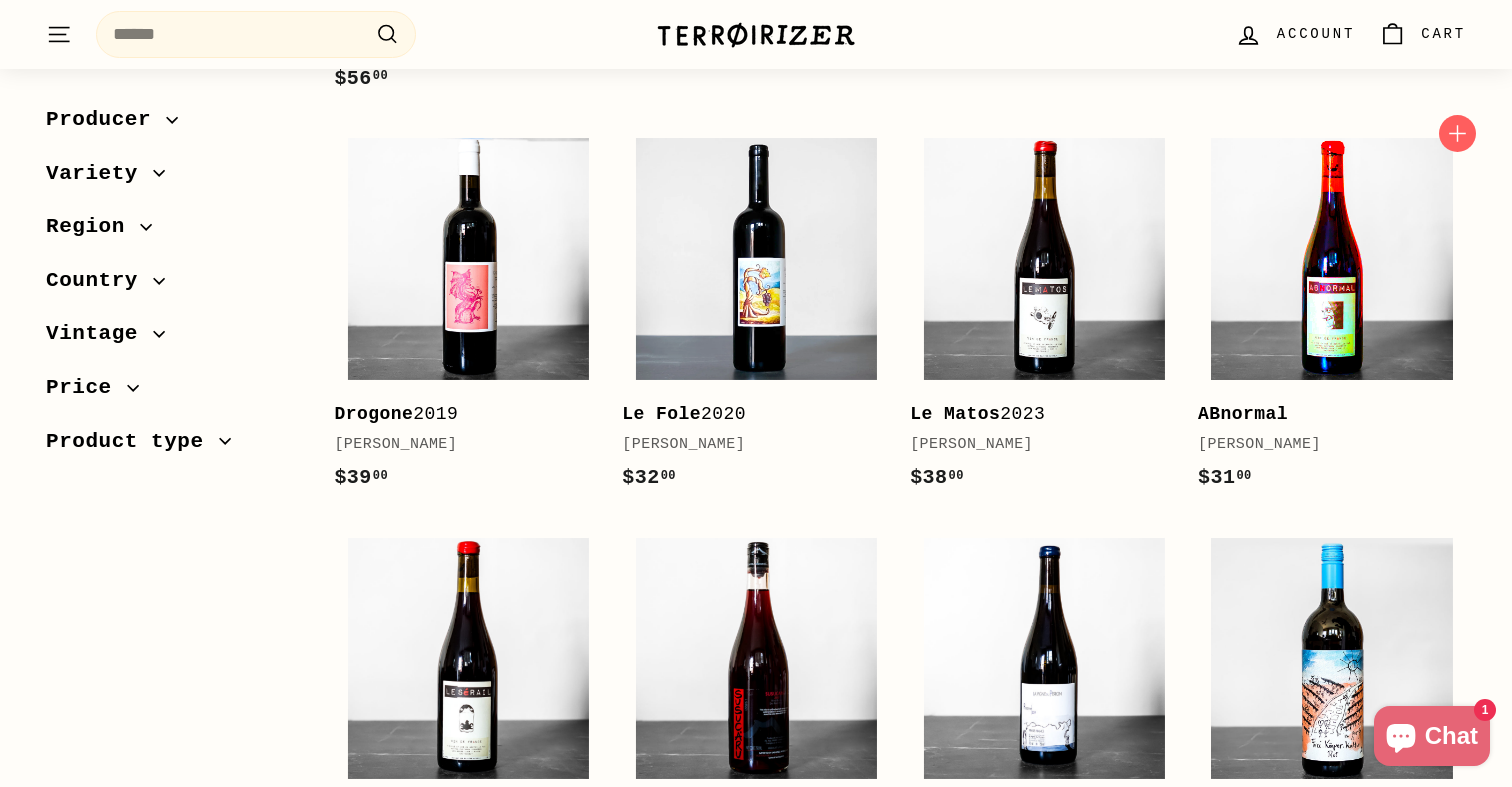 click at bounding box center [1331, 258] 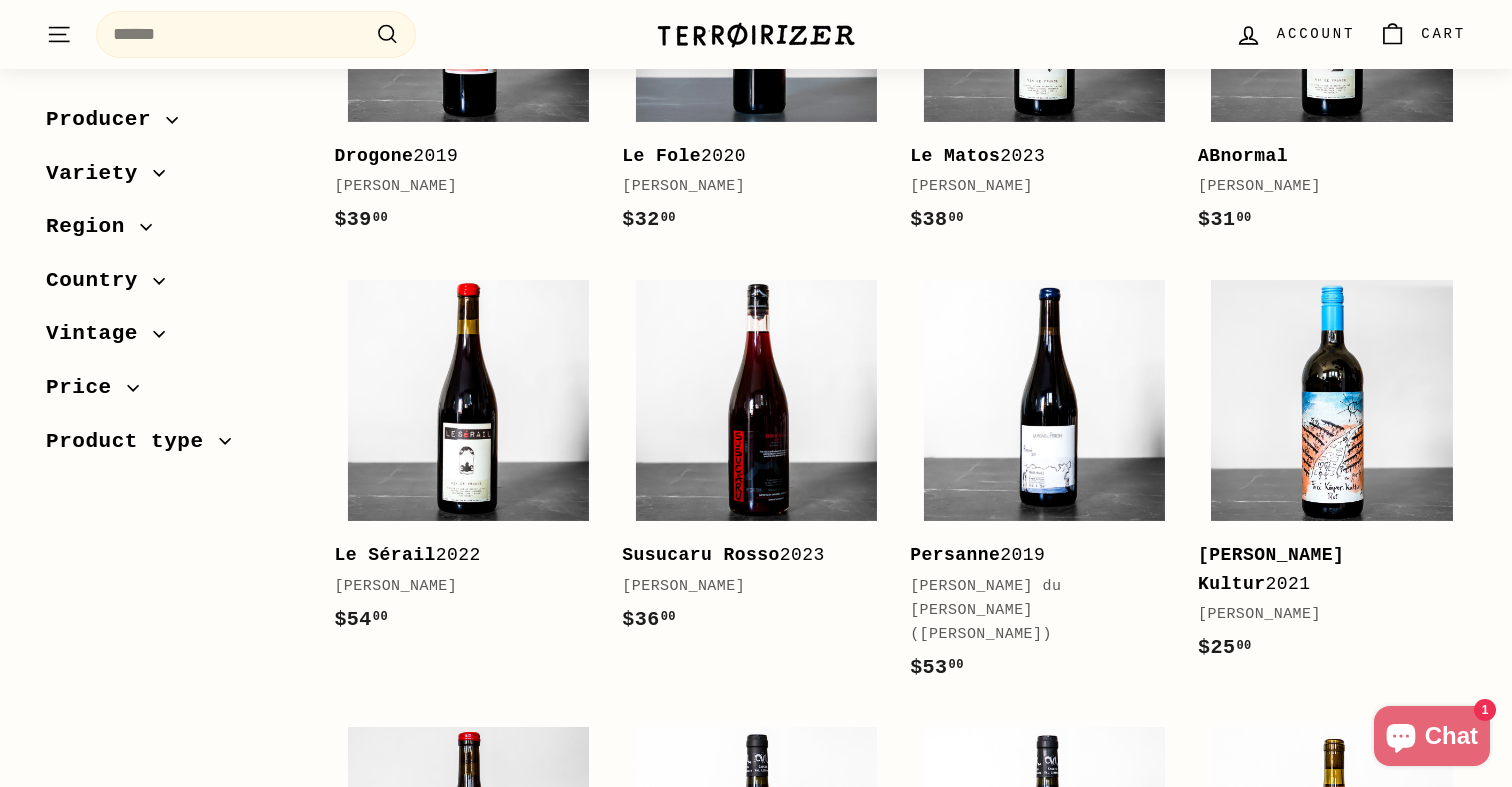 scroll, scrollTop: 1382, scrollLeft: 0, axis: vertical 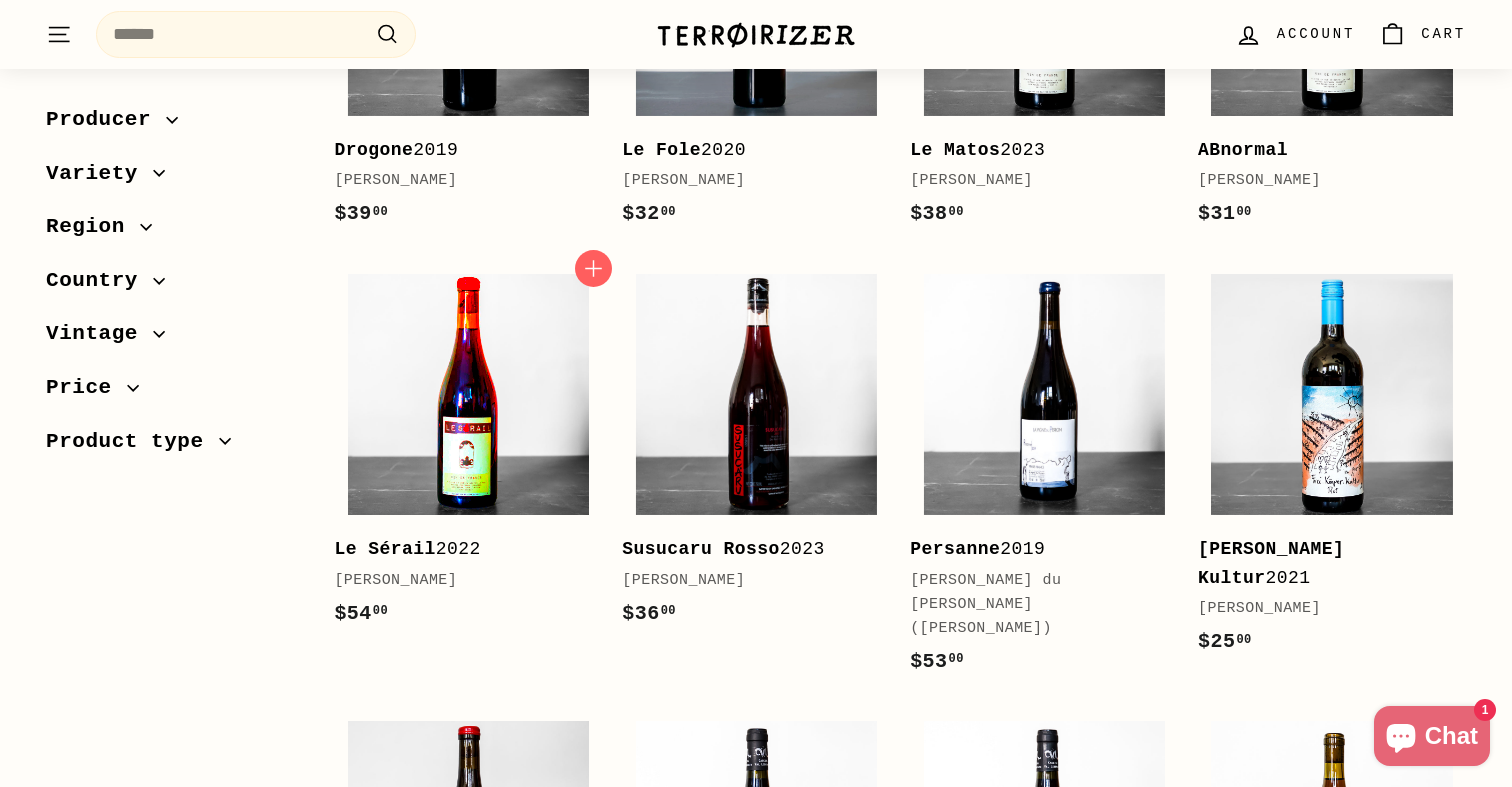 click at bounding box center [468, 394] 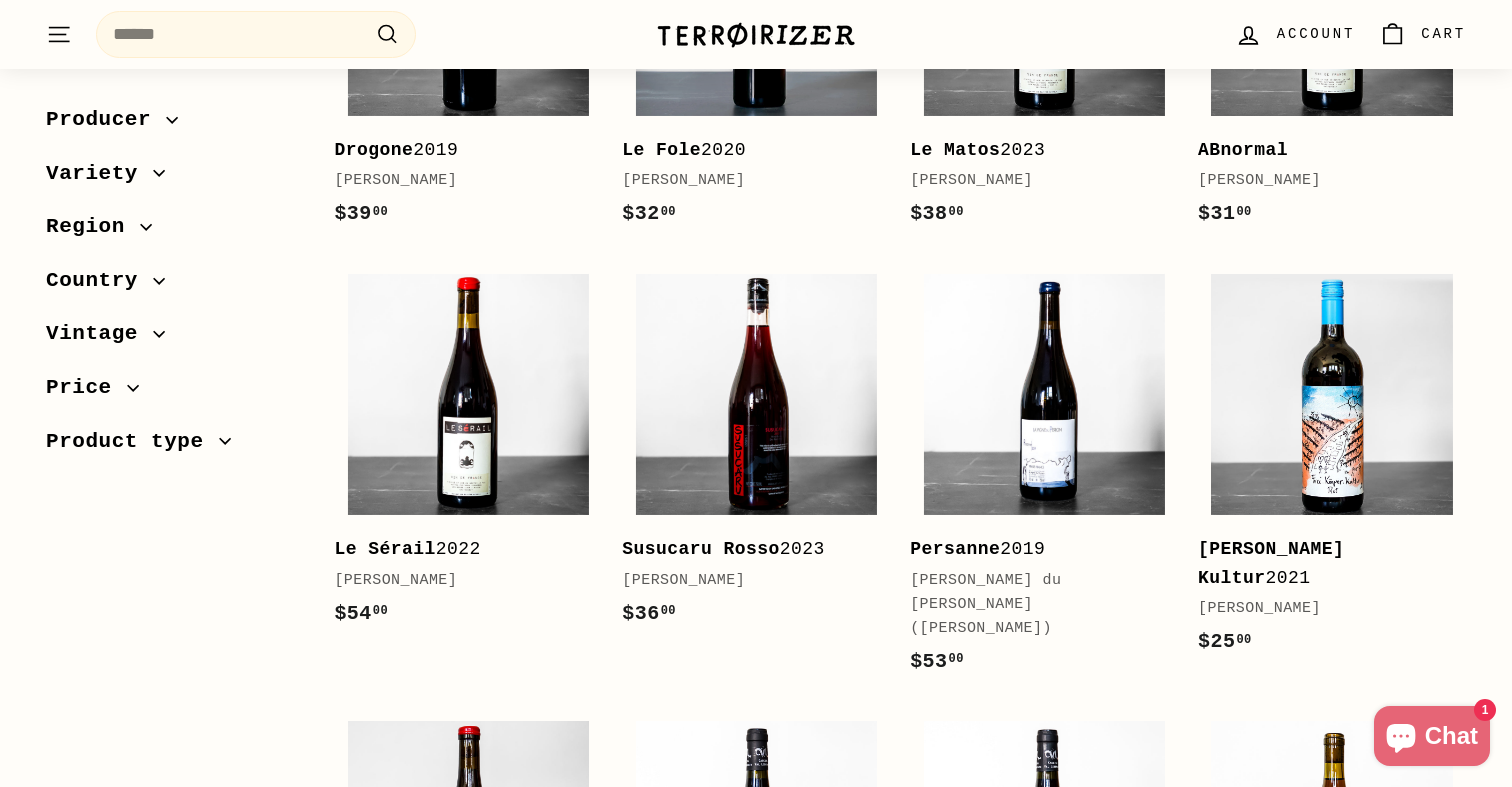 click on "Sort
Featured
Best selling
Alphabetically, A-Z
Alphabetically, Z-A
Price, low to high
Price, high to low
Date, old to new
Date, new to old
Producer
2Naturkinder  (1)
Ananda" at bounding box center [756, 1157] 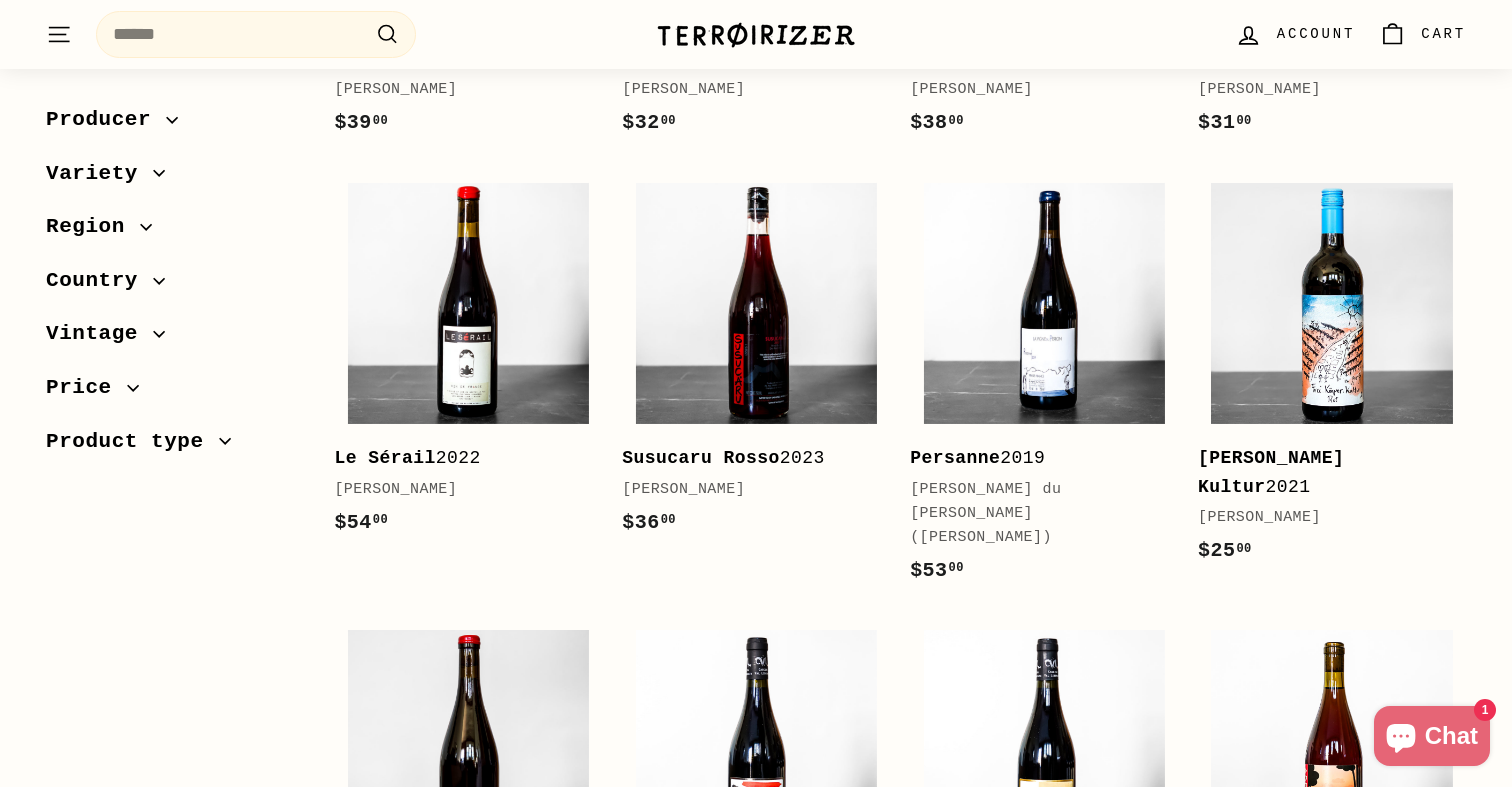 scroll, scrollTop: 1476, scrollLeft: 0, axis: vertical 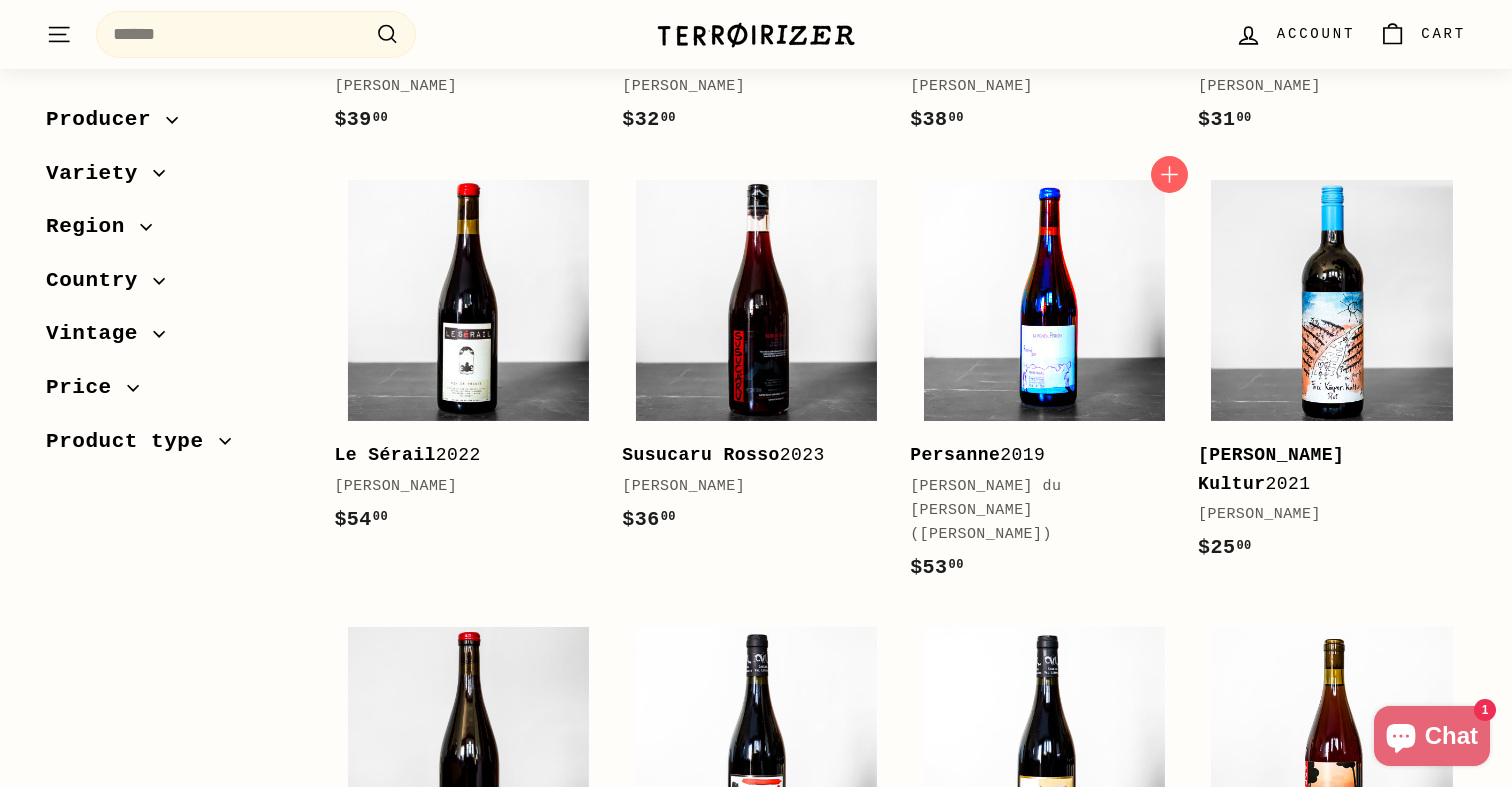 click at bounding box center [1044, 300] 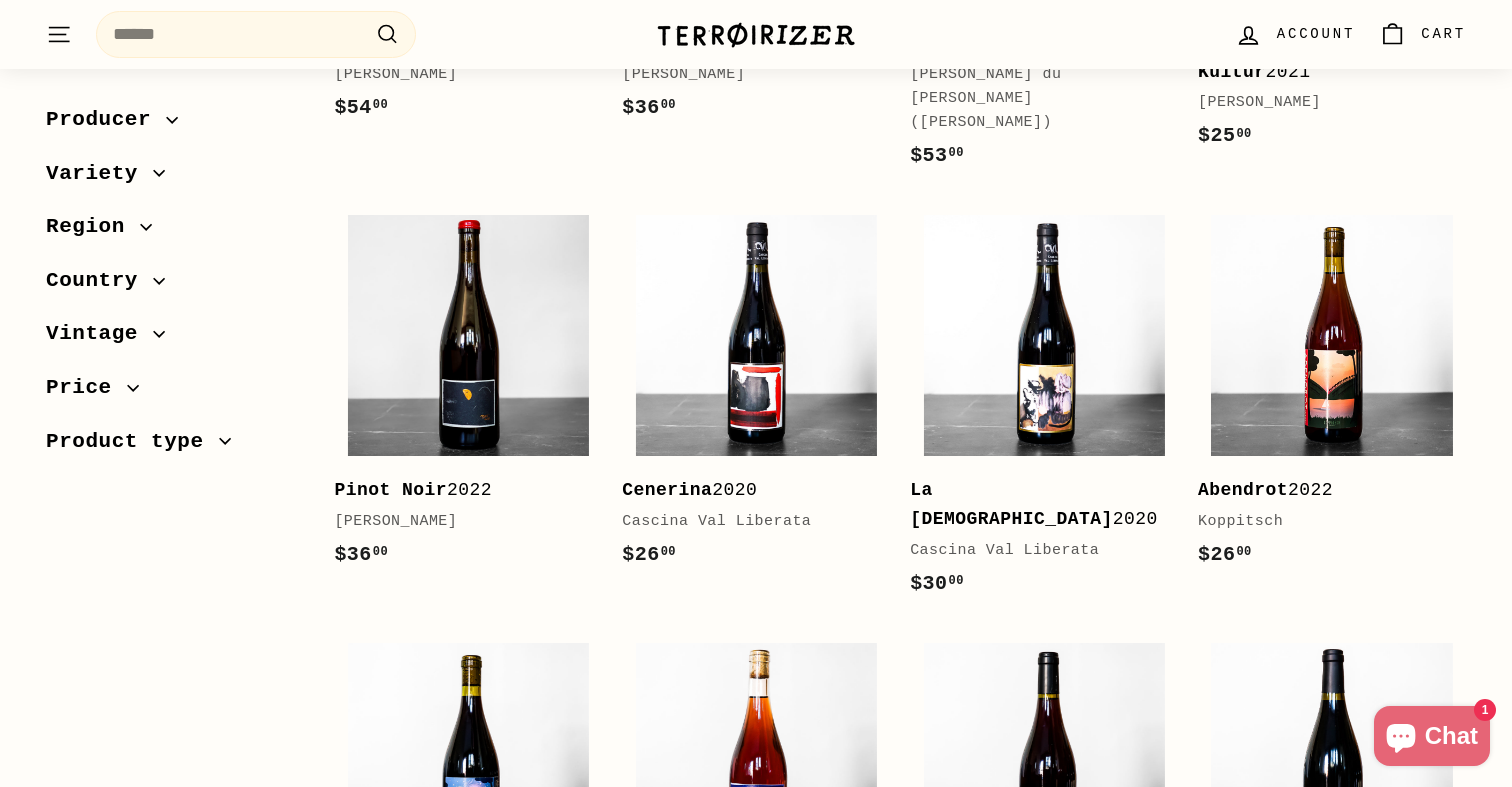 scroll, scrollTop: 1894, scrollLeft: 0, axis: vertical 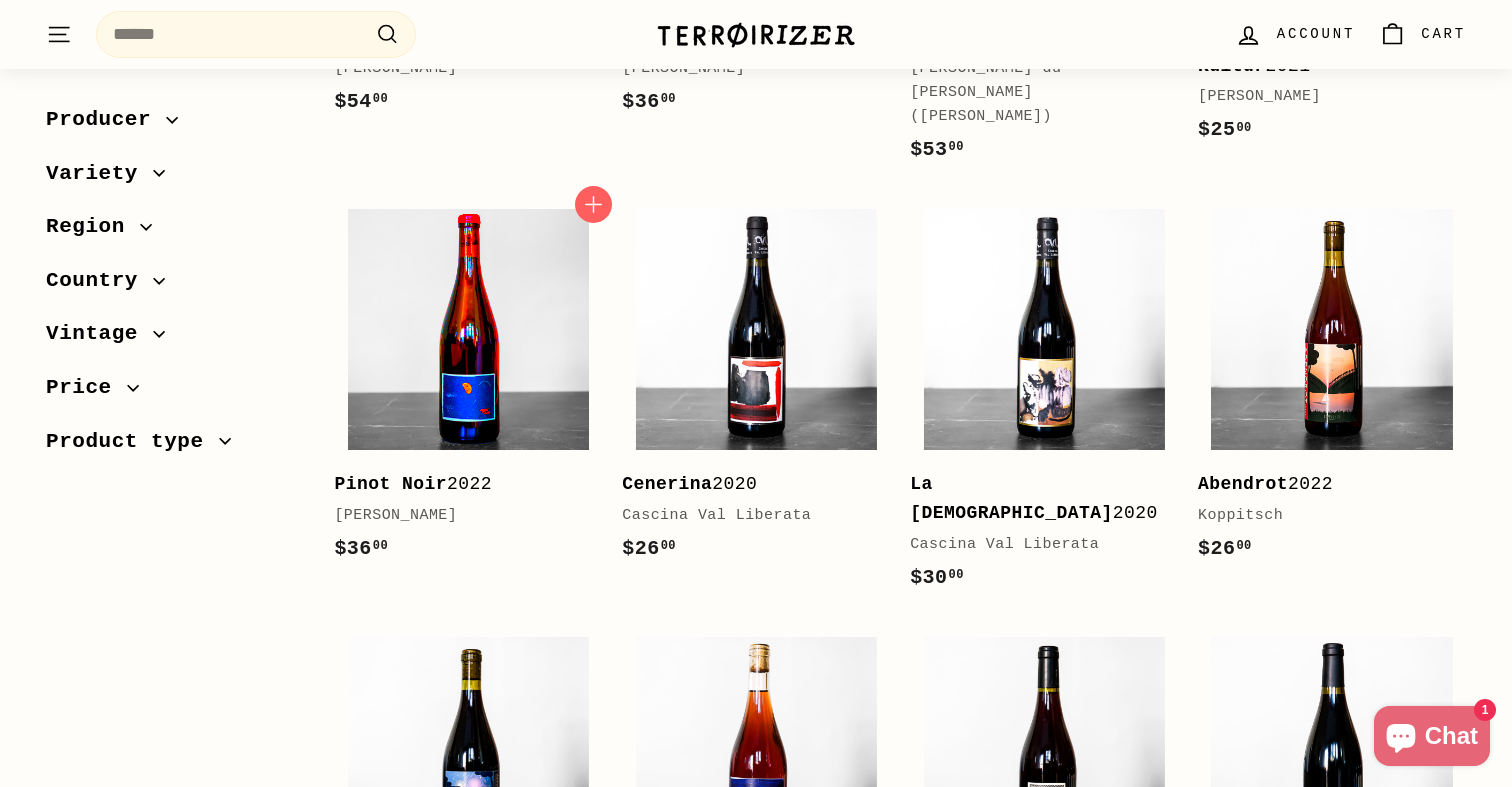 click at bounding box center (468, 329) 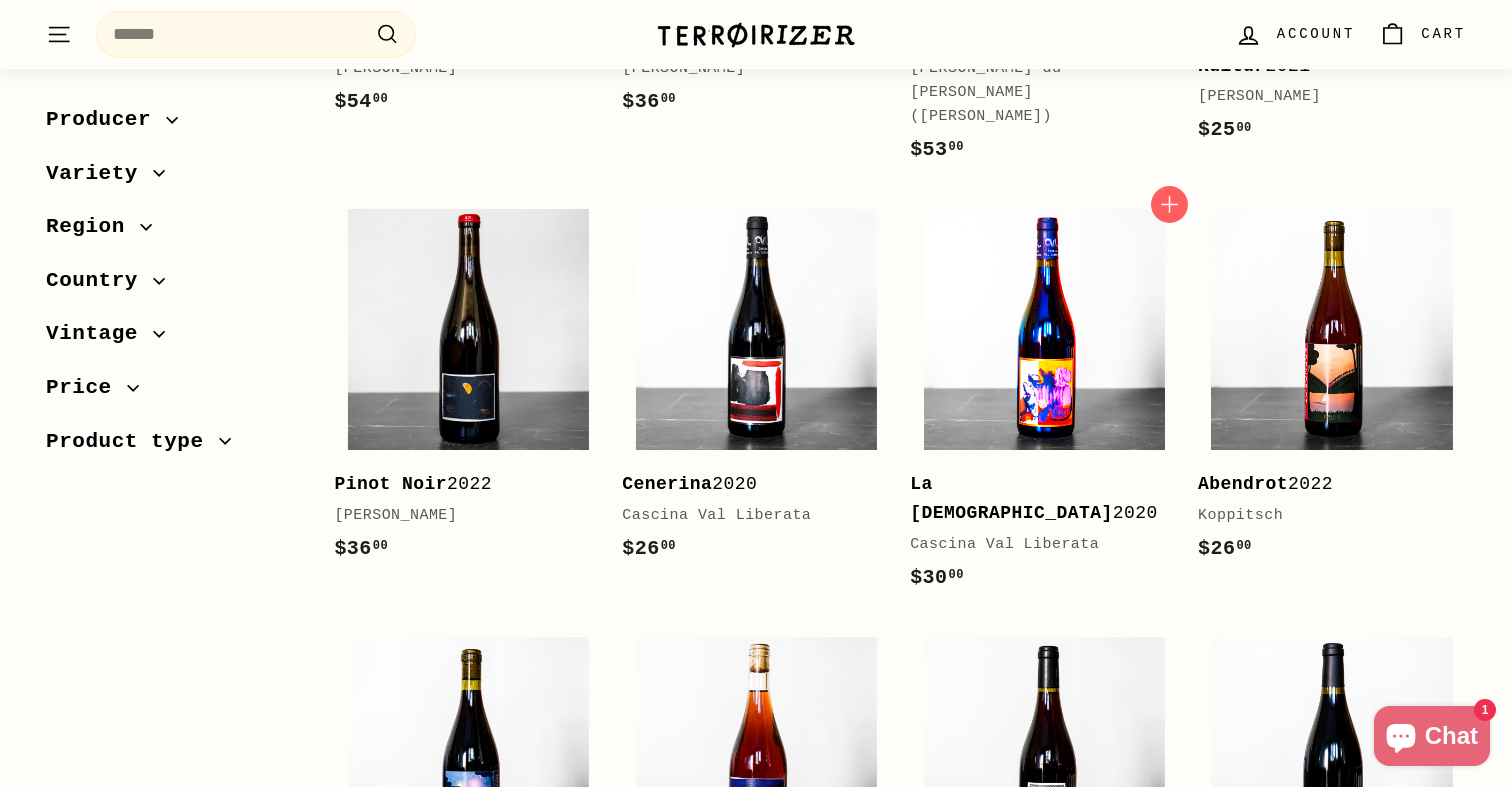click at bounding box center (1044, 329) 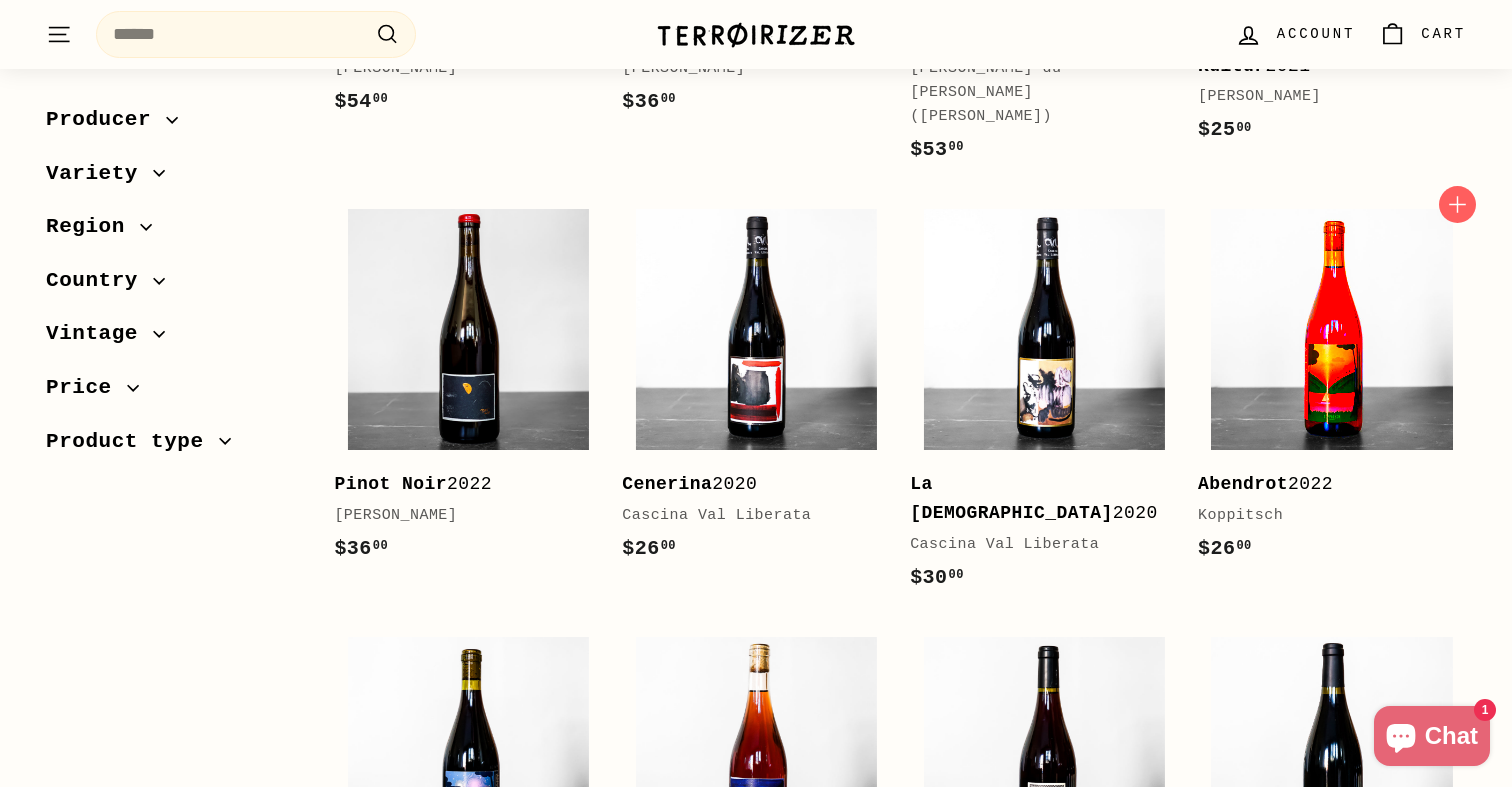 click at bounding box center [1331, 329] 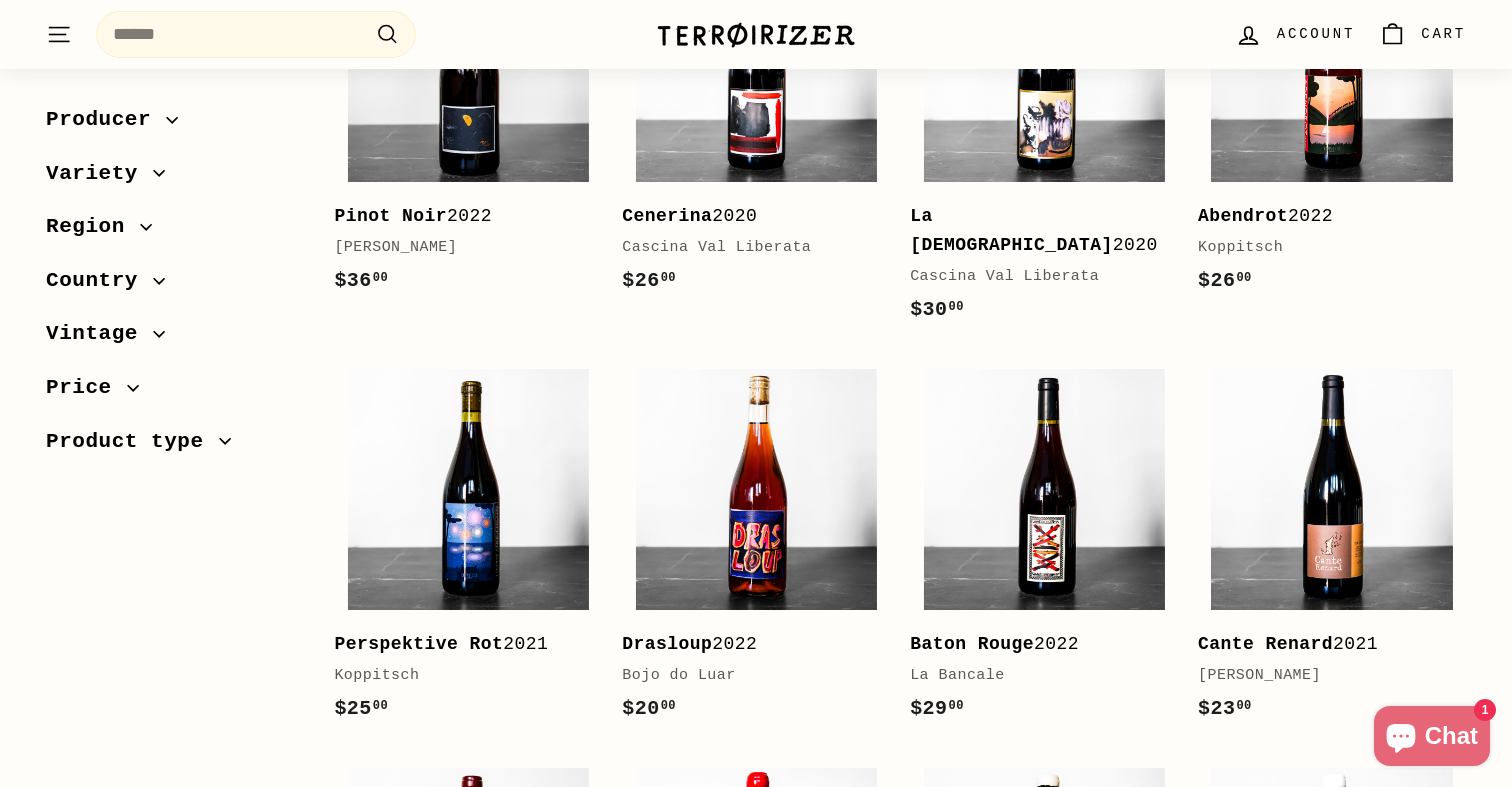 scroll, scrollTop: 2288, scrollLeft: 0, axis: vertical 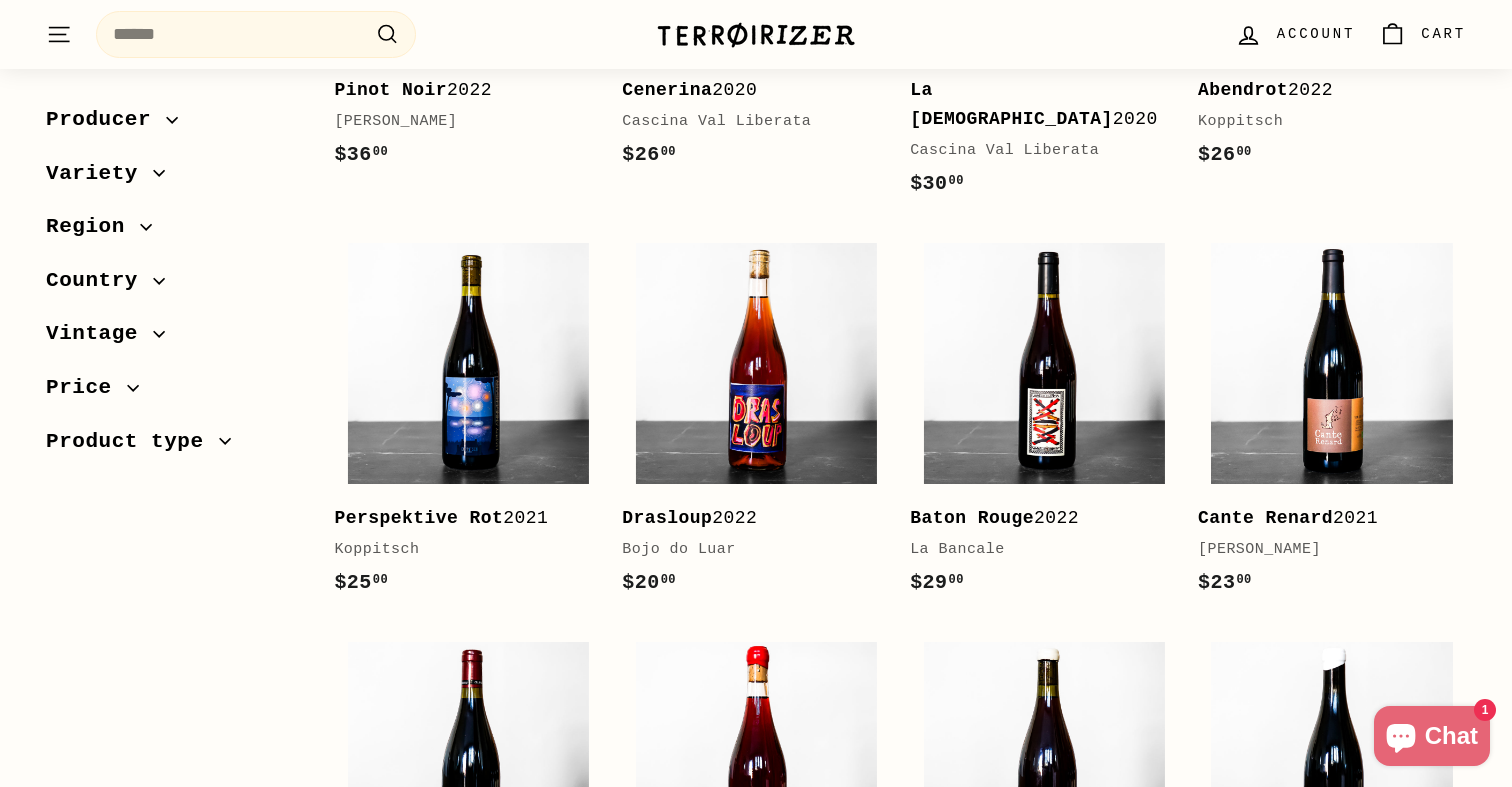 click on "Sort
Featured
Best selling
Alphabetically, A-Z
Alphabetically, Z-A
Price, low to high
Price, high to low
Date, old to new
Date, new to old
Producer
2Naturkinder  (1)
Ananda" at bounding box center [756, 251] 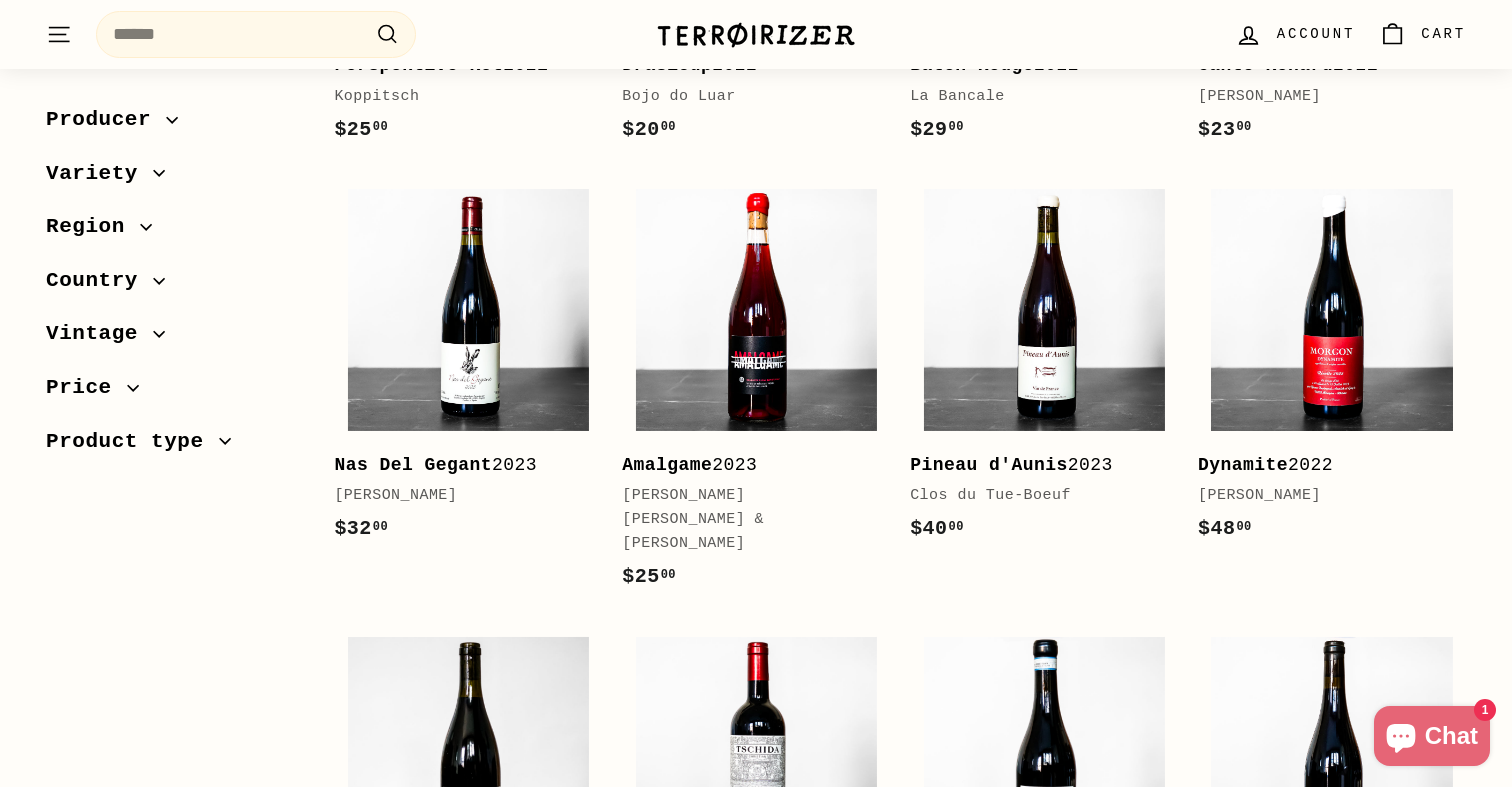 scroll, scrollTop: 2742, scrollLeft: 0, axis: vertical 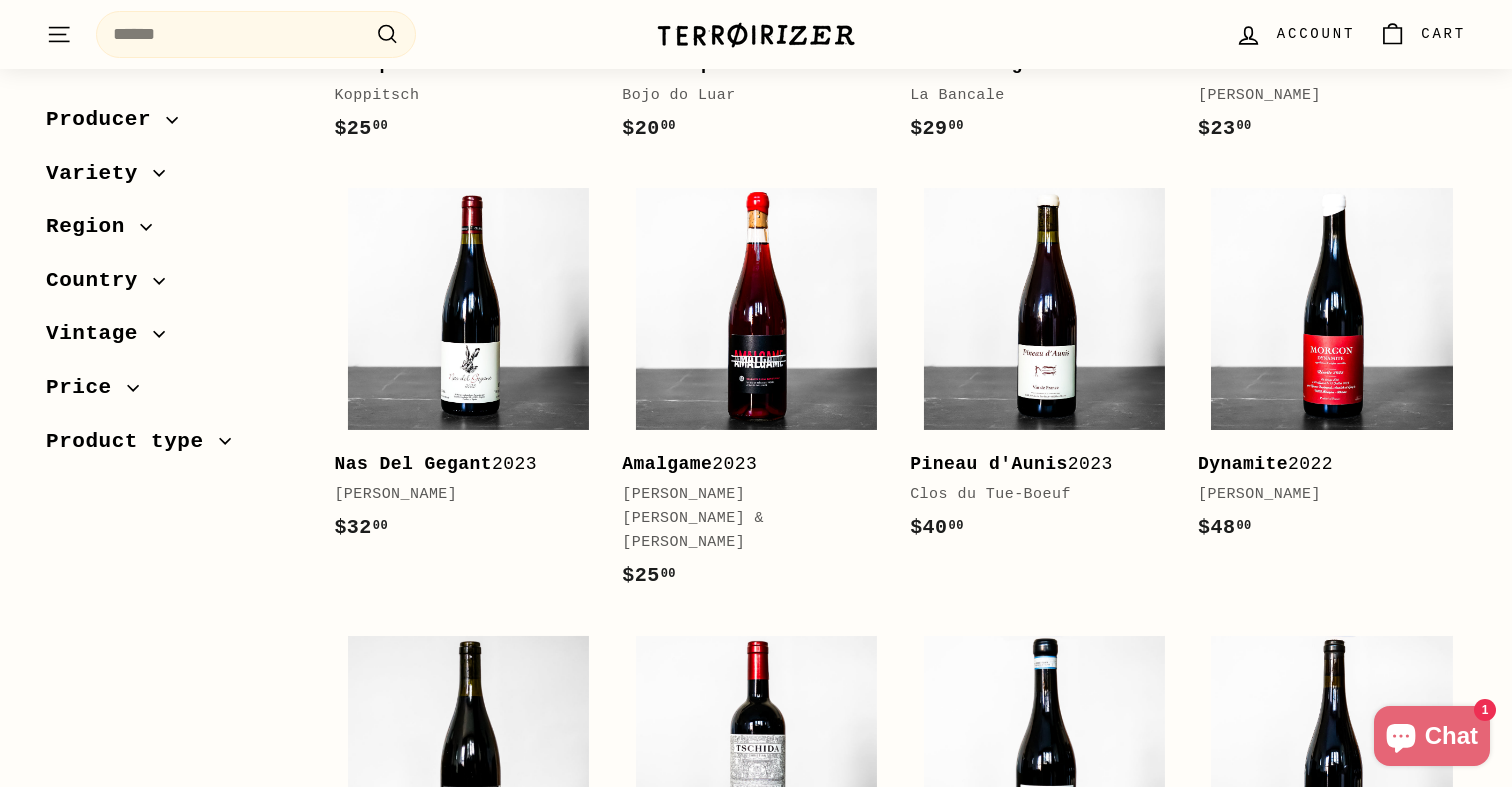 click on "Sort
Featured
Best selling
Alphabetically, A-Z
Alphabetically, Z-A
Price, low to high
Price, high to low
Date, old to new
Date, new to old
Producer
2Naturkinder  (1)
Ananda" at bounding box center (756, -203) 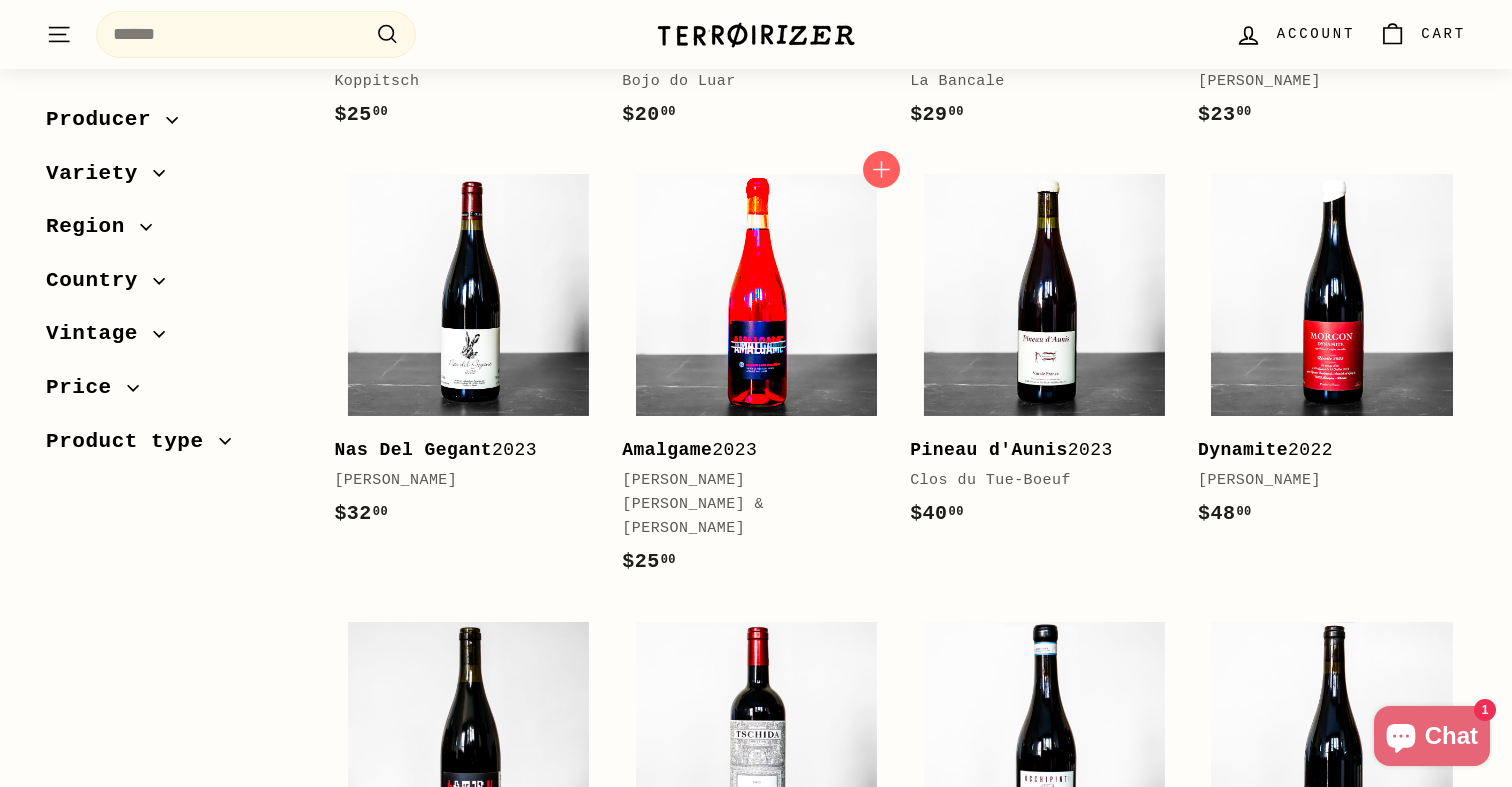 click at bounding box center [756, 294] 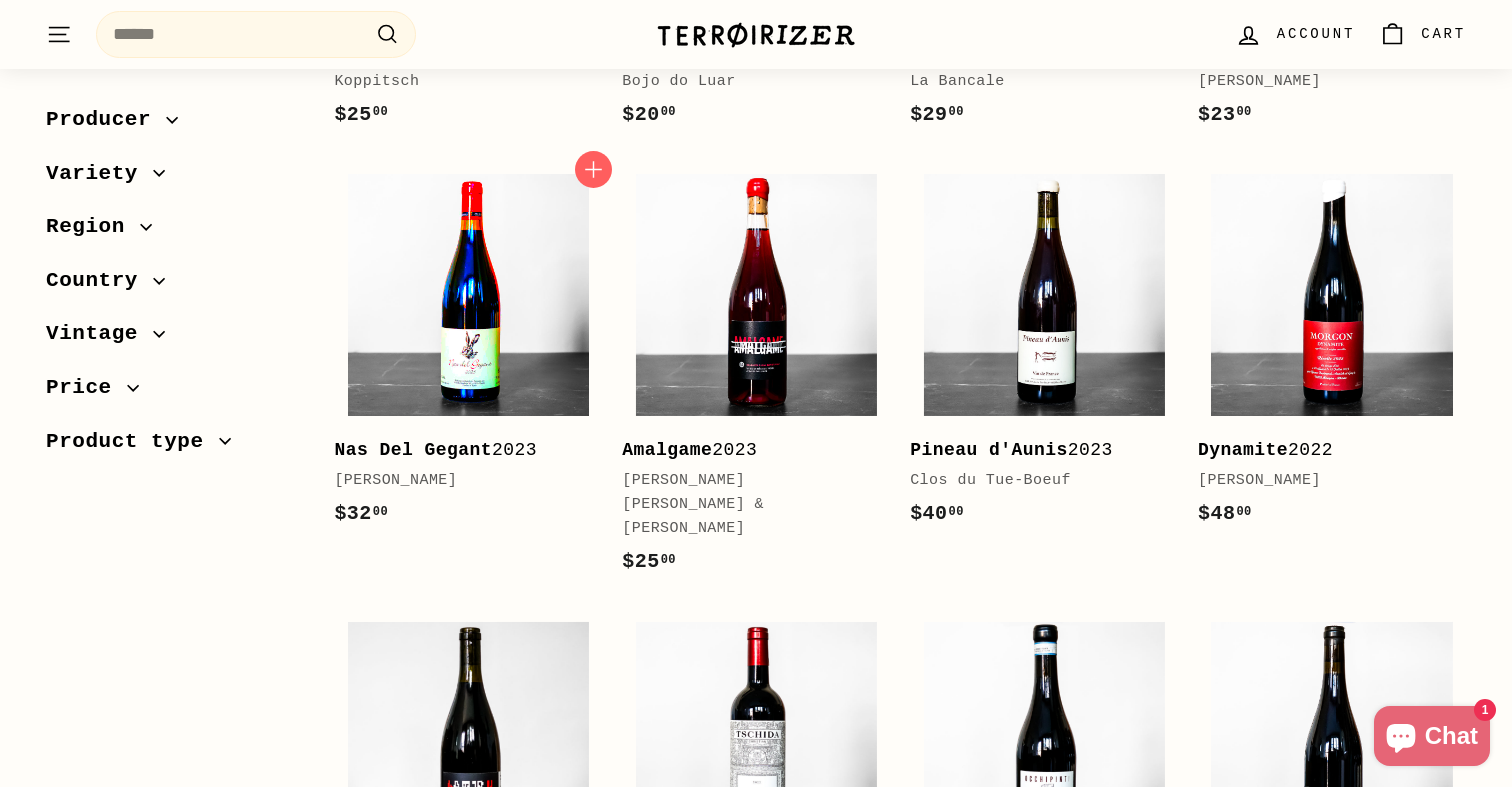 click at bounding box center [468, 294] 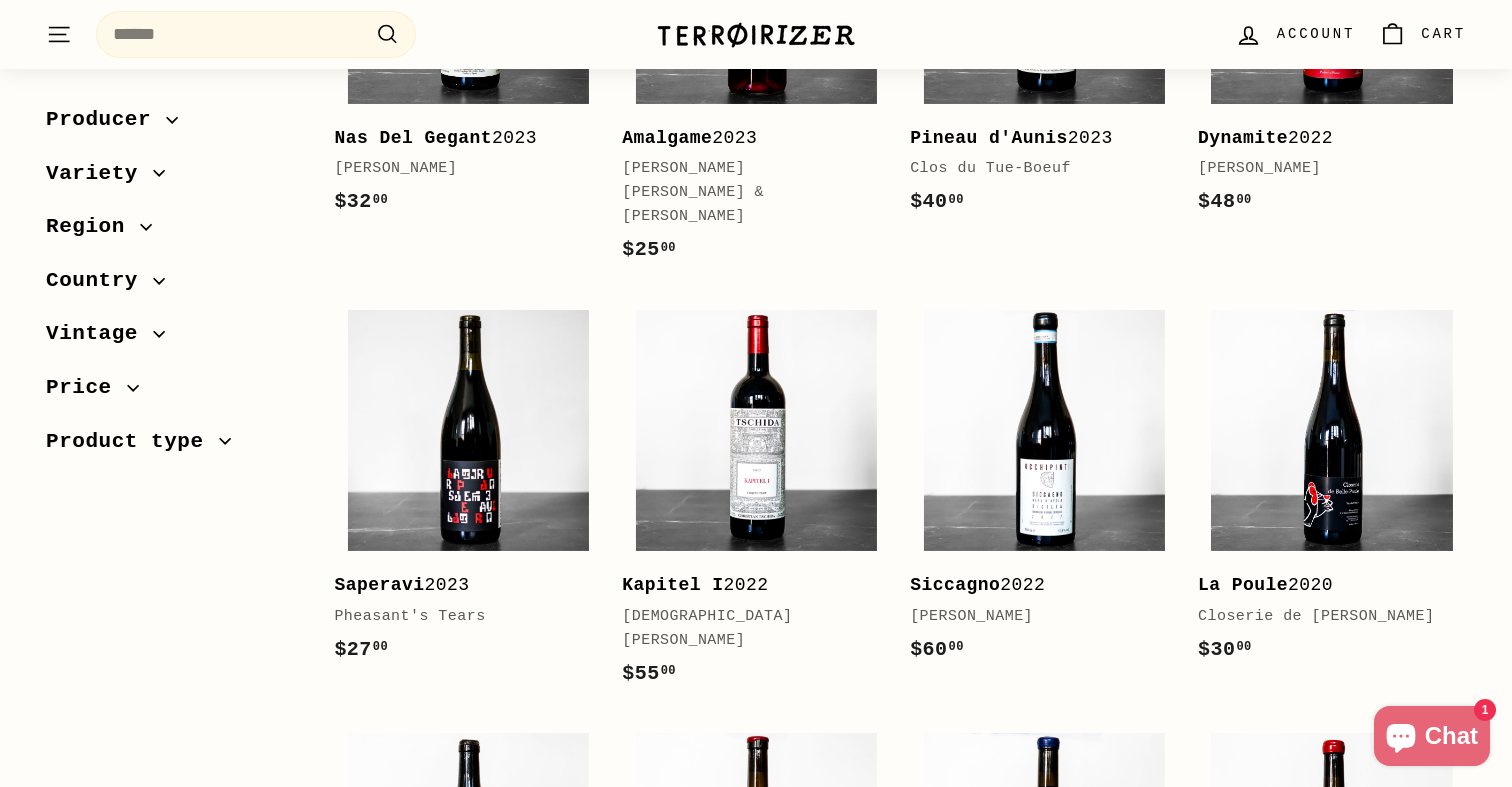 scroll, scrollTop: 3082, scrollLeft: 0, axis: vertical 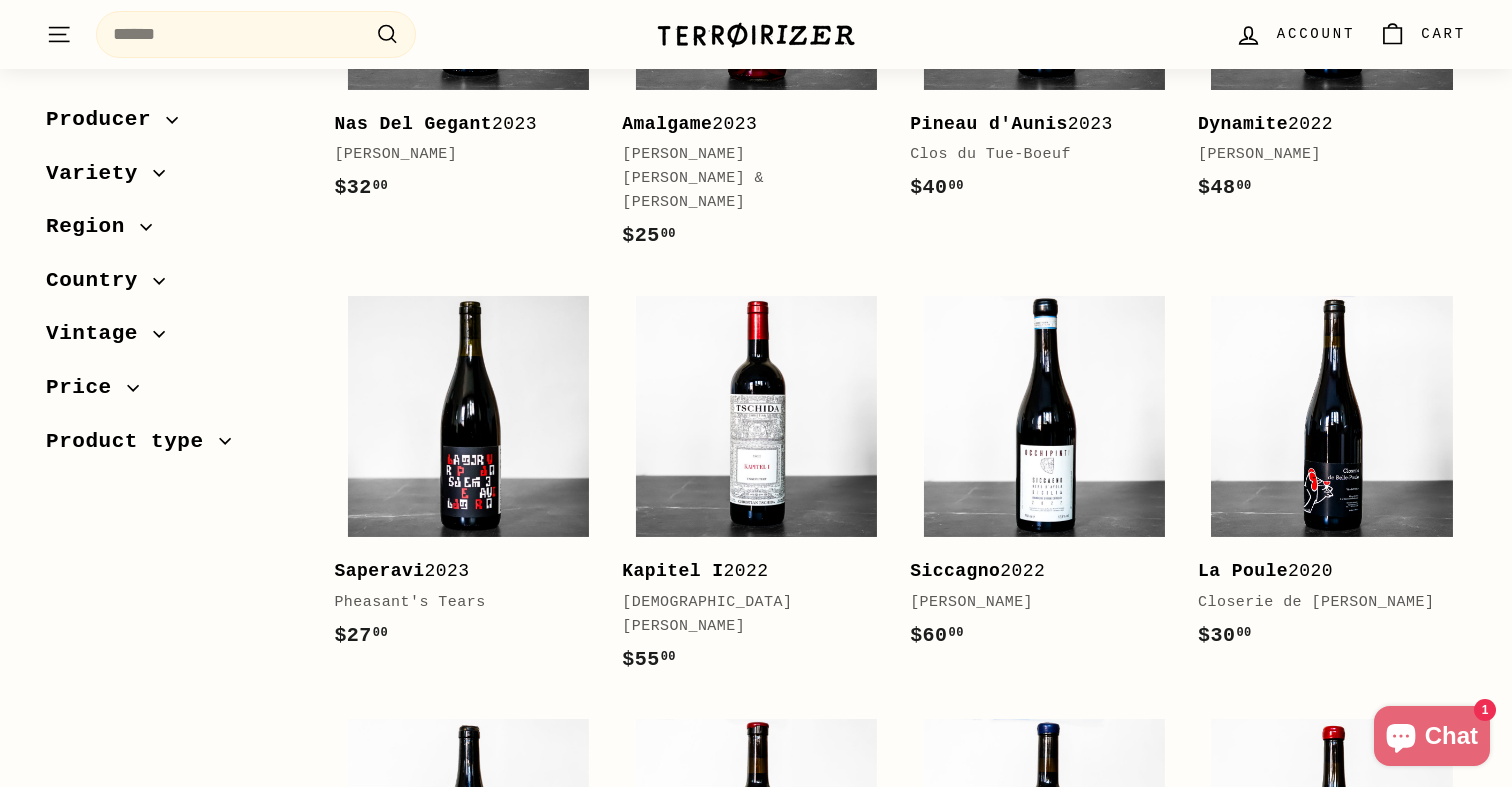 click on "Sort
Featured
Best selling
Alphabetically, A-Z
Alphabetically, Z-A
Price, low to high
Price, high to low
Date, old to new
Date, new to old
Producer
2Naturkinder  (1)
Ananda" at bounding box center [745, -543] 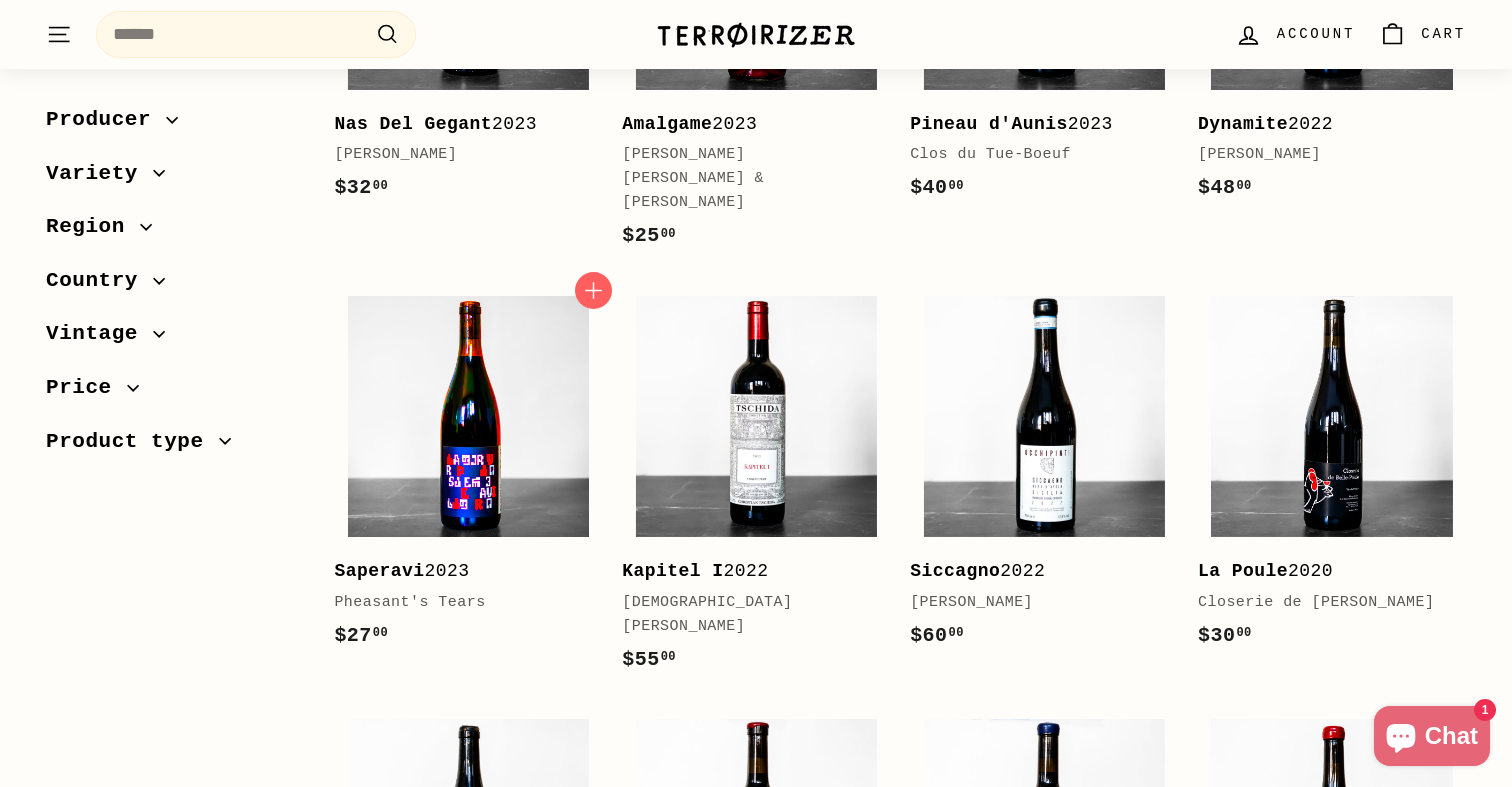 click at bounding box center [468, 416] 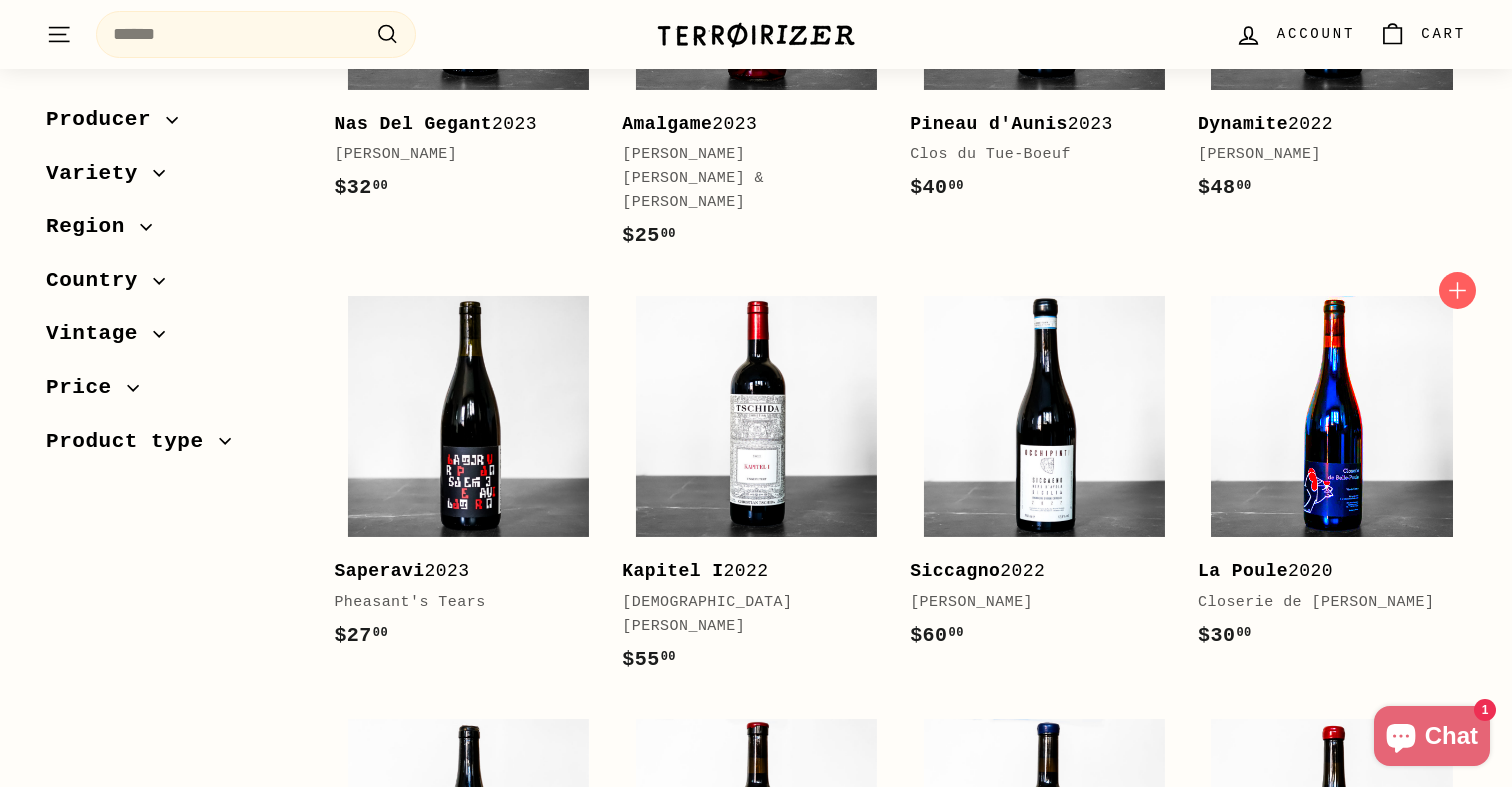 click at bounding box center [1331, 416] 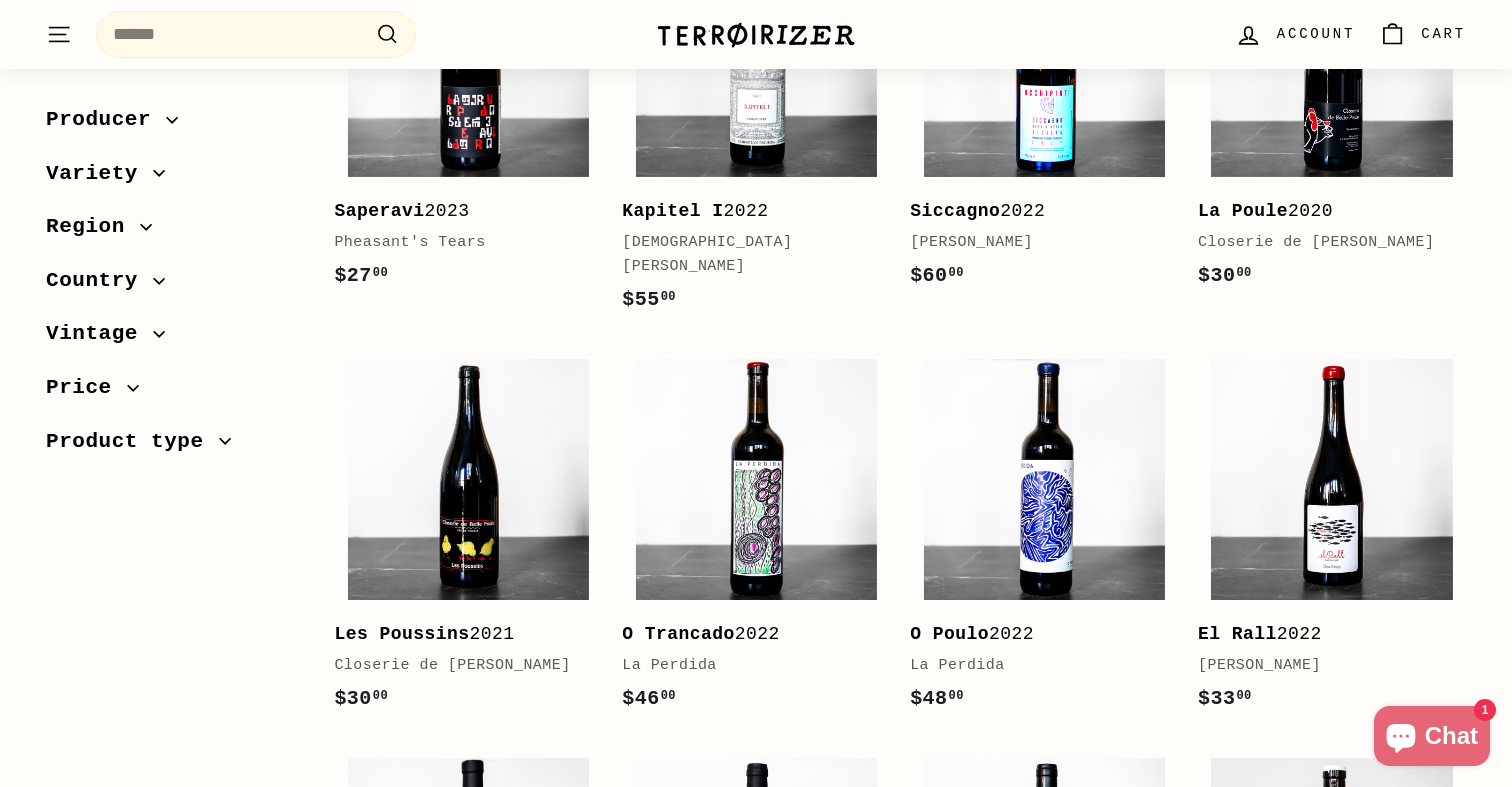 scroll, scrollTop: 3450, scrollLeft: 0, axis: vertical 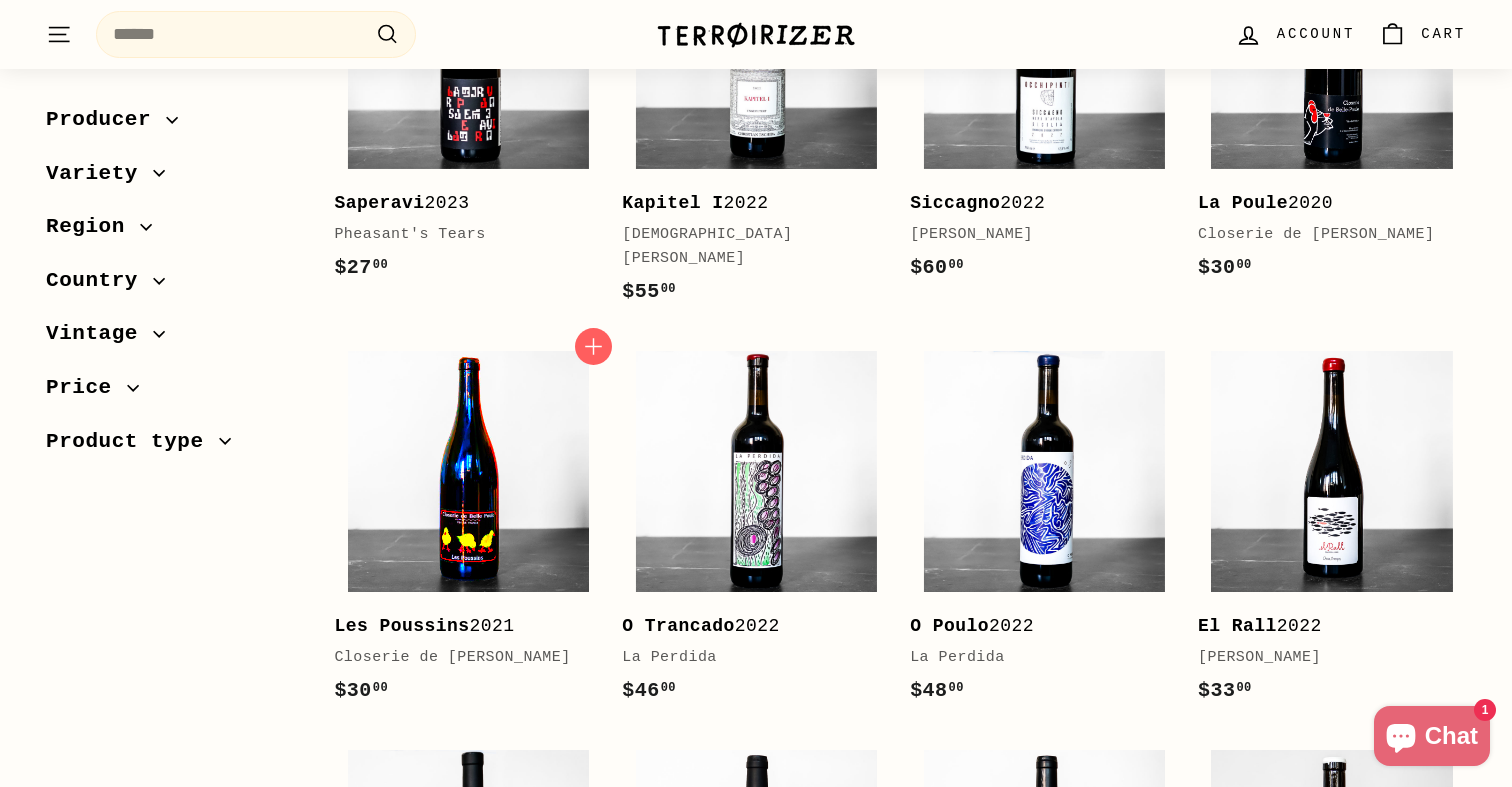 click at bounding box center (468, 471) 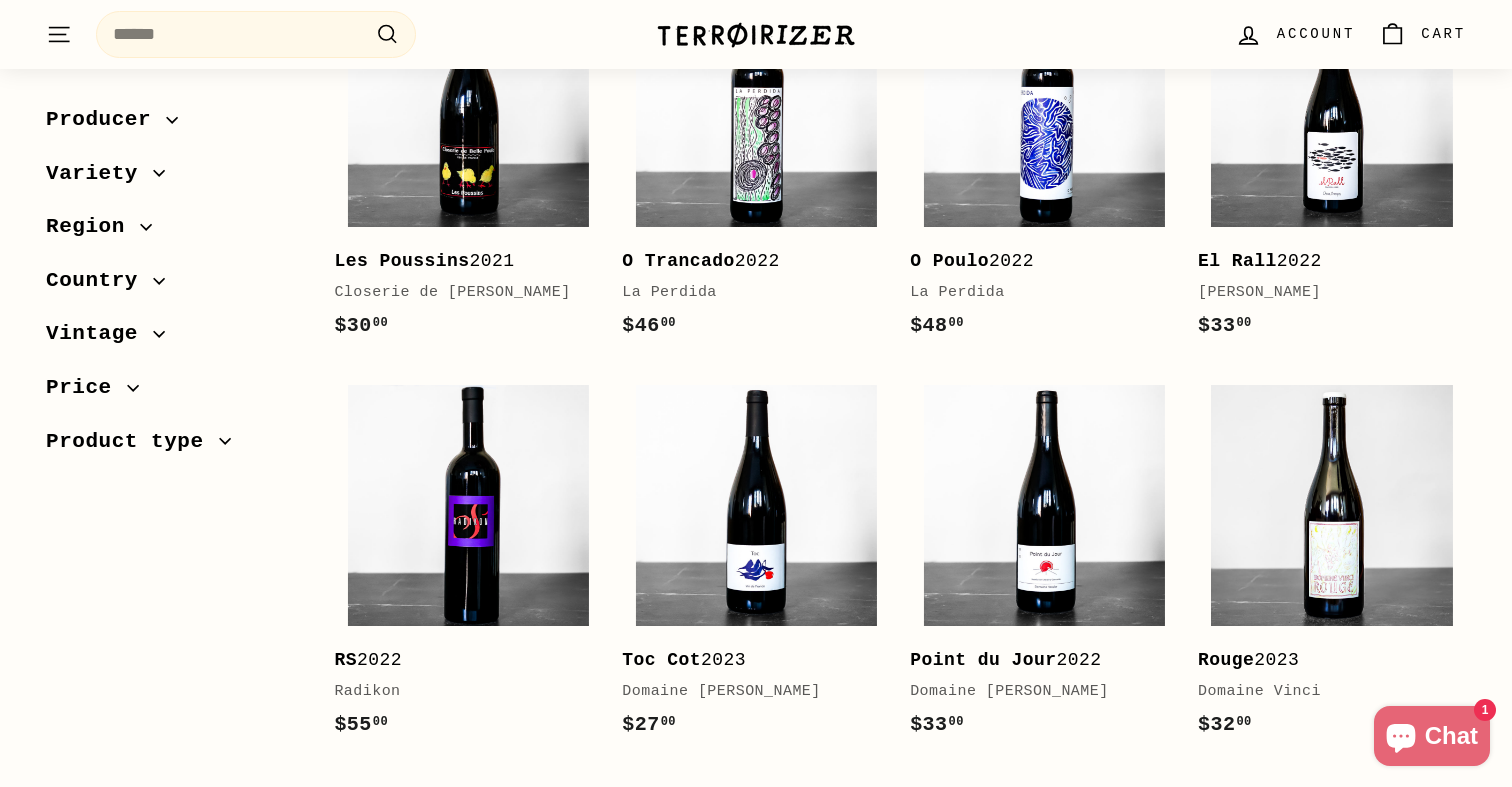 scroll, scrollTop: 3844, scrollLeft: 0, axis: vertical 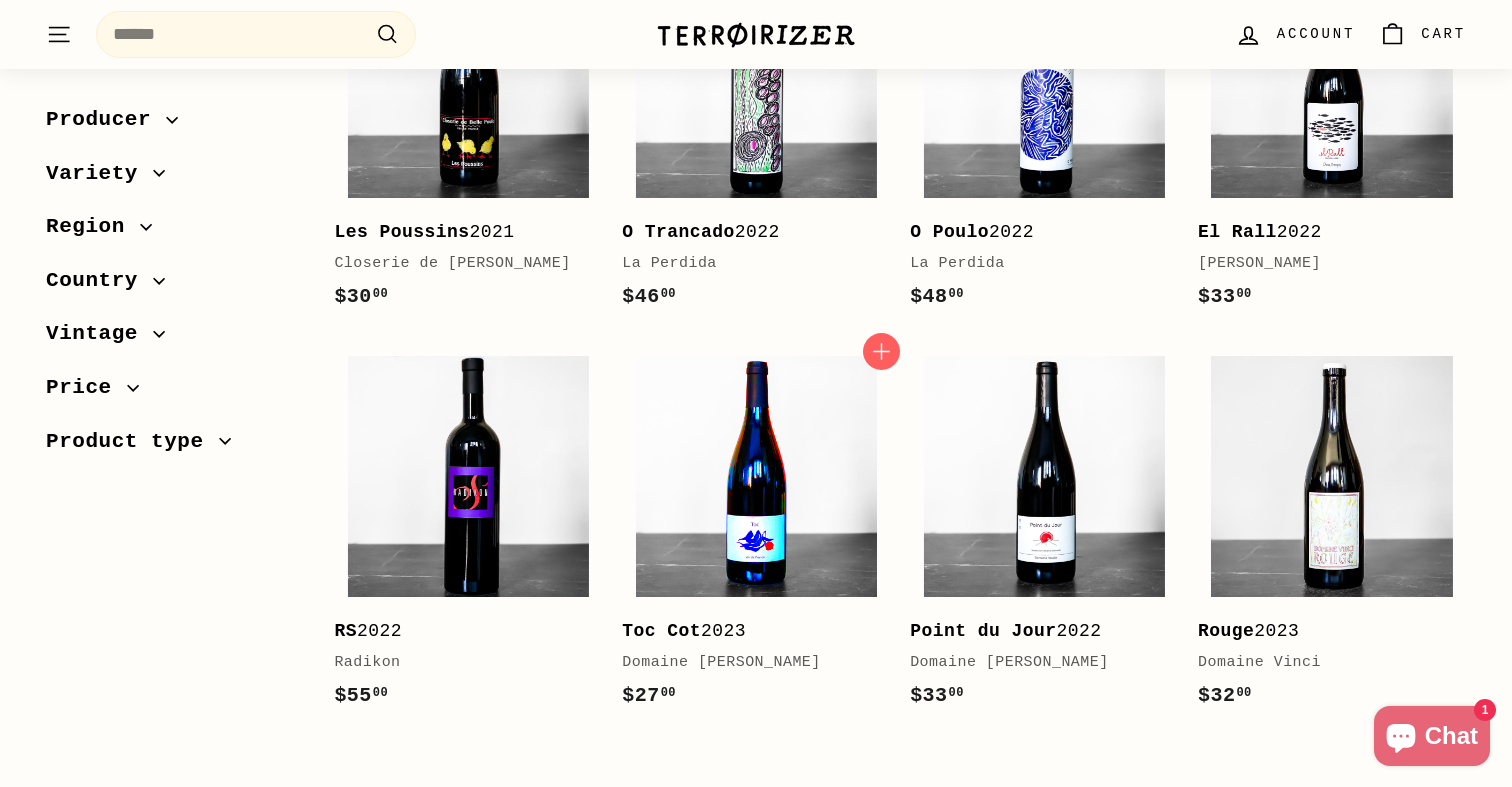 click at bounding box center (756, 476) 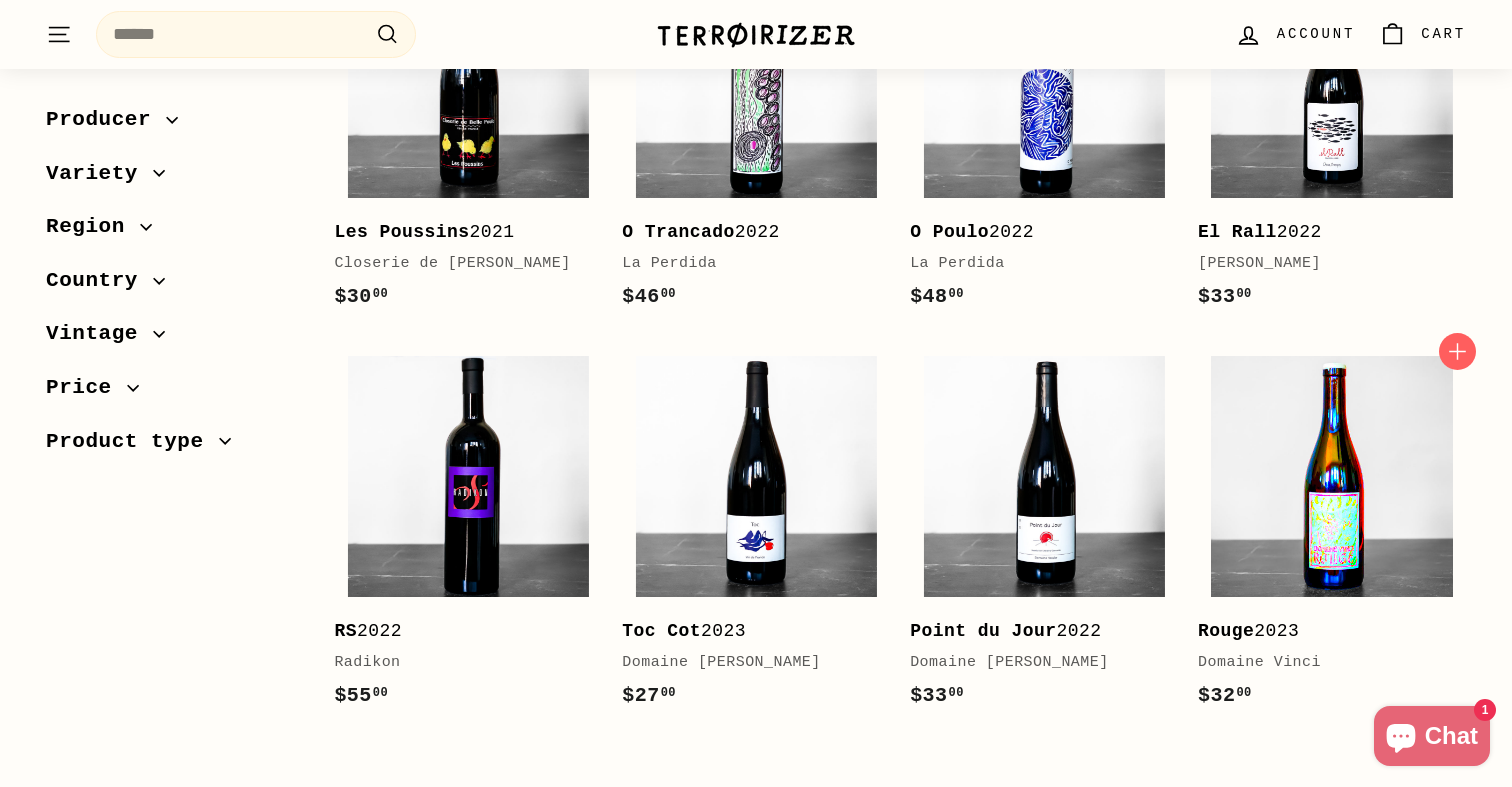 click at bounding box center [1331, 476] 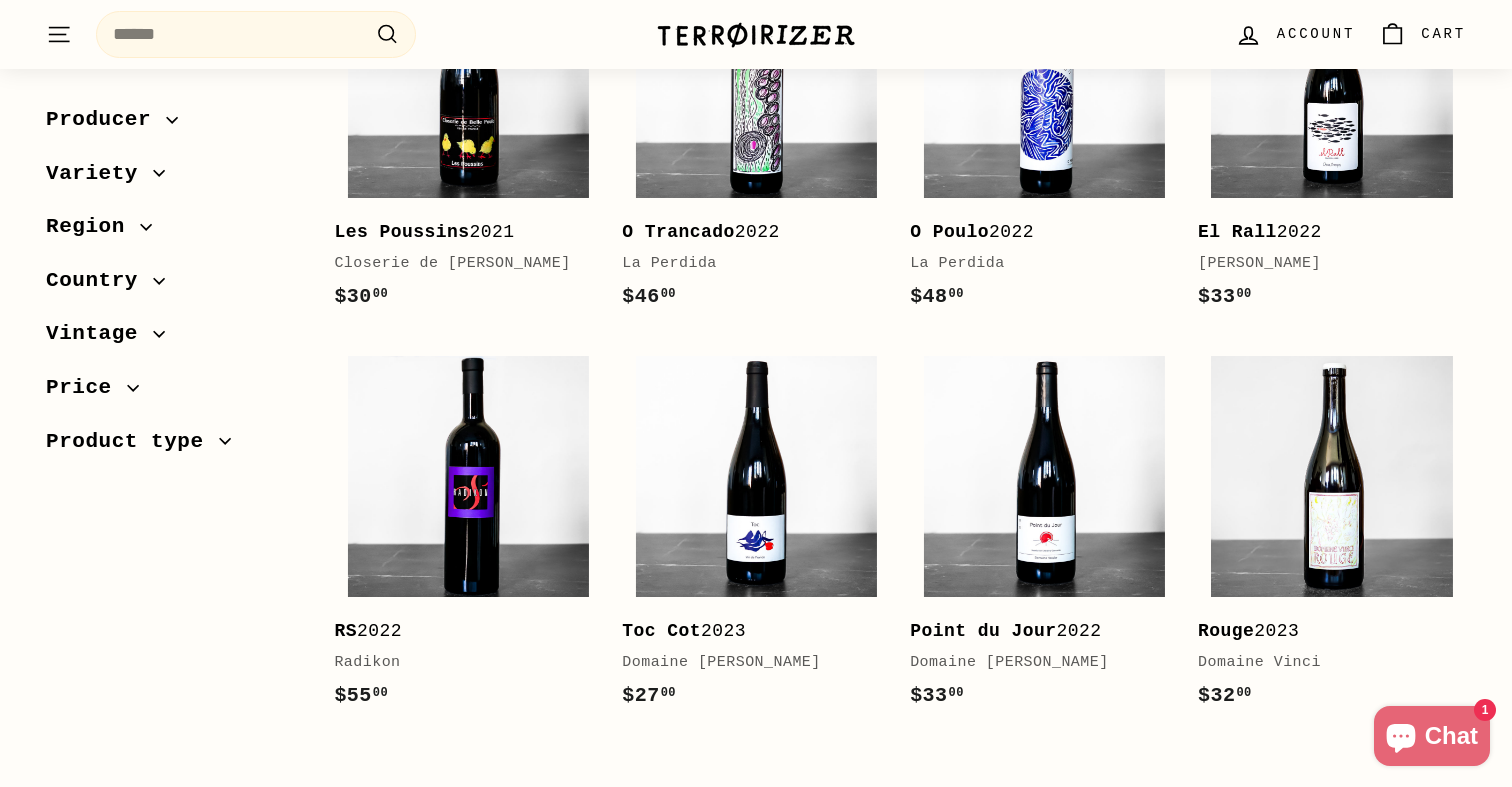 click on "2" at bounding box center (837, 825) 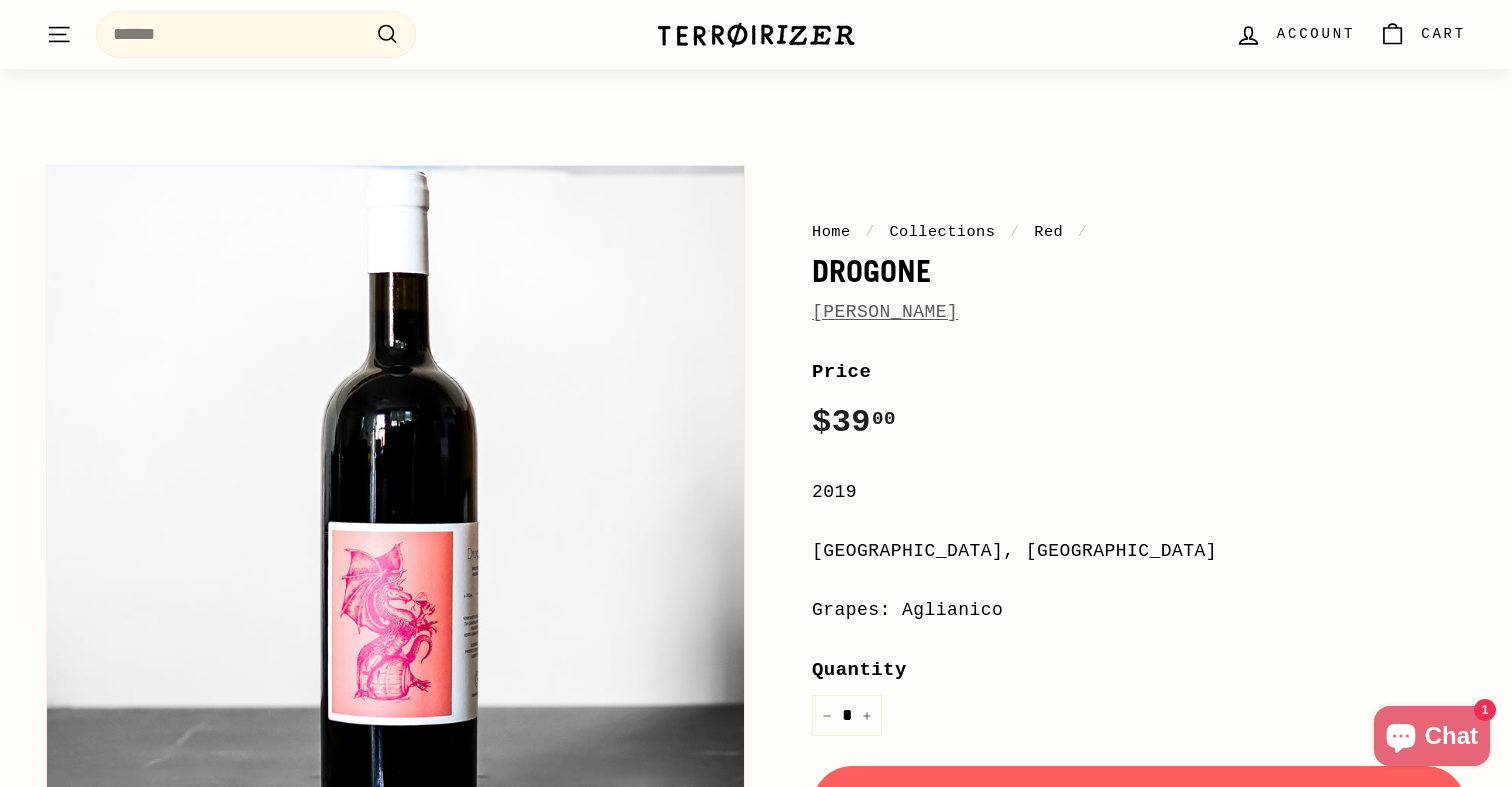 scroll, scrollTop: 48, scrollLeft: 0, axis: vertical 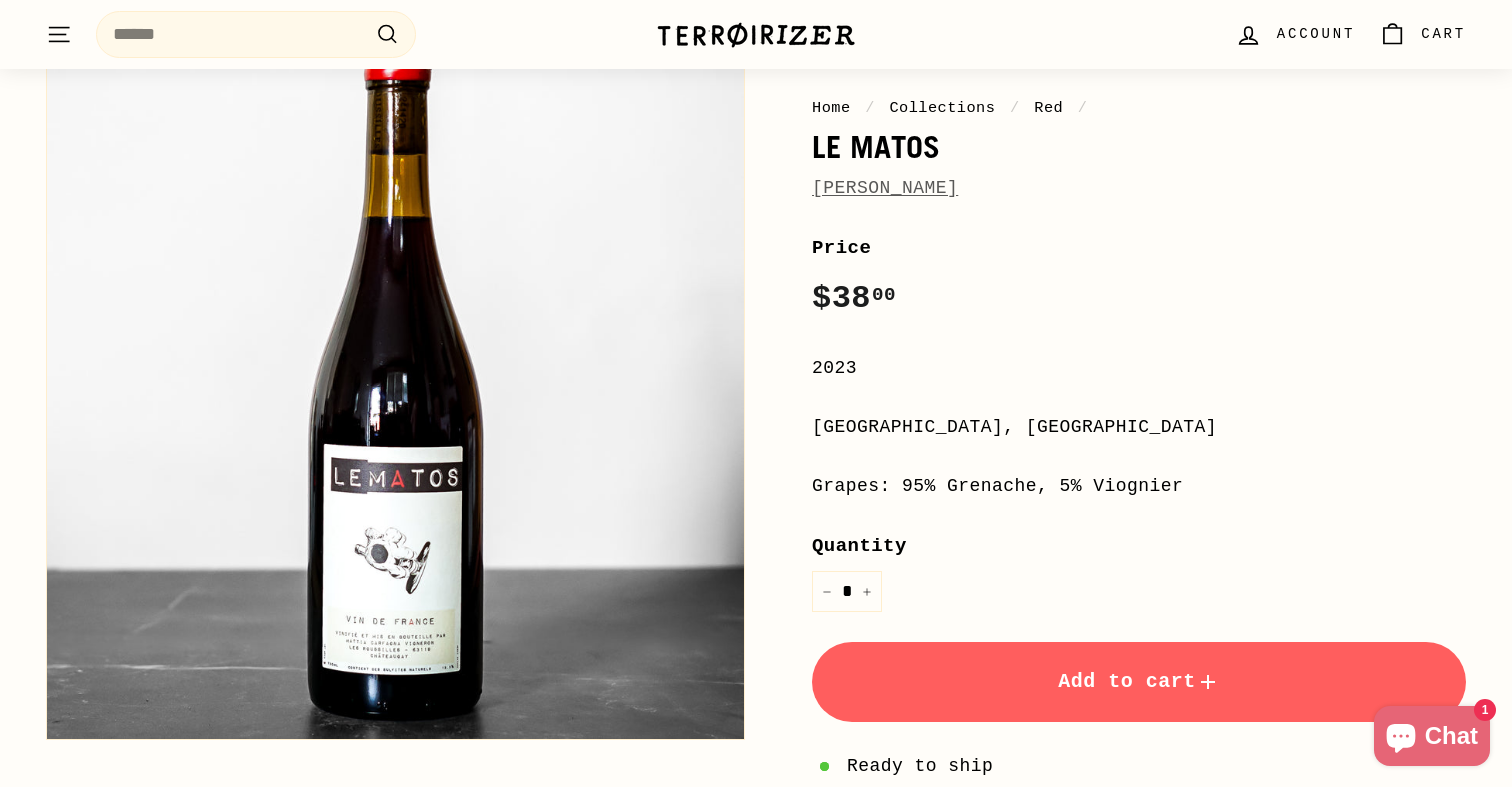 click on "Add to cart" at bounding box center [1139, 681] 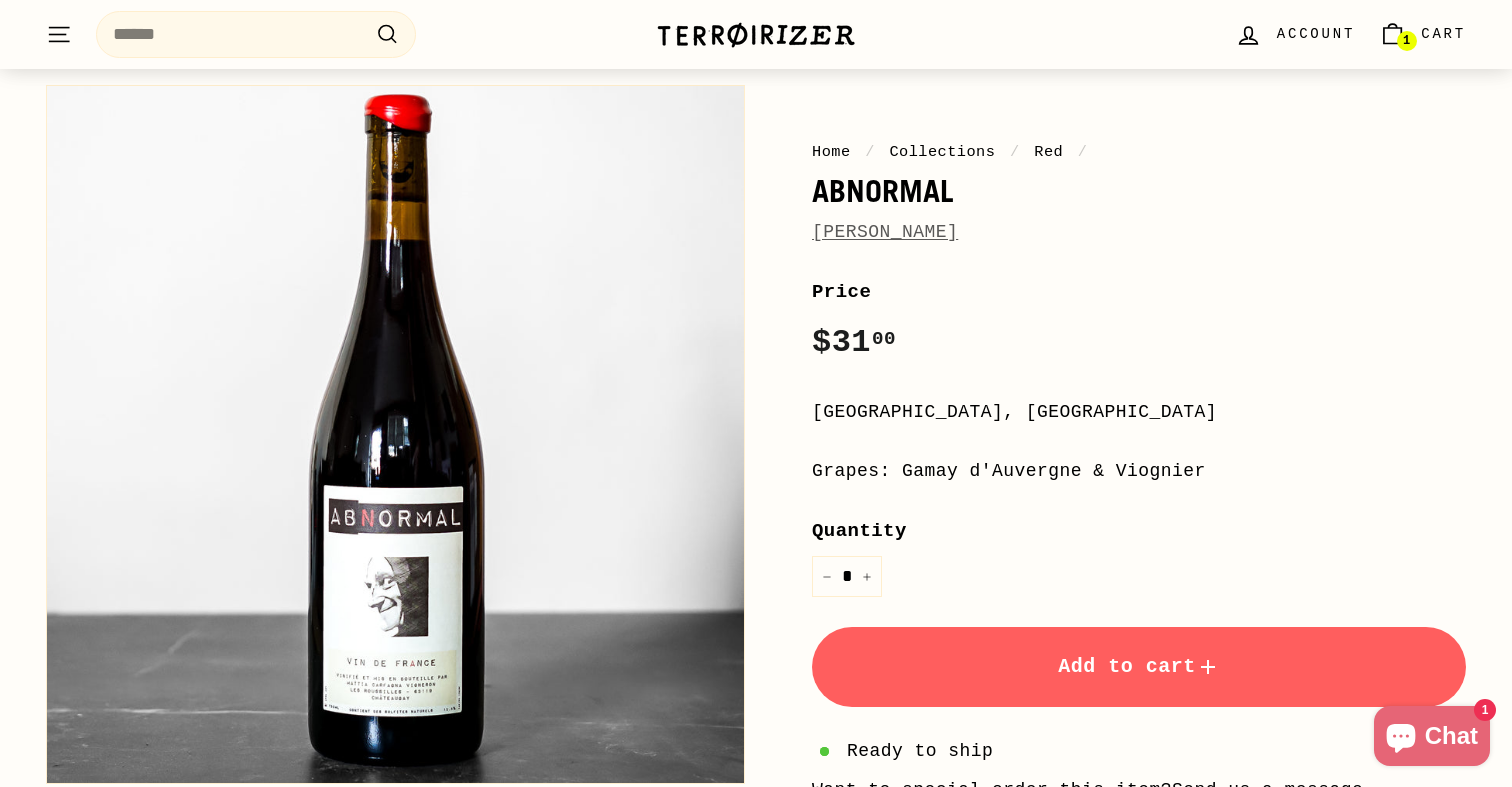 scroll, scrollTop: 124, scrollLeft: 0, axis: vertical 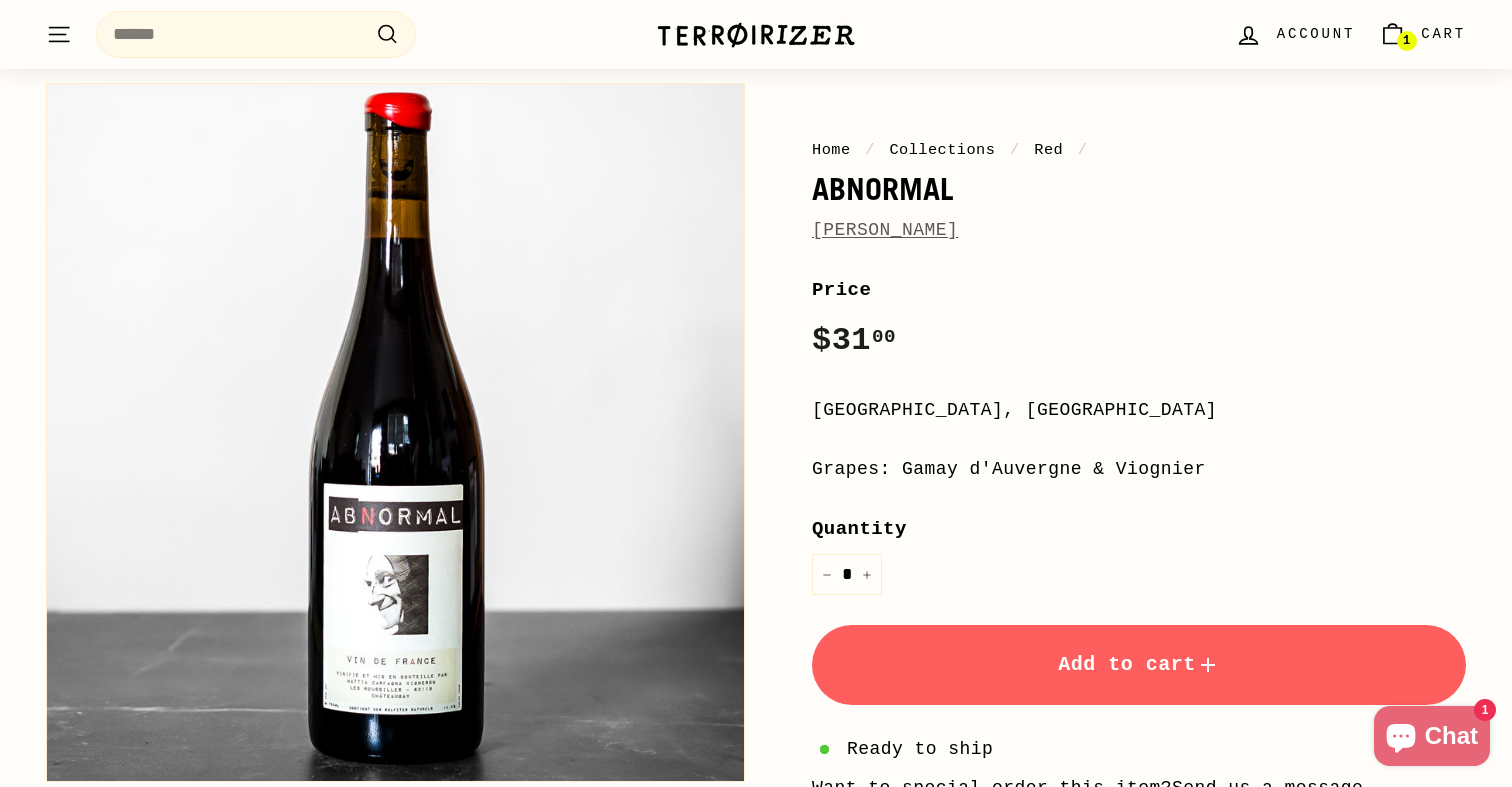click on "Add to cart" at bounding box center (1139, 665) 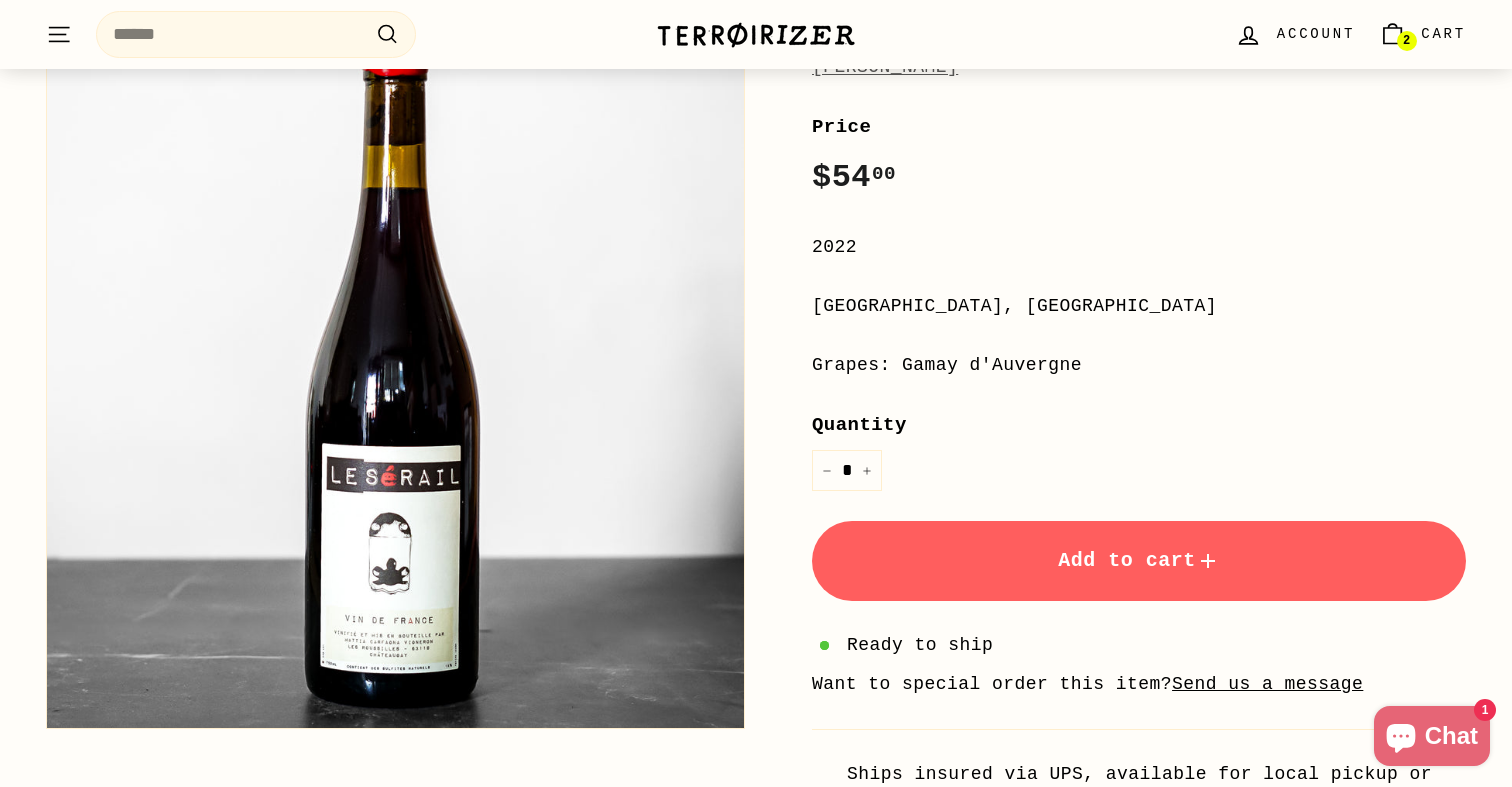 scroll, scrollTop: 309, scrollLeft: 0, axis: vertical 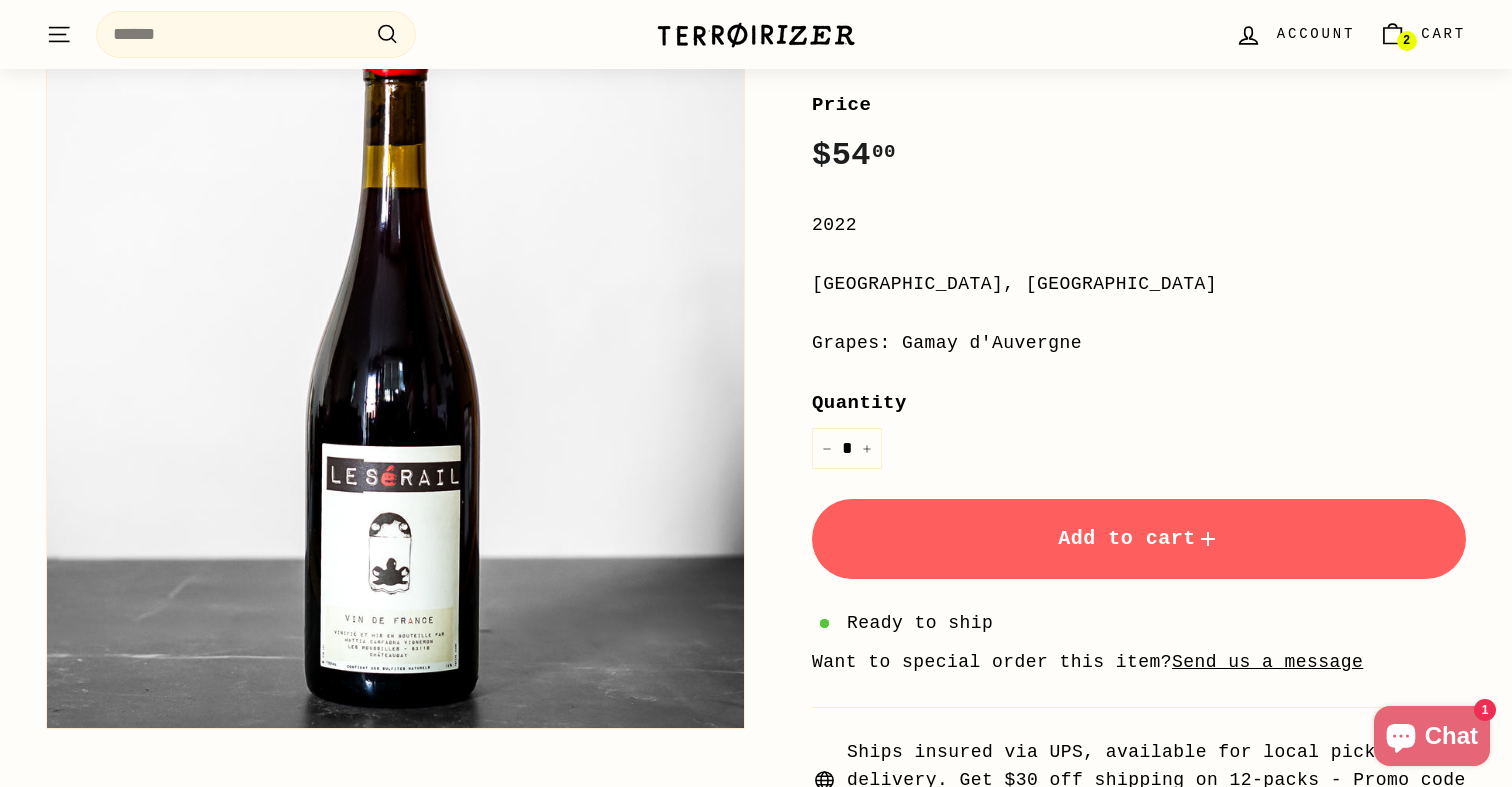 click on "Add to cart" at bounding box center (1139, 538) 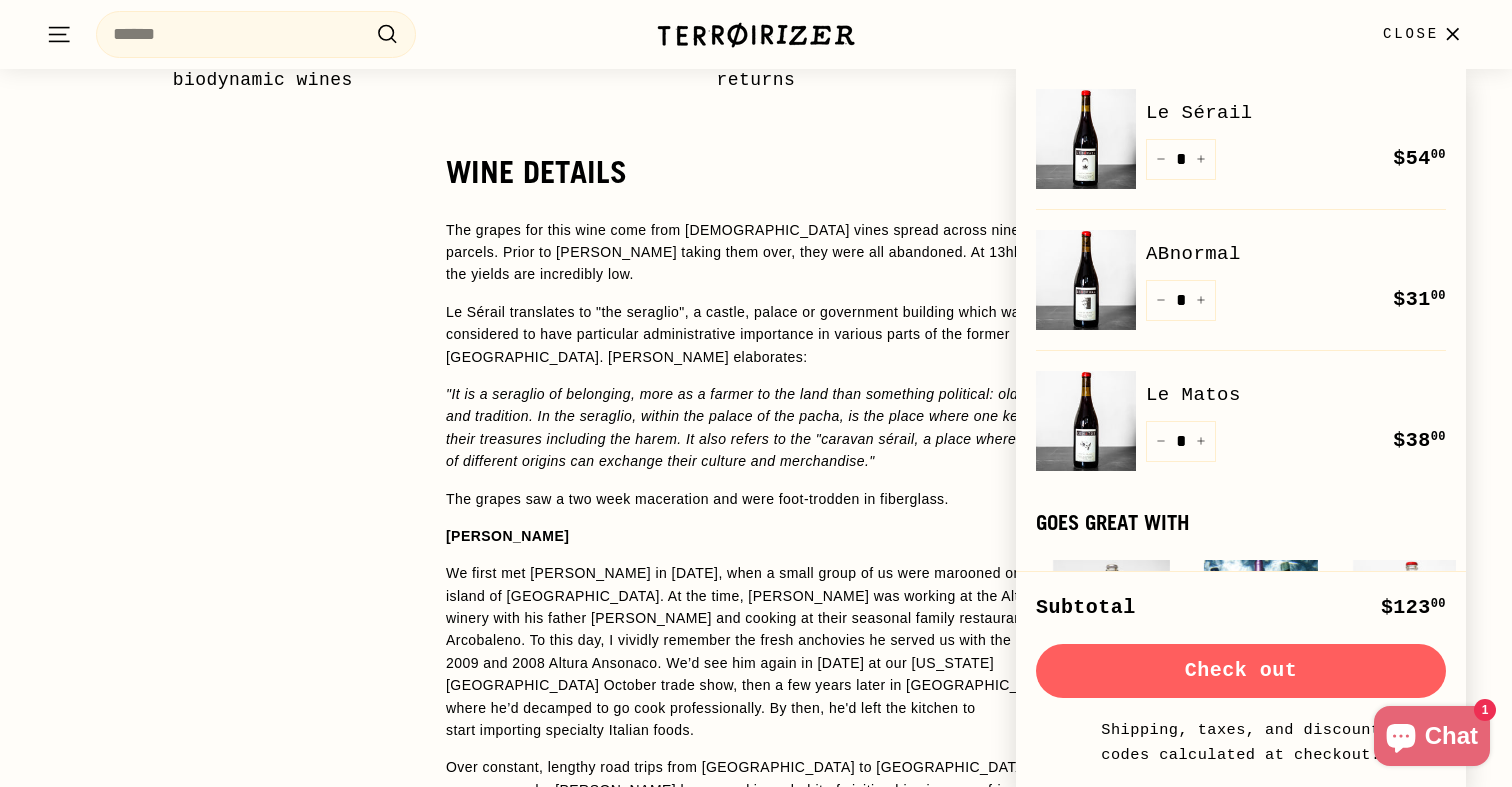 scroll, scrollTop: 1475, scrollLeft: 0, axis: vertical 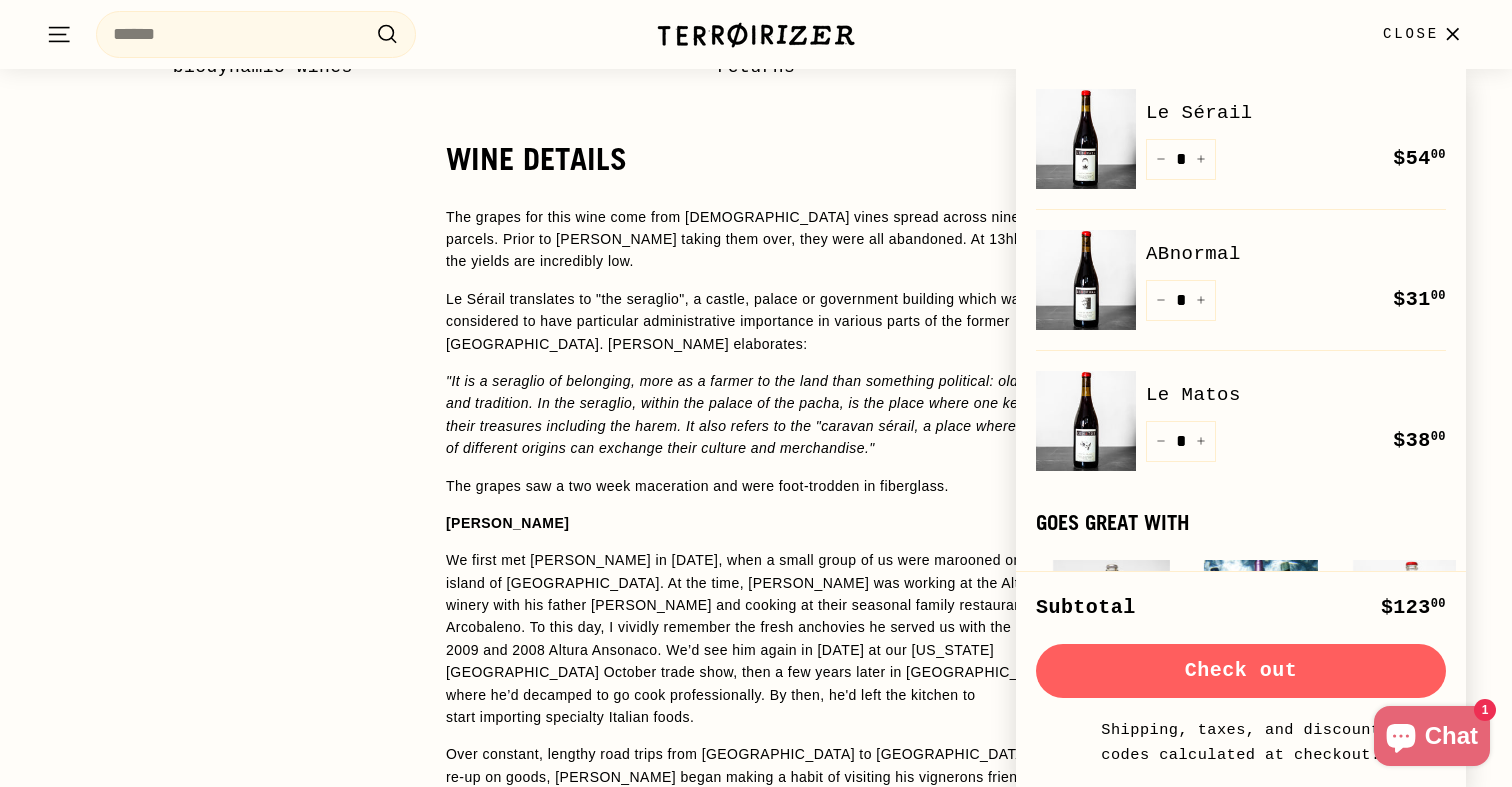 click on "WINE DETAILS
The grapes for this wine come from [DEMOGRAPHIC_DATA] vines spread across nine parcels. Prior to [PERSON_NAME] taking them over, they were all abandoned. At 13hl/ha, the yields are incredibly low.
Le Sérail translates to "the seraglio", a castle, palace or government building which was considered to have particular administrative importance in various parts of the former [GEOGRAPHIC_DATA]. [PERSON_NAME] elaborates:
"It is a seraglio of belonging, more as a farmer to the land than something political: old vines and tradition. In the seraglio, within the palace of the pacha, is the place where one keeps their treasures including the harem. It also refers to the "caravan sérail, a place where people of different origins can exchange their culture and merchandise."
The grapes saw a two week maceration and were foot-trodden in fiberglass.
[PERSON_NAME]
- [PERSON_NAME]/[PERSON_NAME] Selections" at bounding box center [756, 1135] 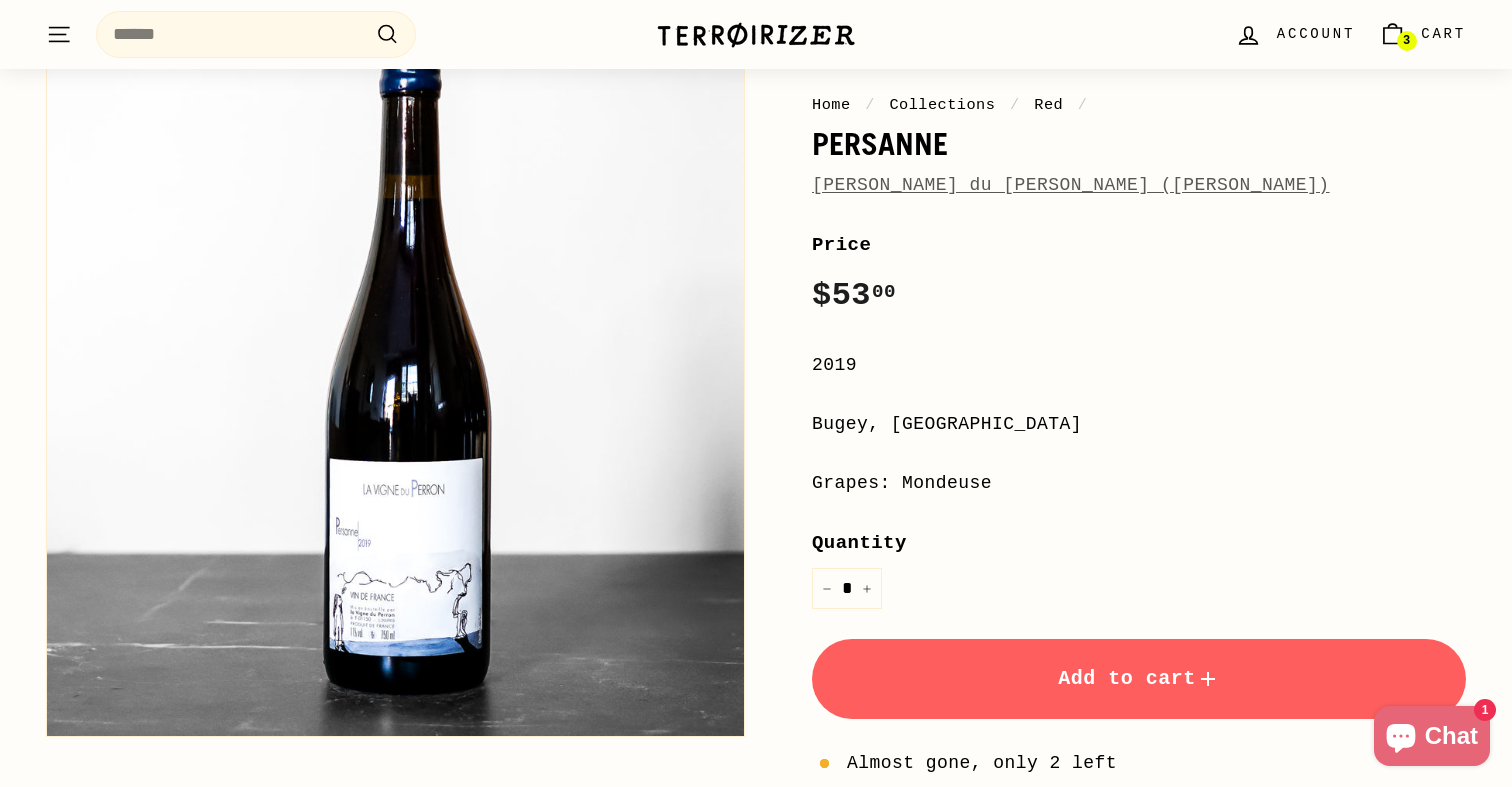 scroll, scrollTop: 184, scrollLeft: 0, axis: vertical 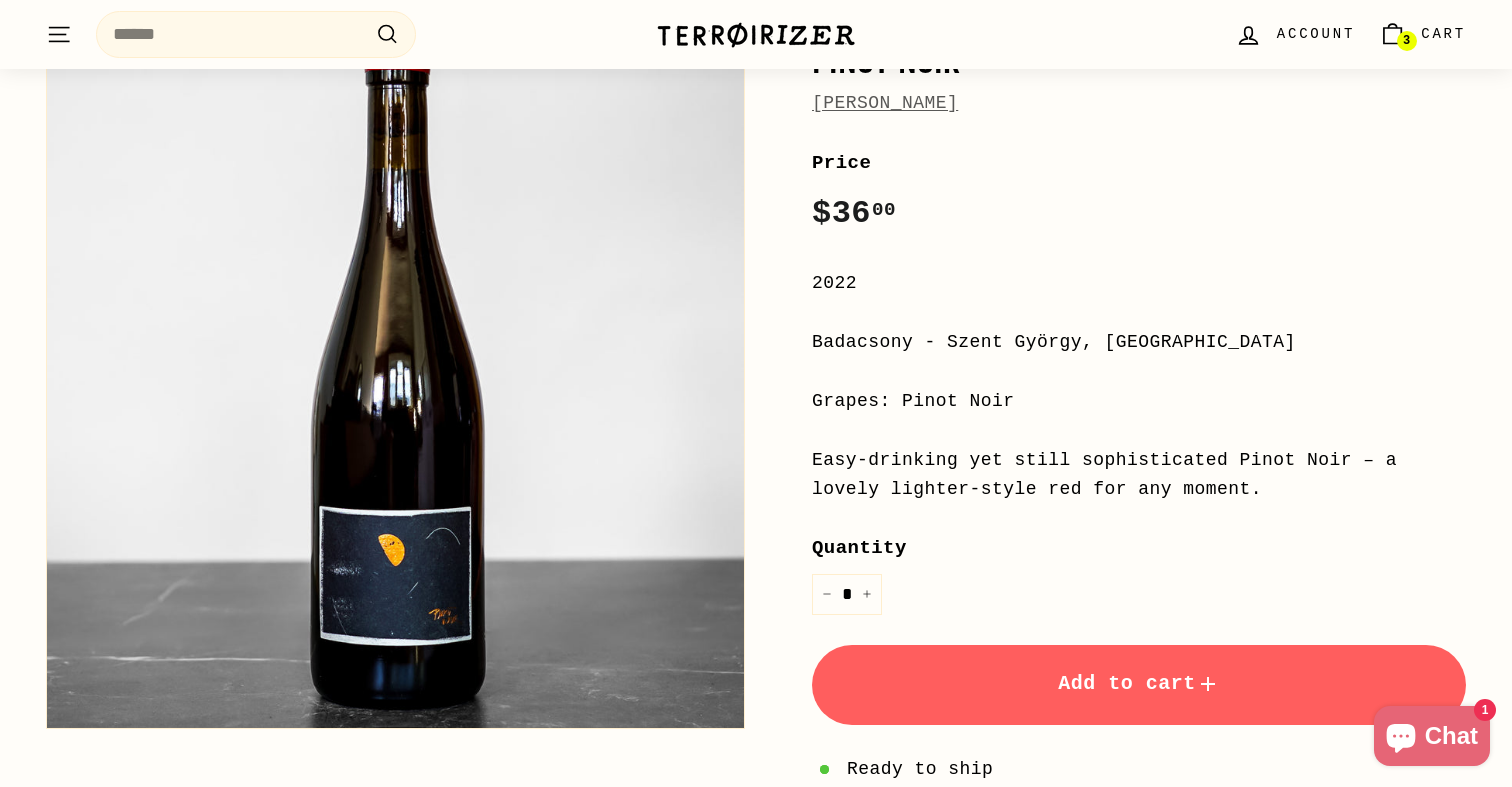 click on "Add to cart" at bounding box center [1139, 683] 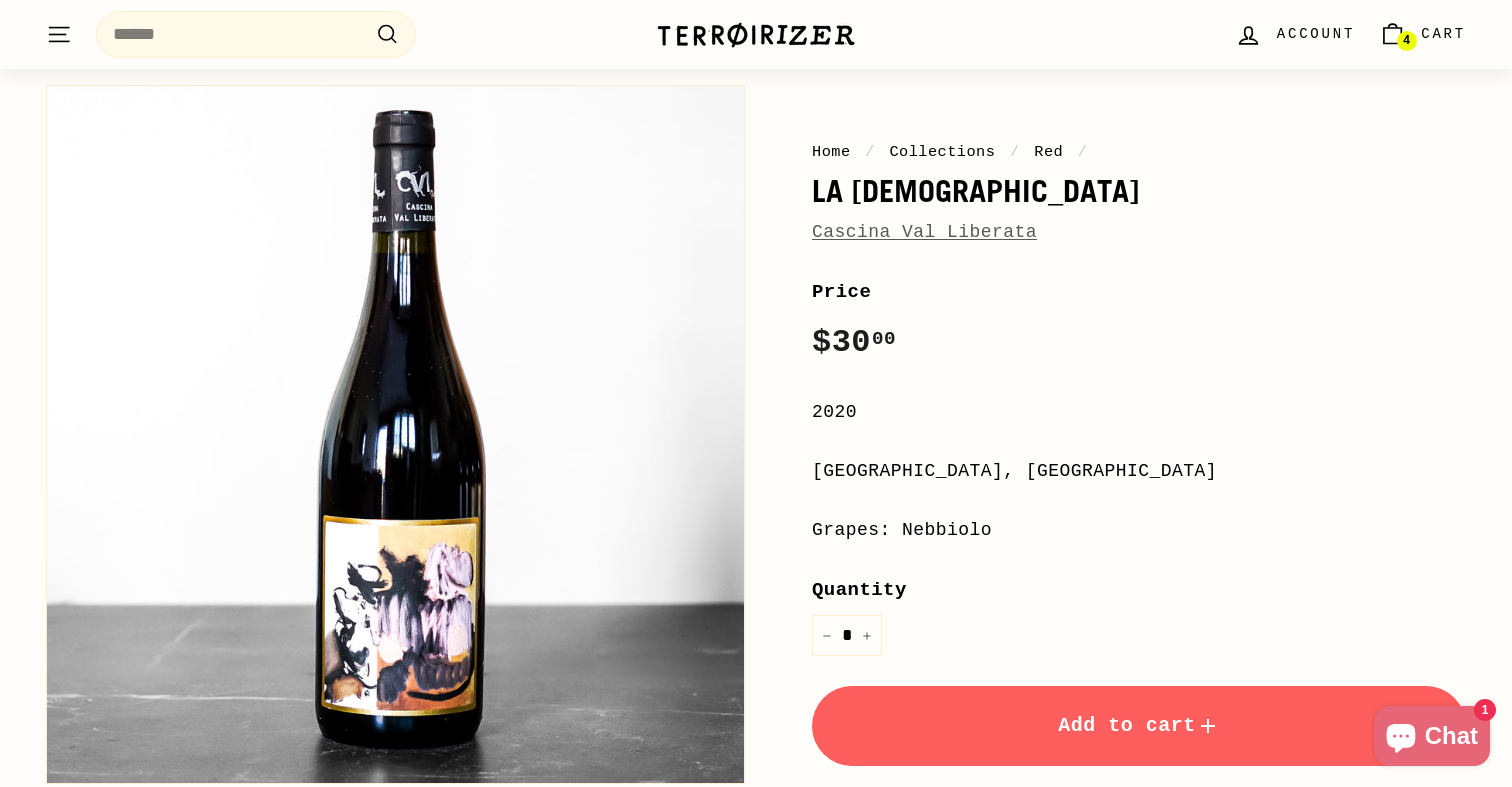 scroll, scrollTop: 123, scrollLeft: 0, axis: vertical 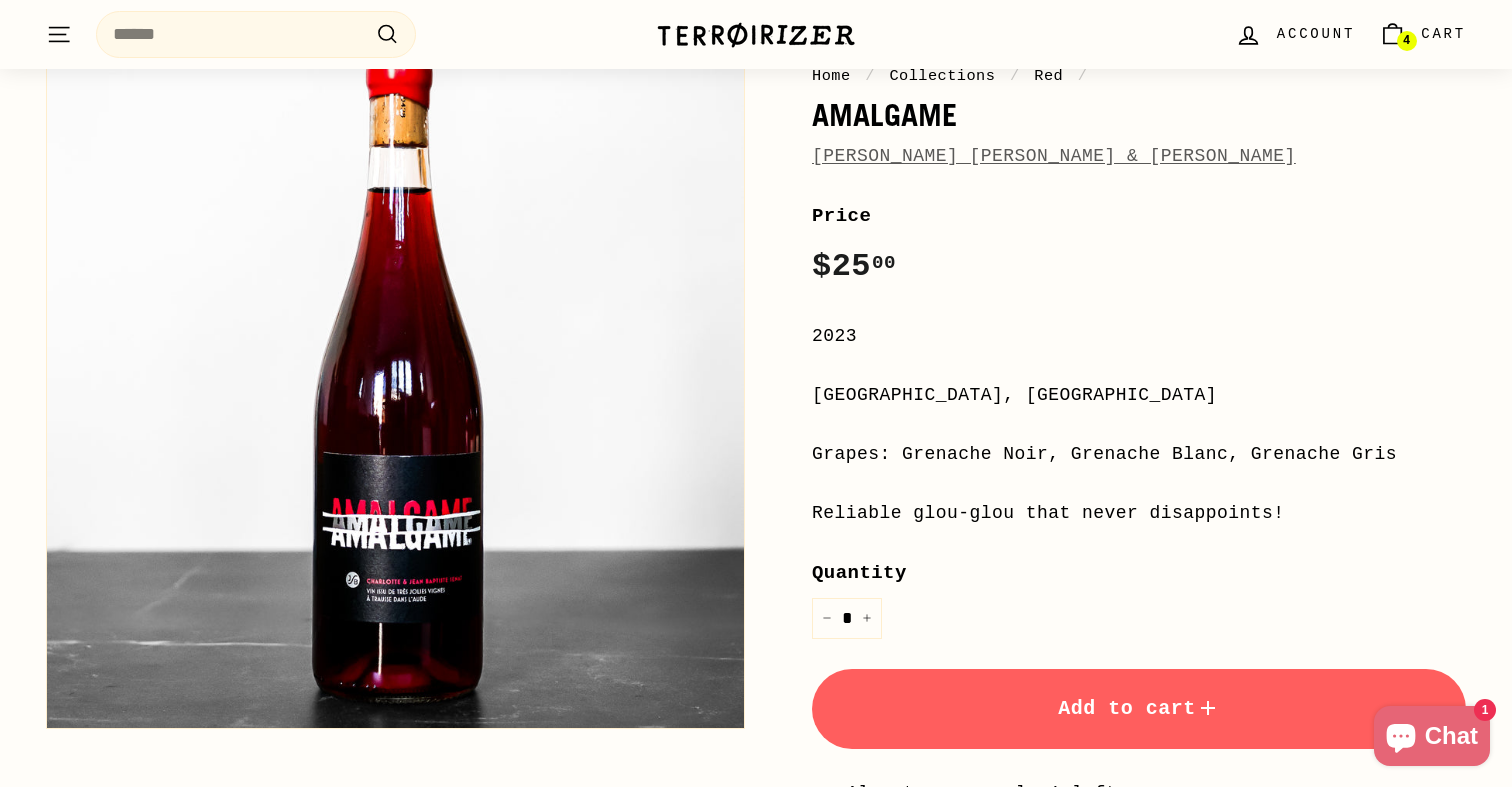 click on "Add to cart" at bounding box center [1139, 708] 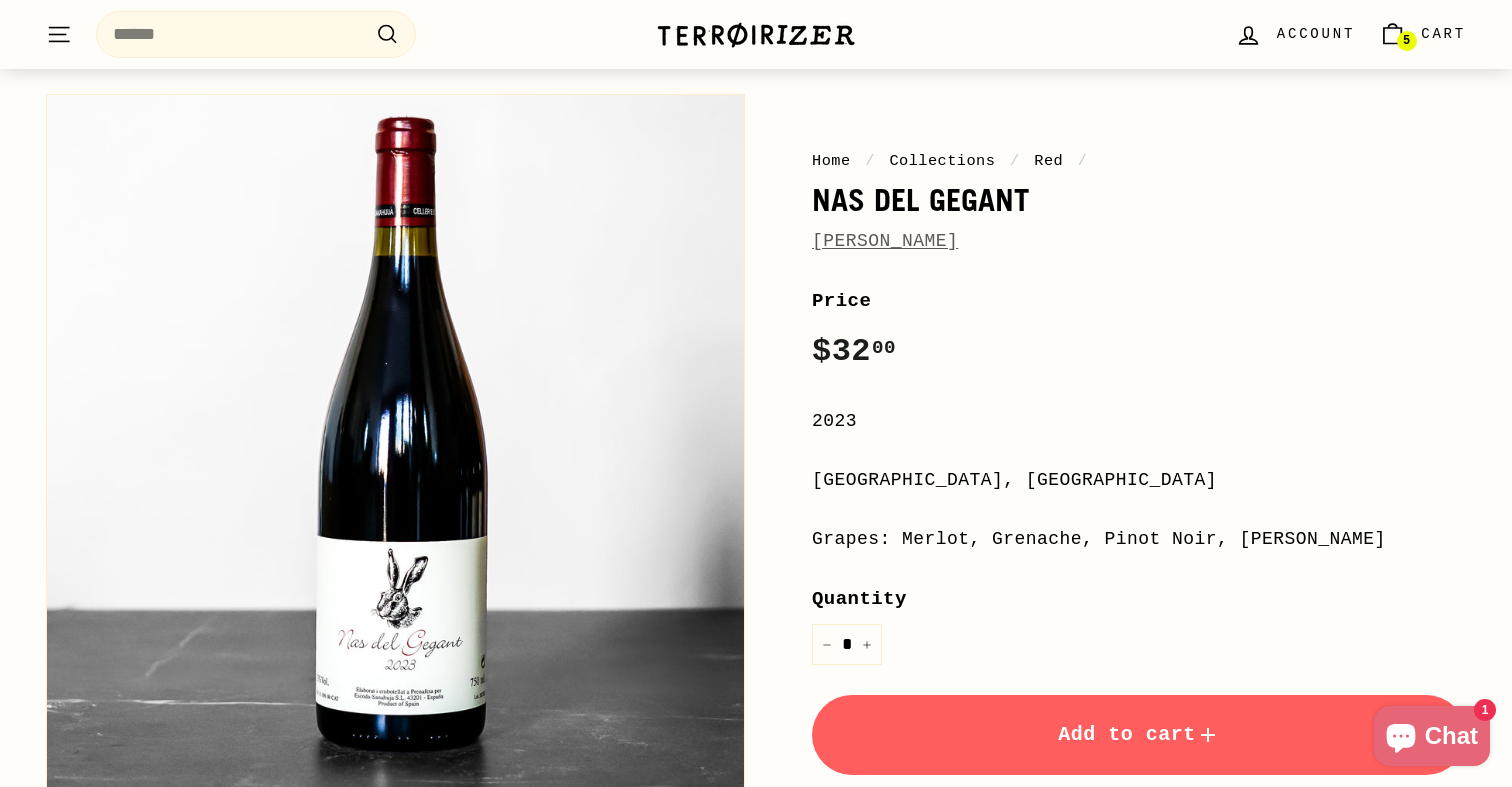 scroll, scrollTop: 116, scrollLeft: 0, axis: vertical 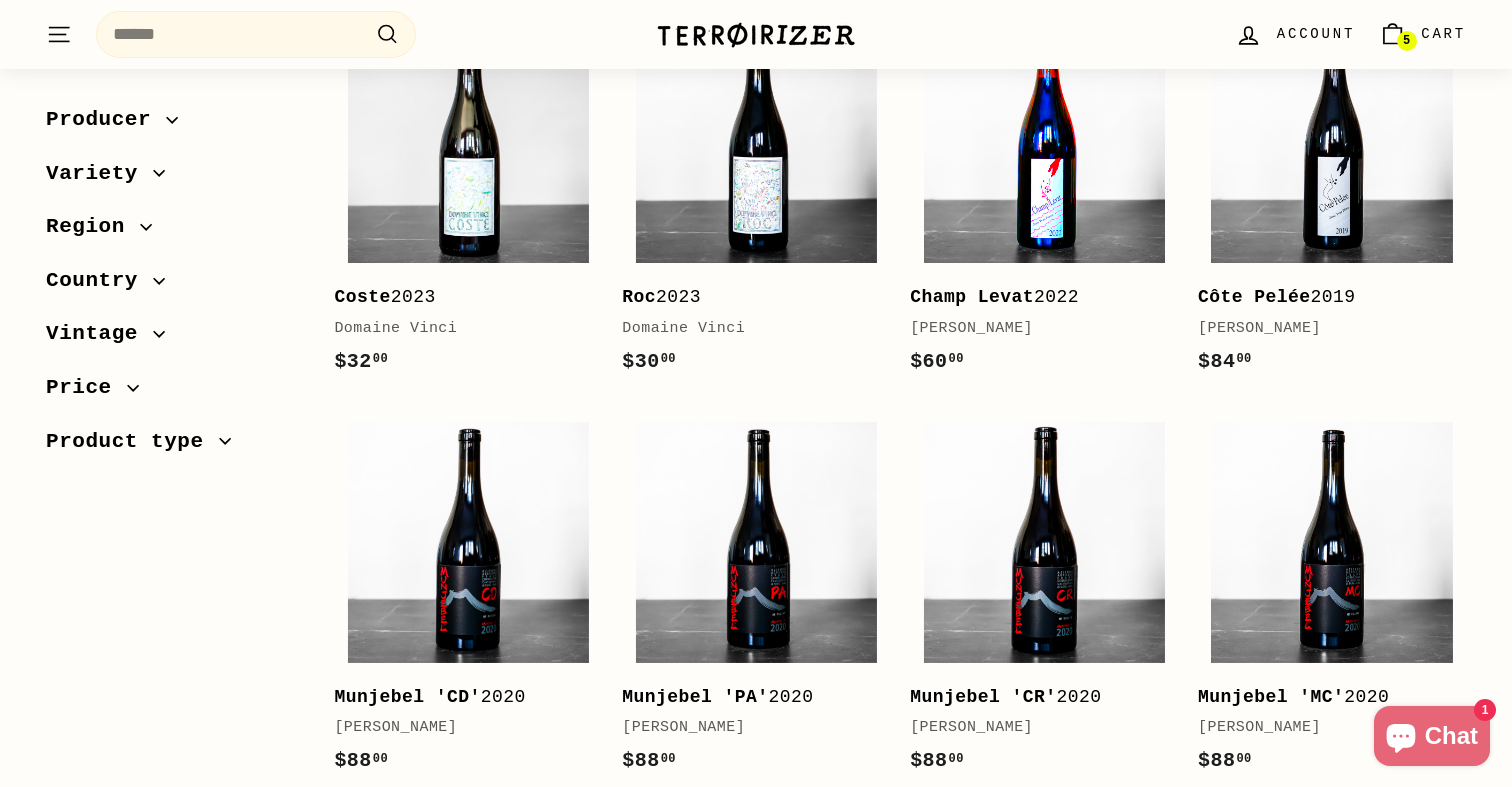 click at bounding box center [1044, 142] 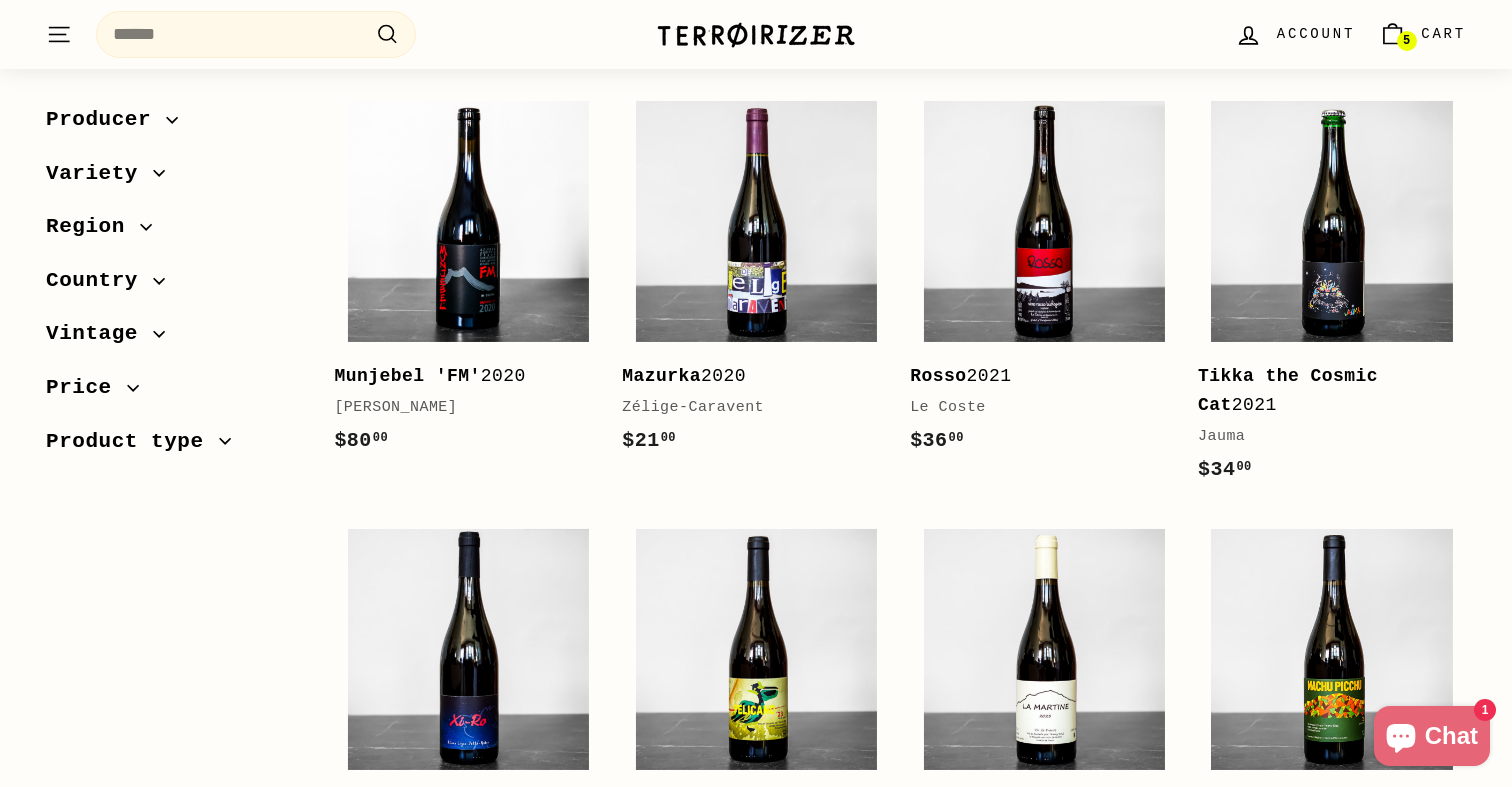 scroll, scrollTop: 1106, scrollLeft: 0, axis: vertical 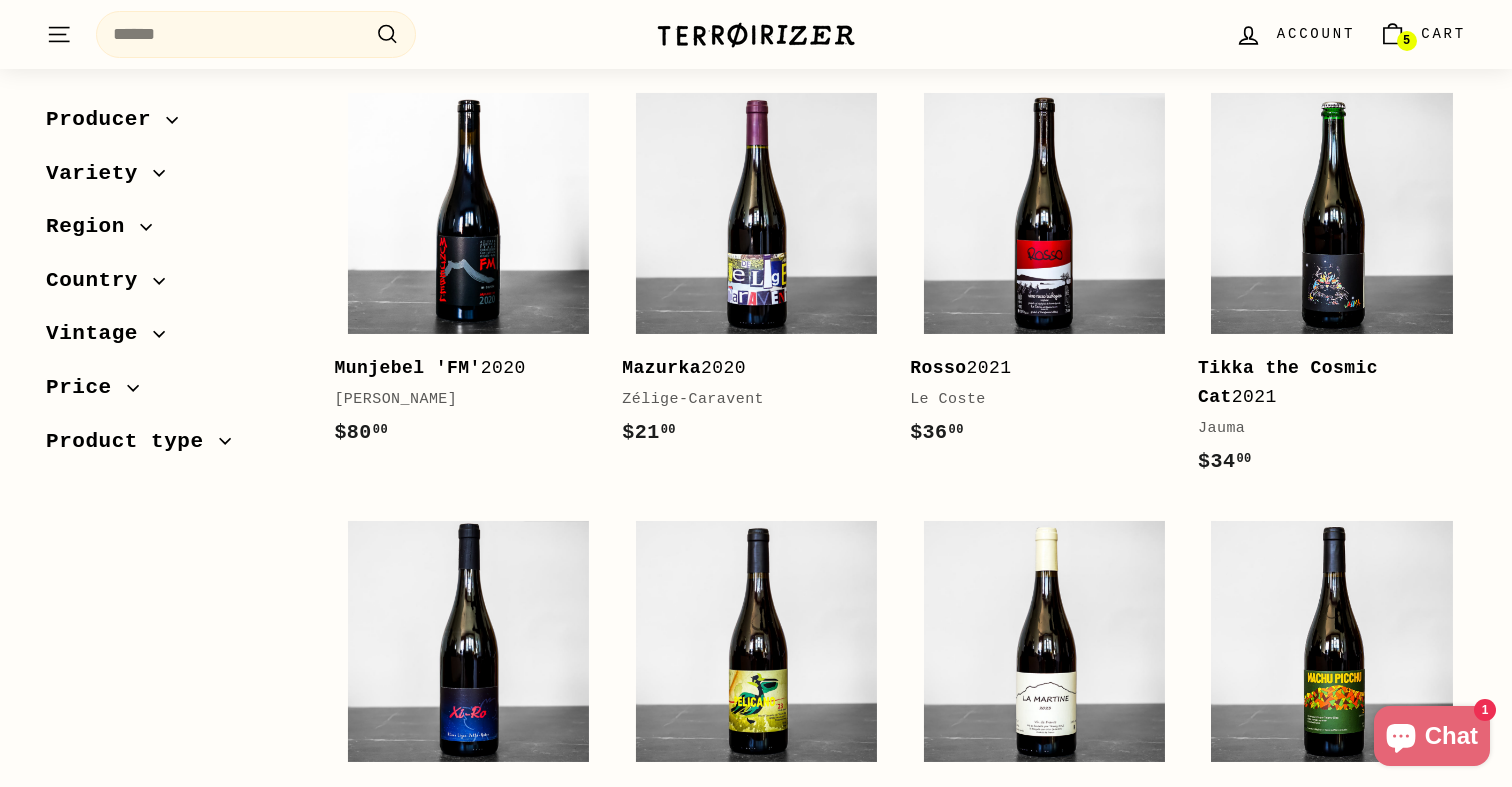 click on "Sort
Featured
Best selling
Alphabetically, A-Z
Alphabetically, Z-A
Price, low to high
Price, high to low
Date, old to new
Date, new to old
Producer
2Naturkinder  (1)
Ananda" at bounding box center [745, 1397] 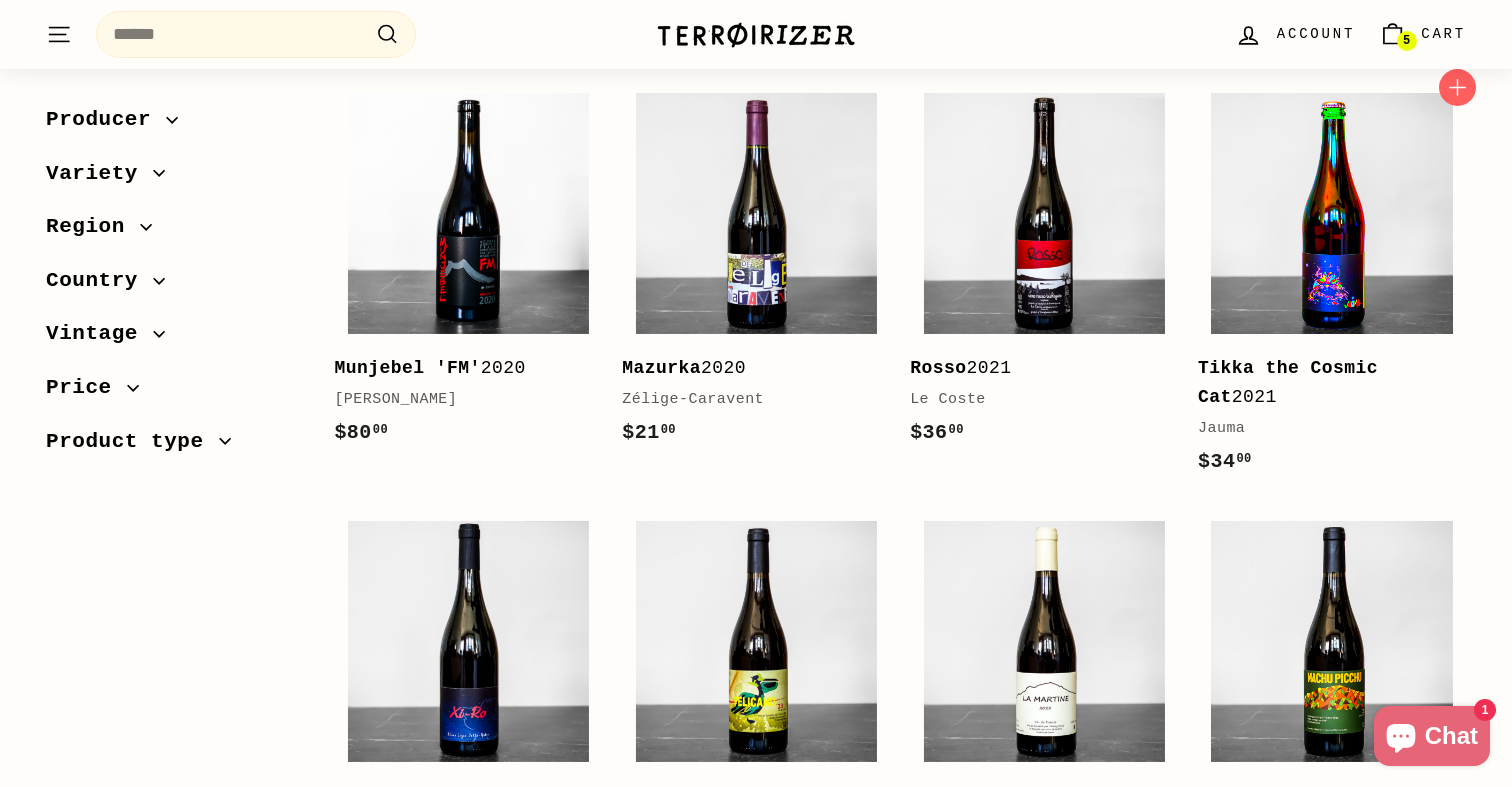 click at bounding box center (1331, 213) 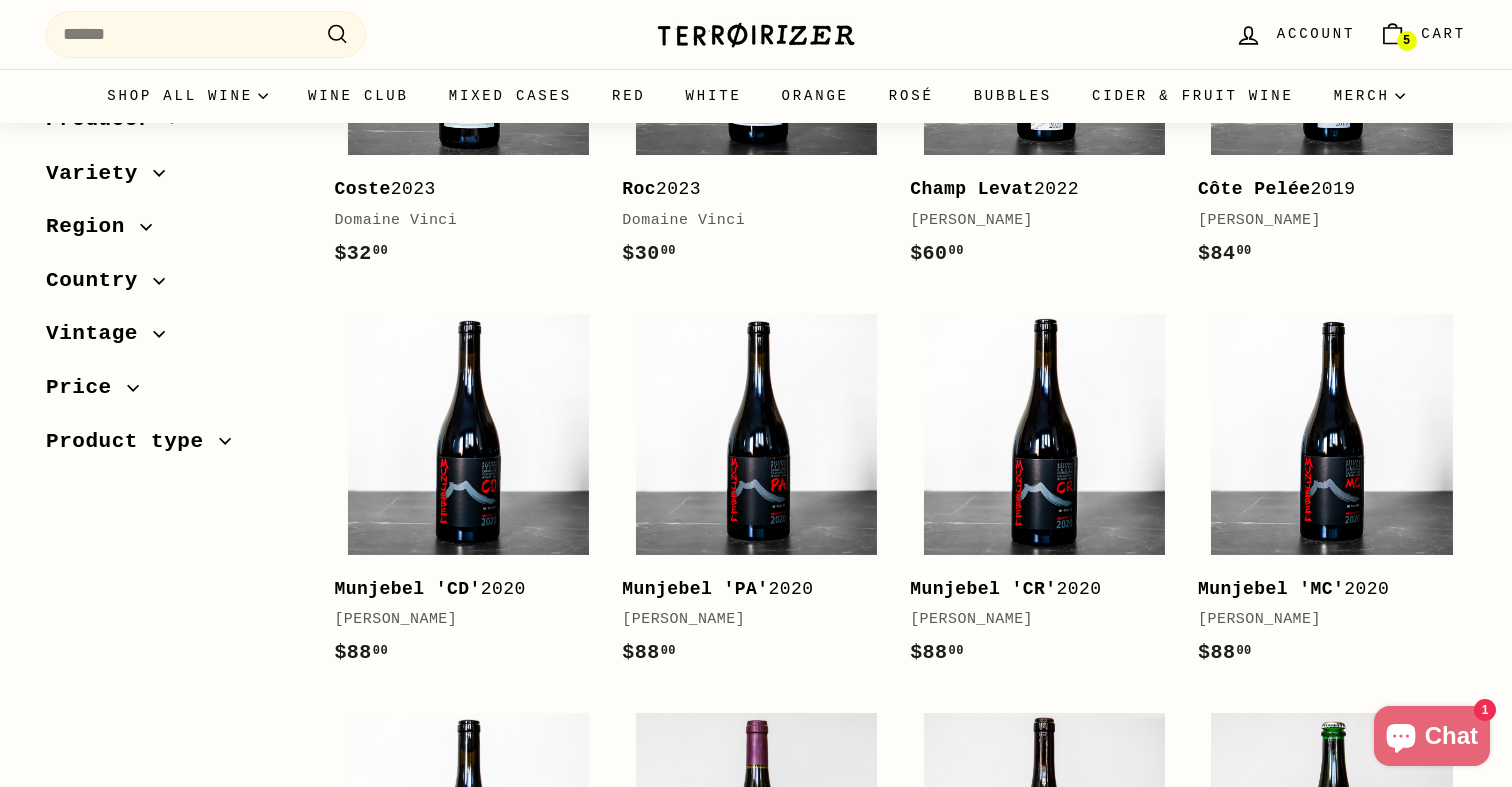 scroll, scrollTop: 0, scrollLeft: 0, axis: both 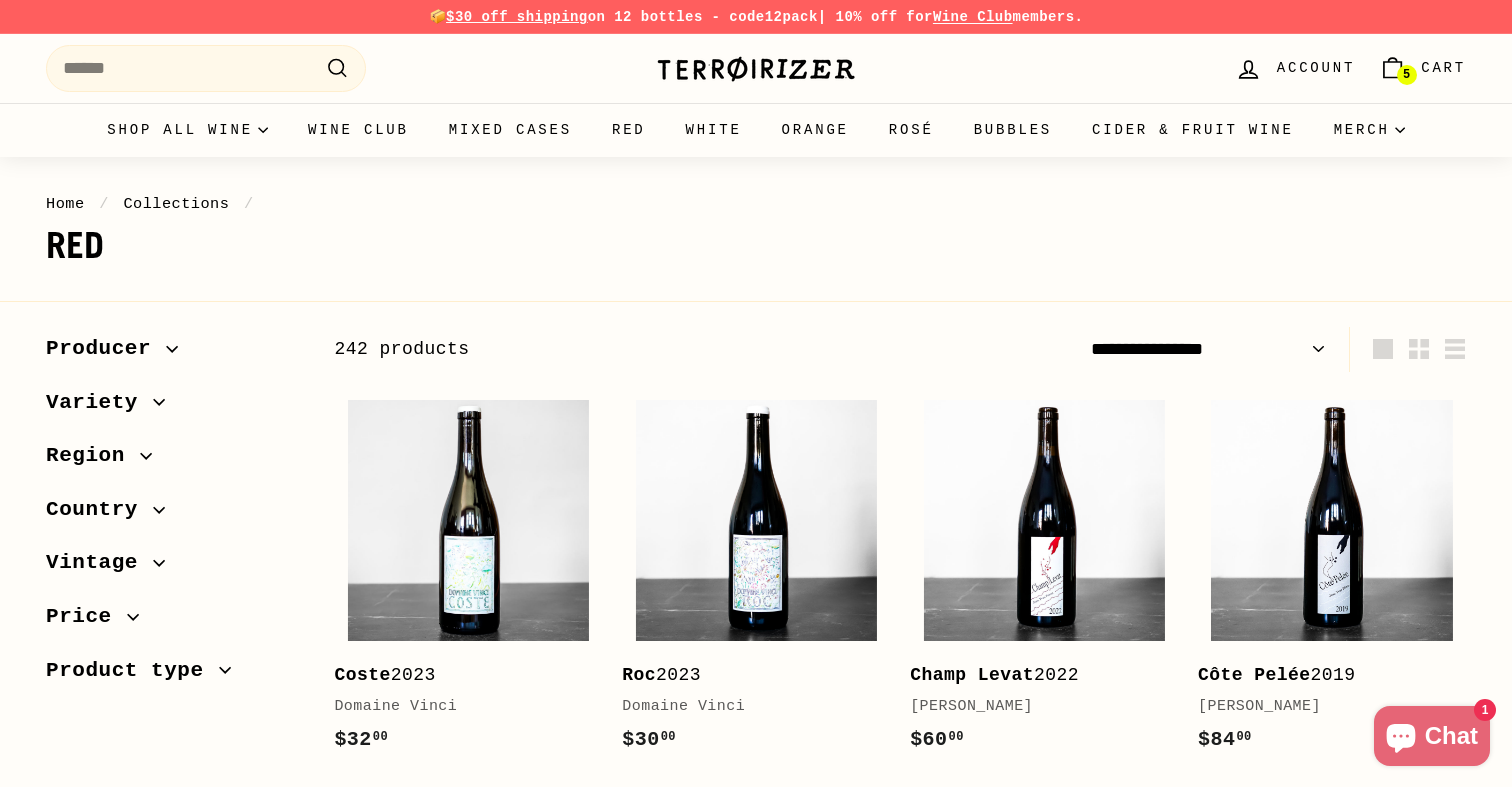 click at bounding box center (756, 69) 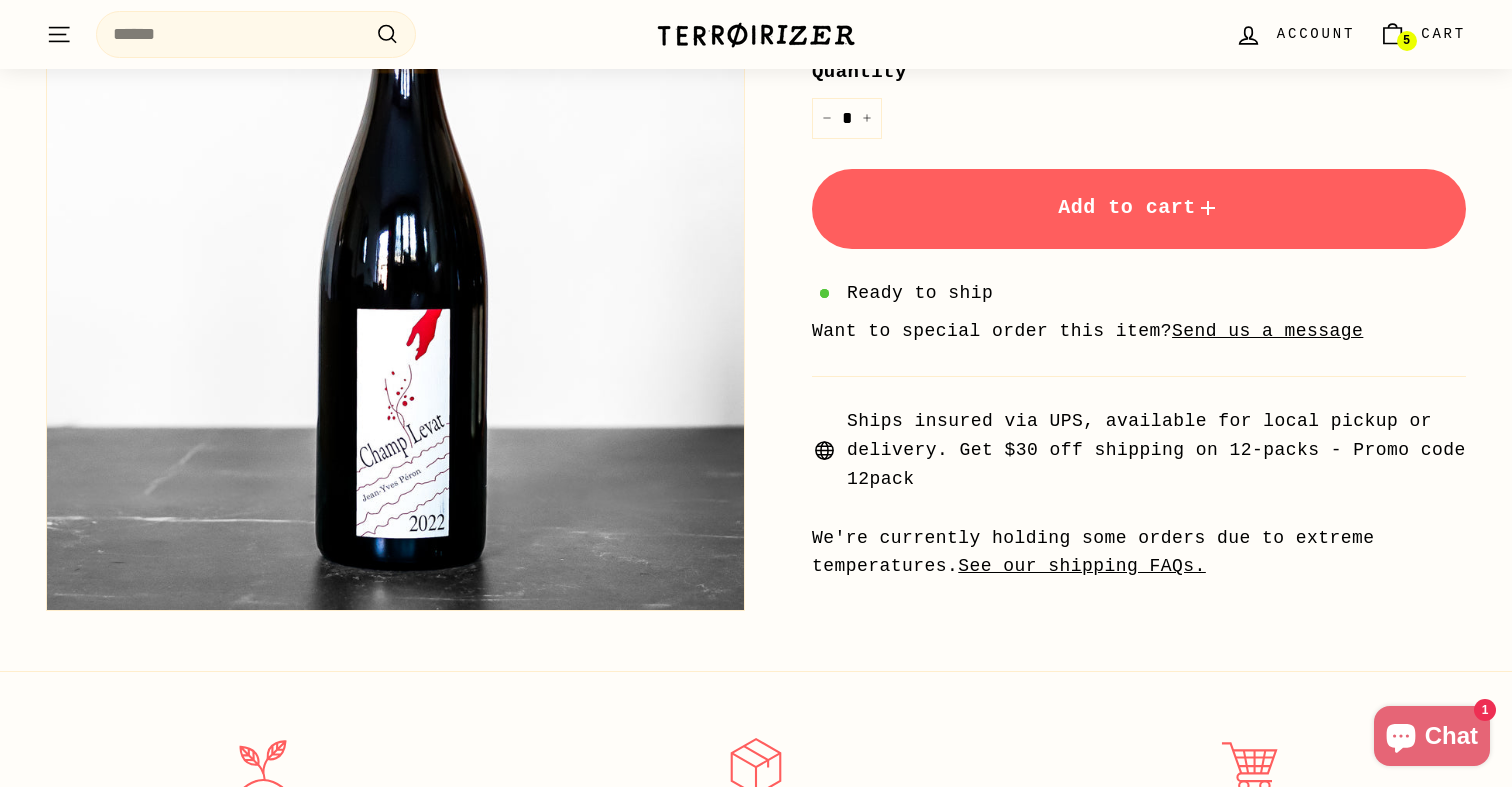 scroll, scrollTop: 615, scrollLeft: 0, axis: vertical 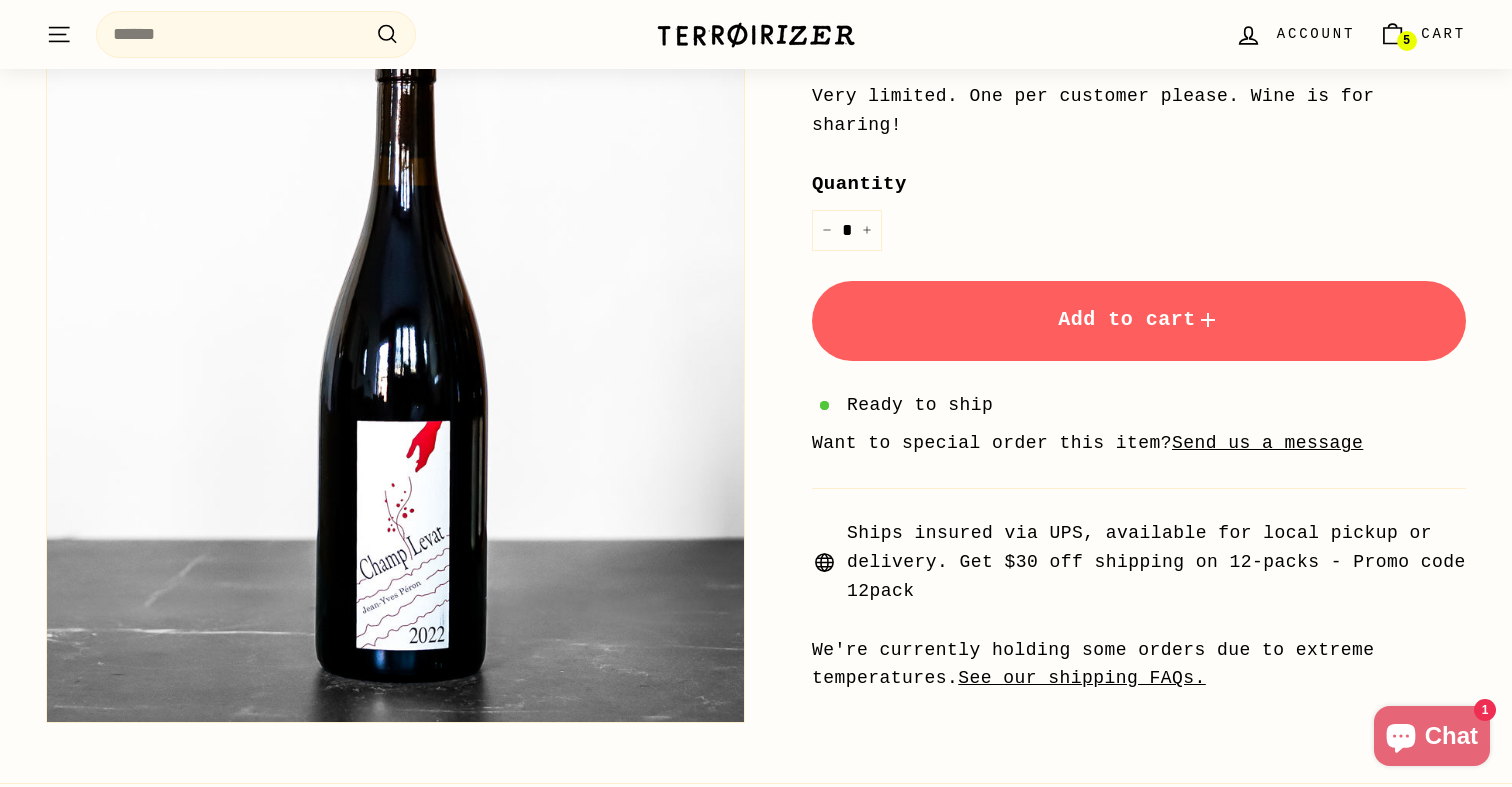 click on "Add to cart" at bounding box center (1139, 319) 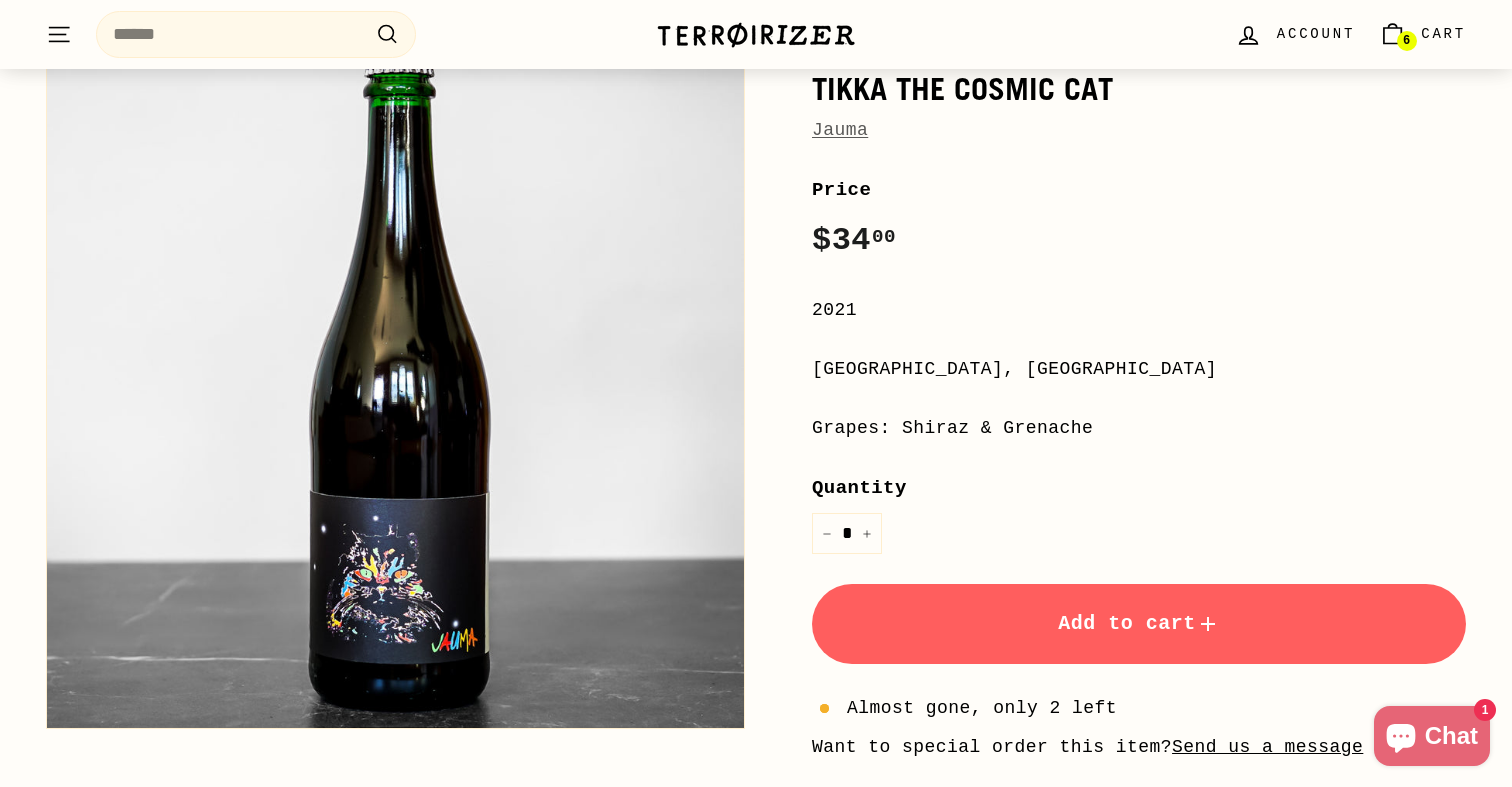 scroll, scrollTop: 346, scrollLeft: 0, axis: vertical 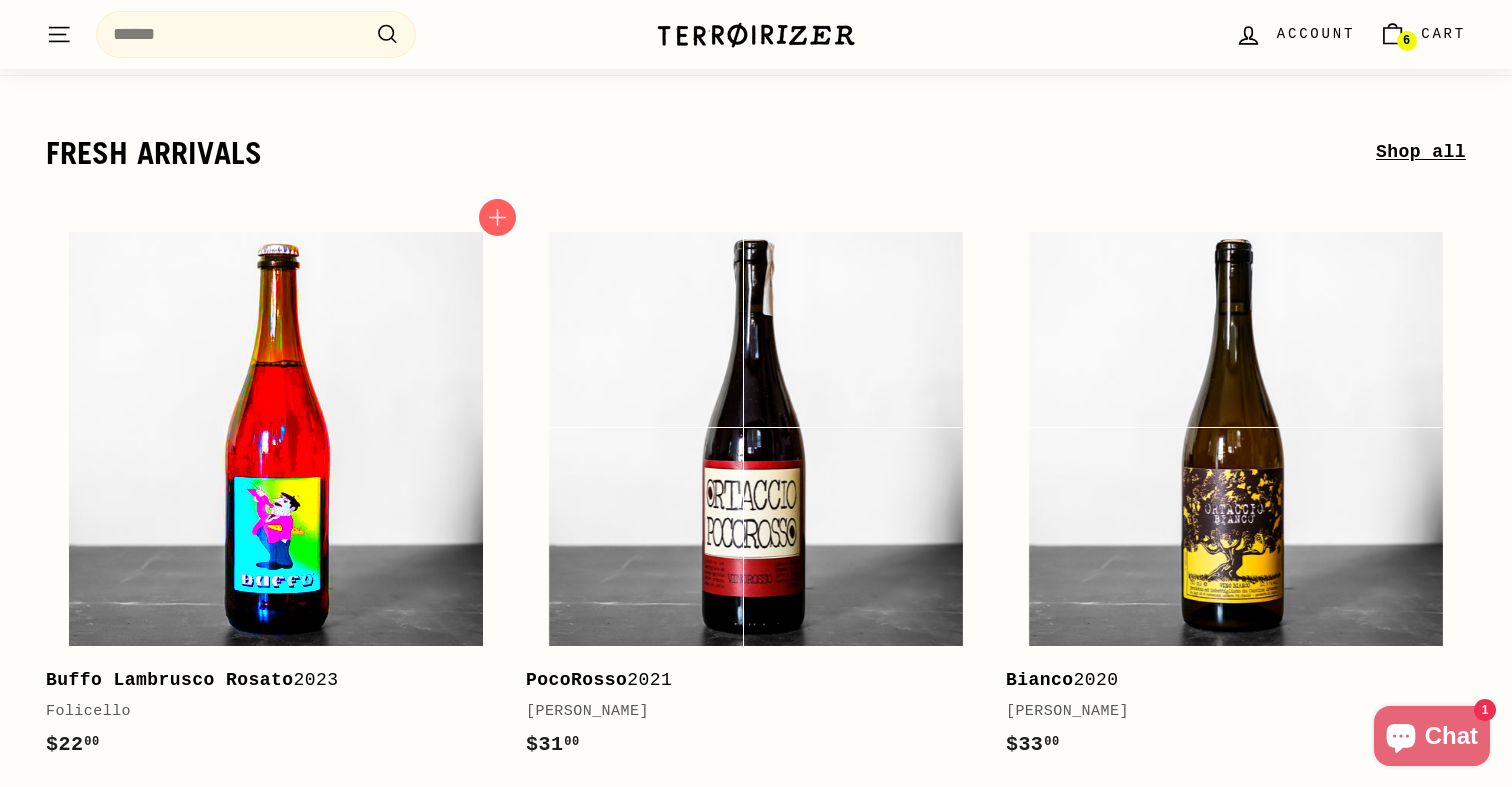 click at bounding box center [276, 439] 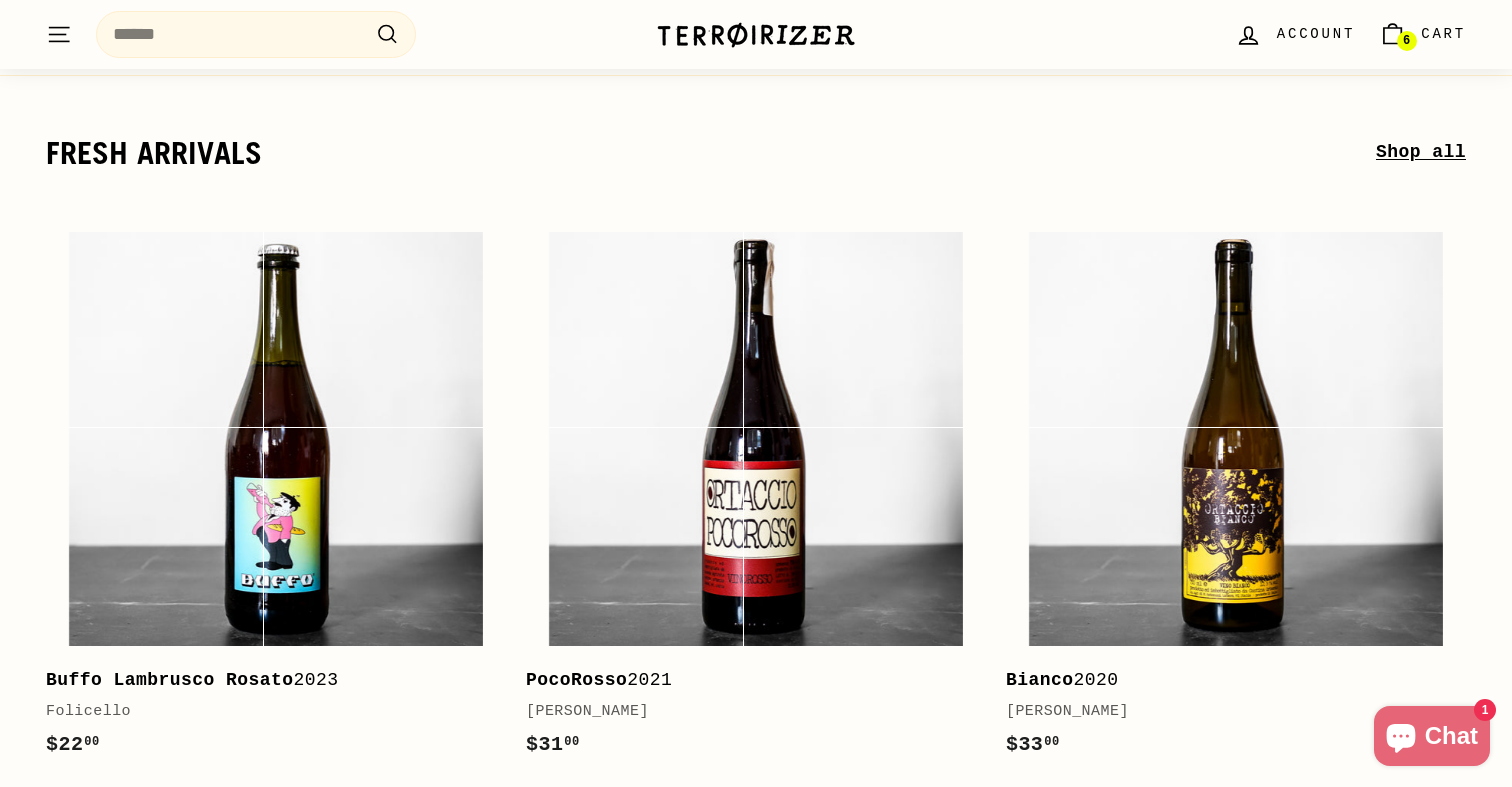 click on "Add to cart
Buffo Lambrusco Rosato  2023 Folicello
$22 00
$22.00
Add to cart
PocoRosso  2021 Cantina Ortaccio
$31 00
$31.00
Add to cart
Bianco  2020 Cantina Ortaccio
$33 00
$33.00
Add to cart
2022" at bounding box center [756, 1663] 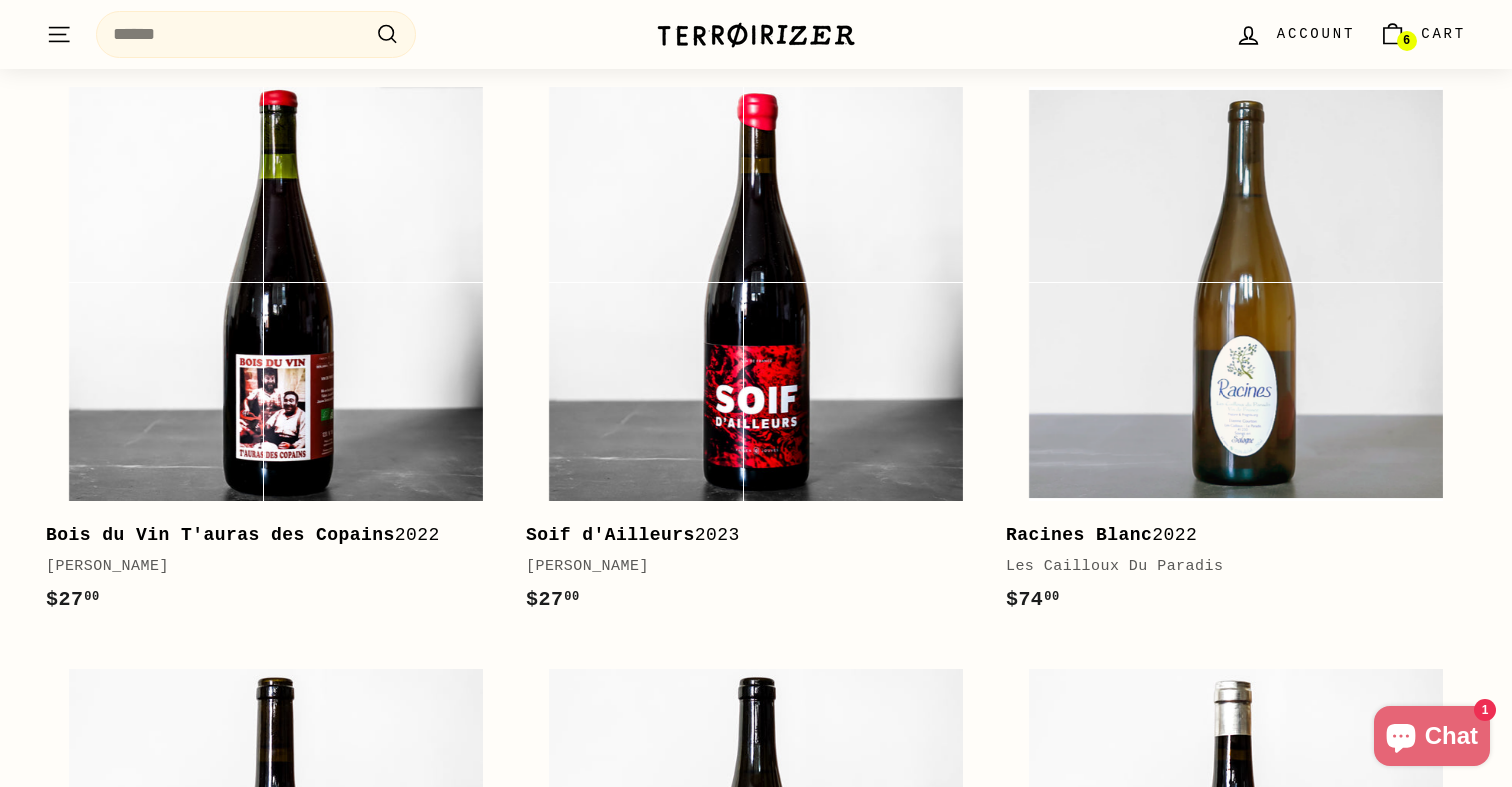 scroll, scrollTop: 997, scrollLeft: 0, axis: vertical 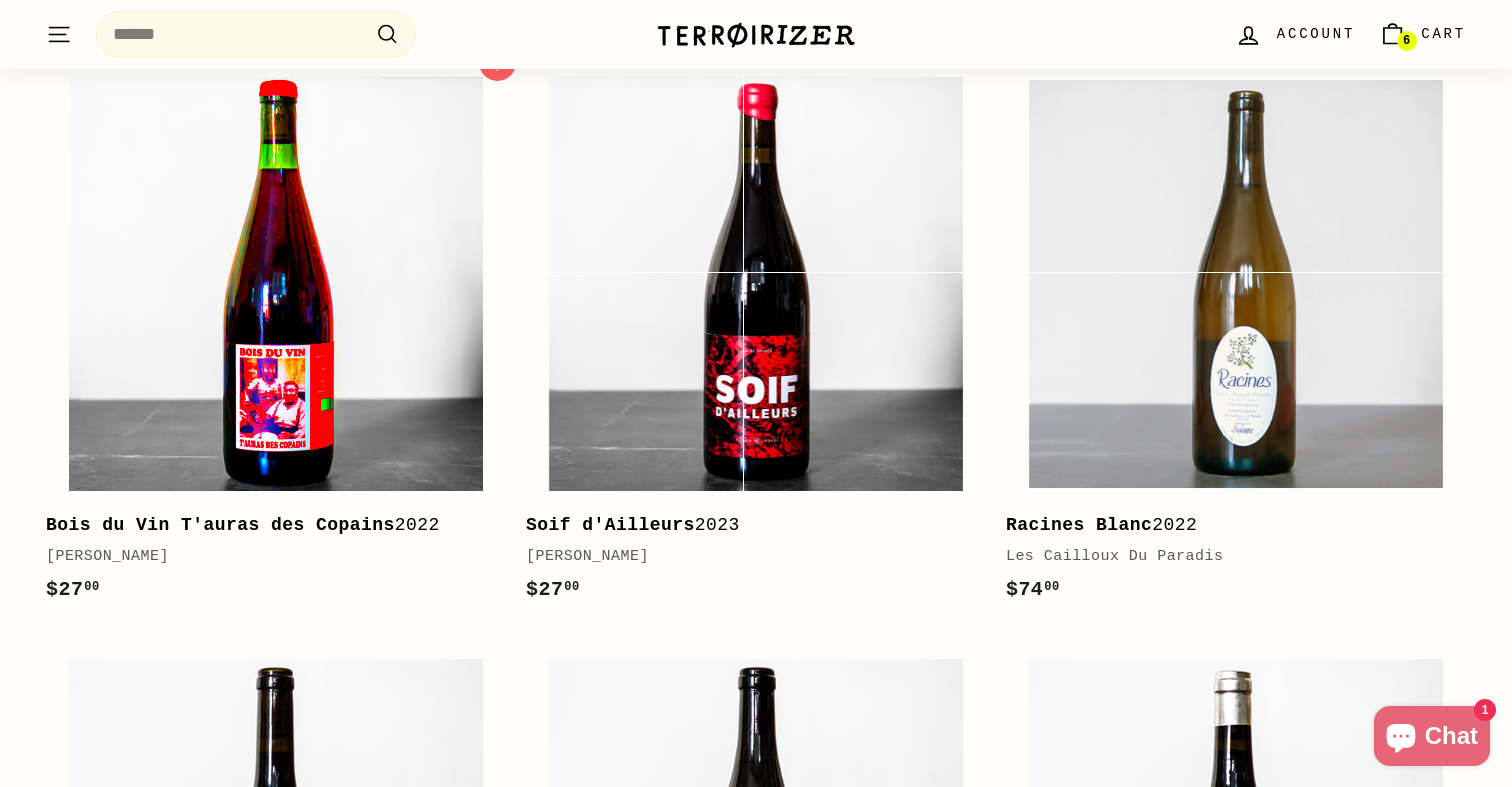 click at bounding box center (276, 284) 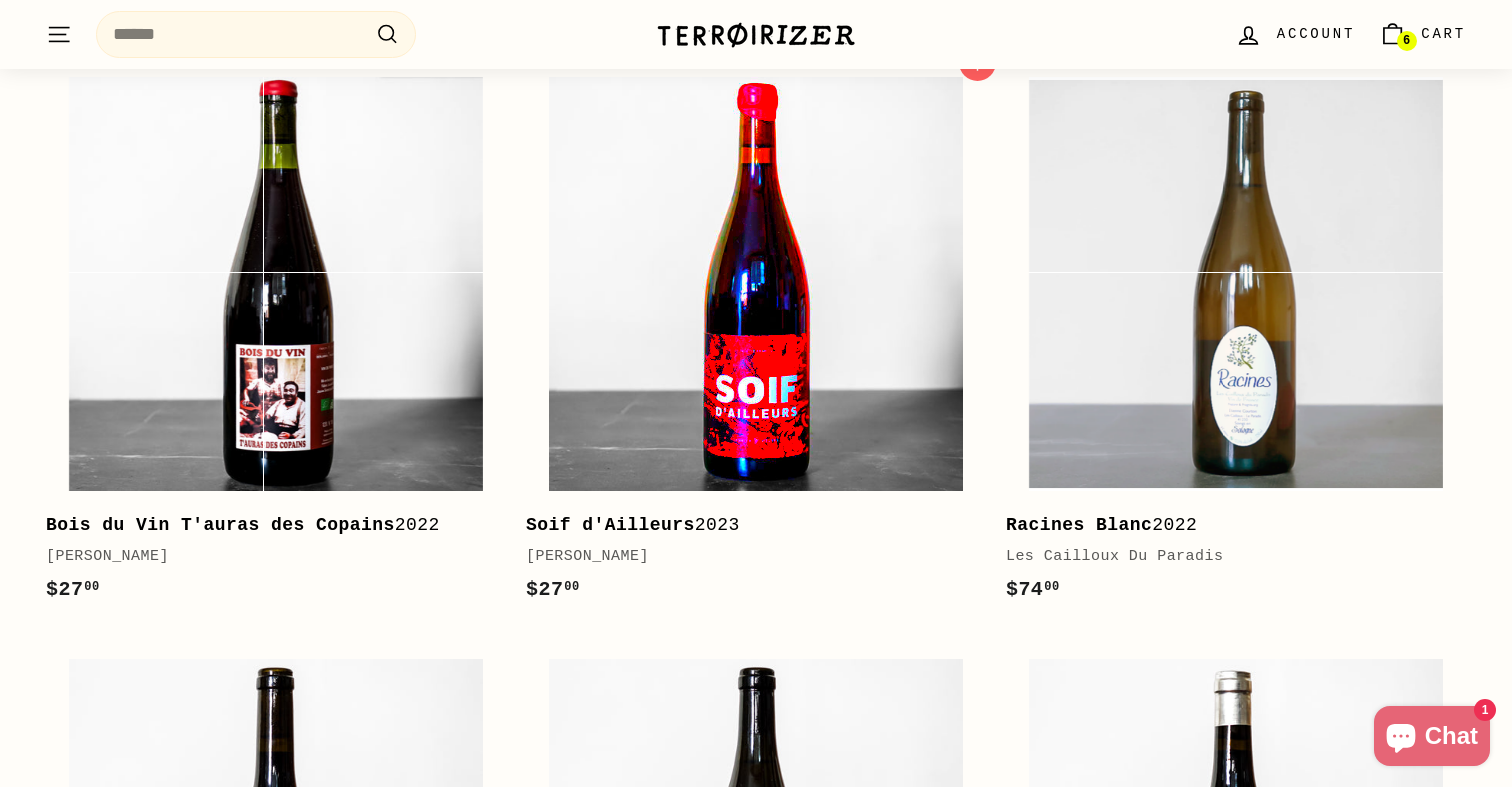 click at bounding box center [756, 284] 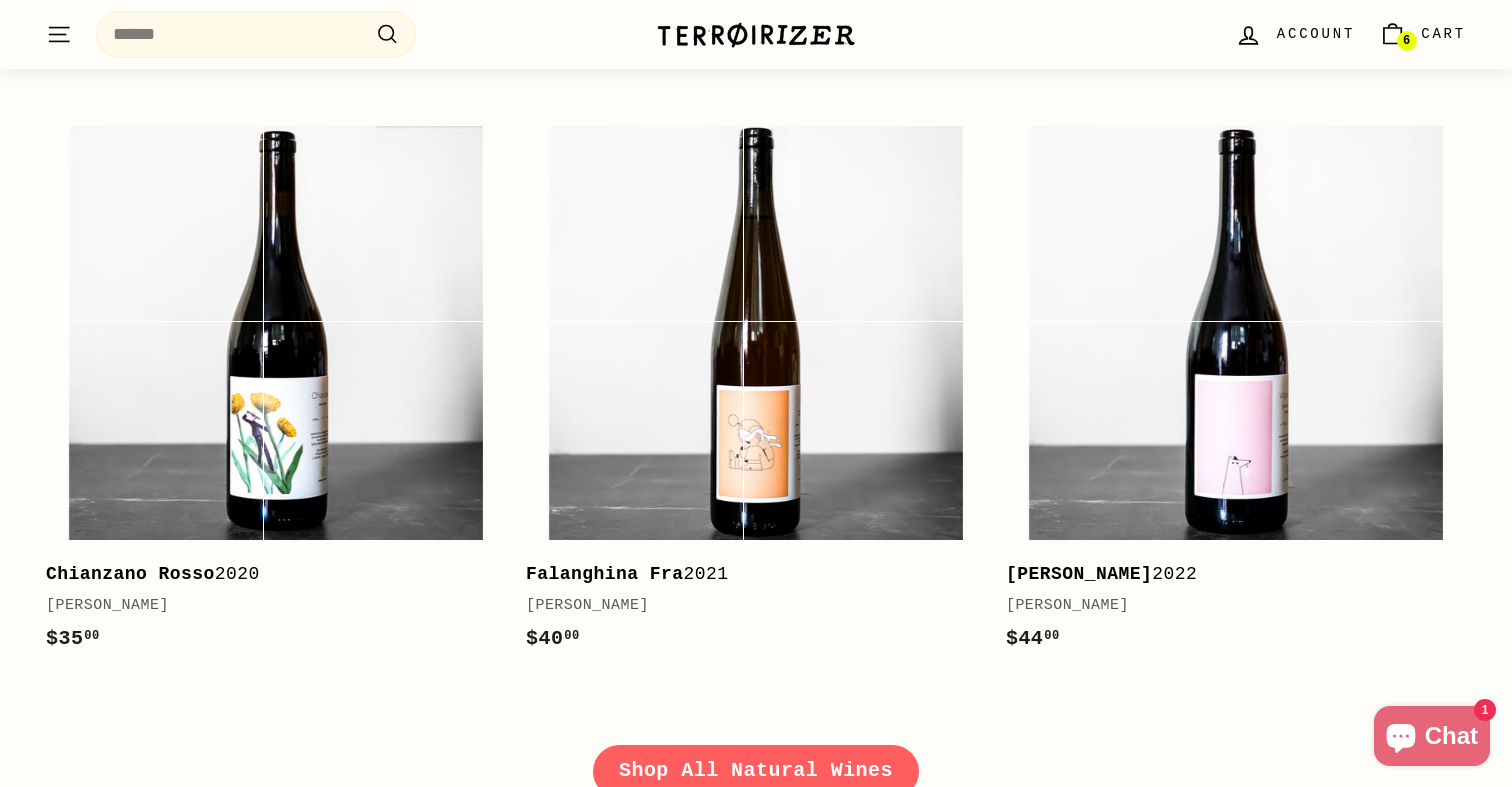 scroll, scrollTop: 2715, scrollLeft: 0, axis: vertical 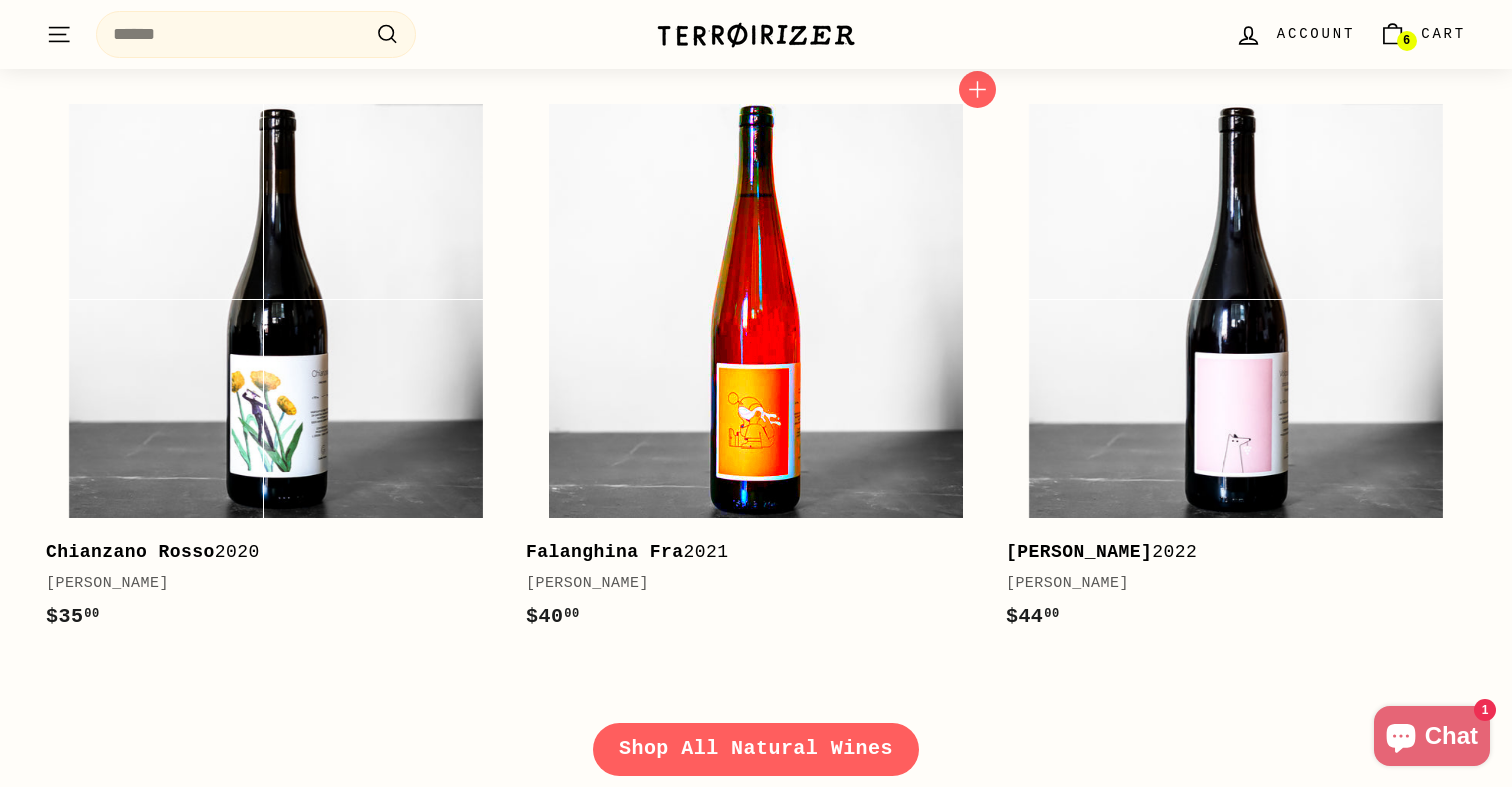 click at bounding box center (756, 311) 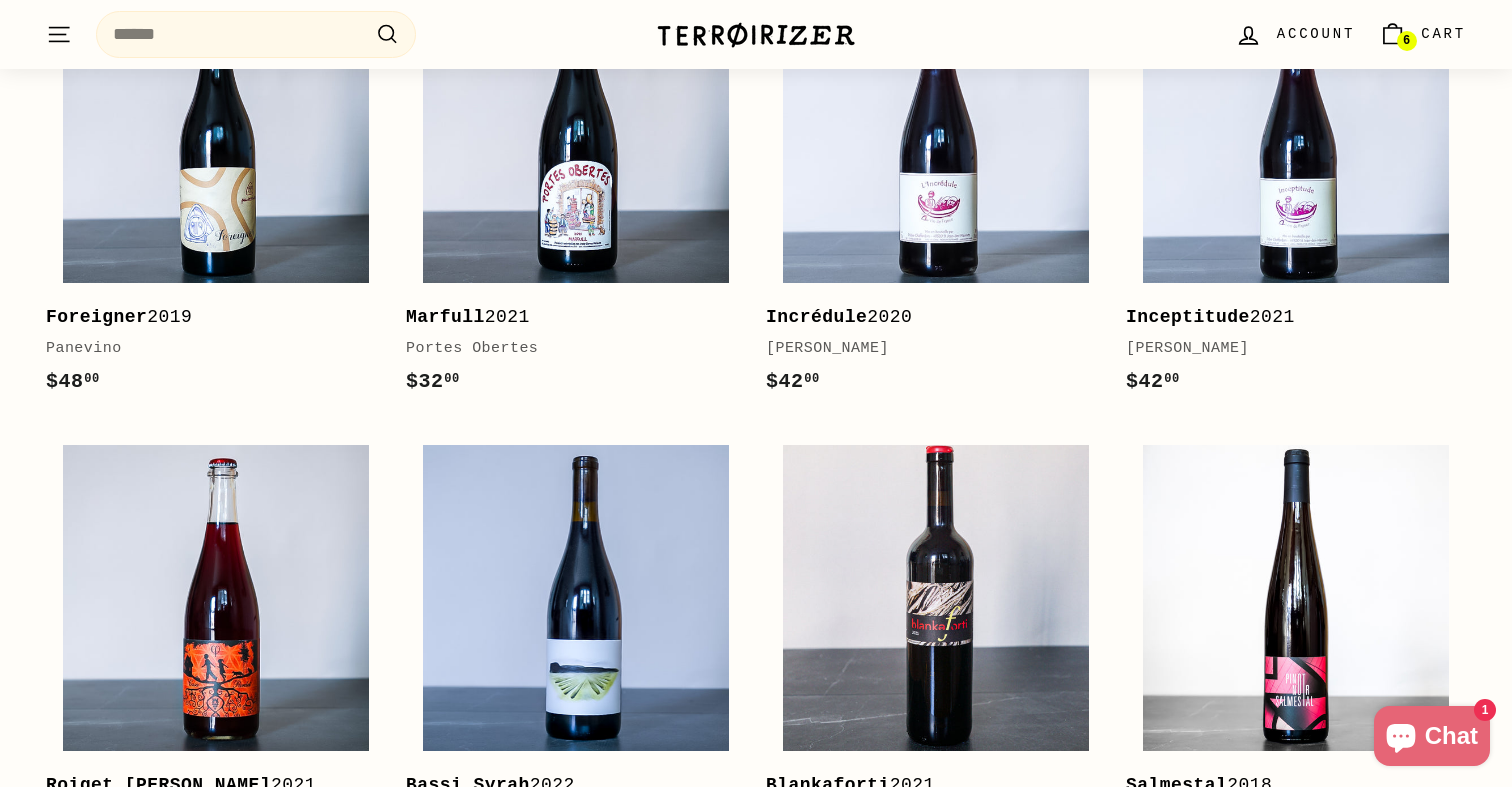 scroll, scrollTop: 3721, scrollLeft: 0, axis: vertical 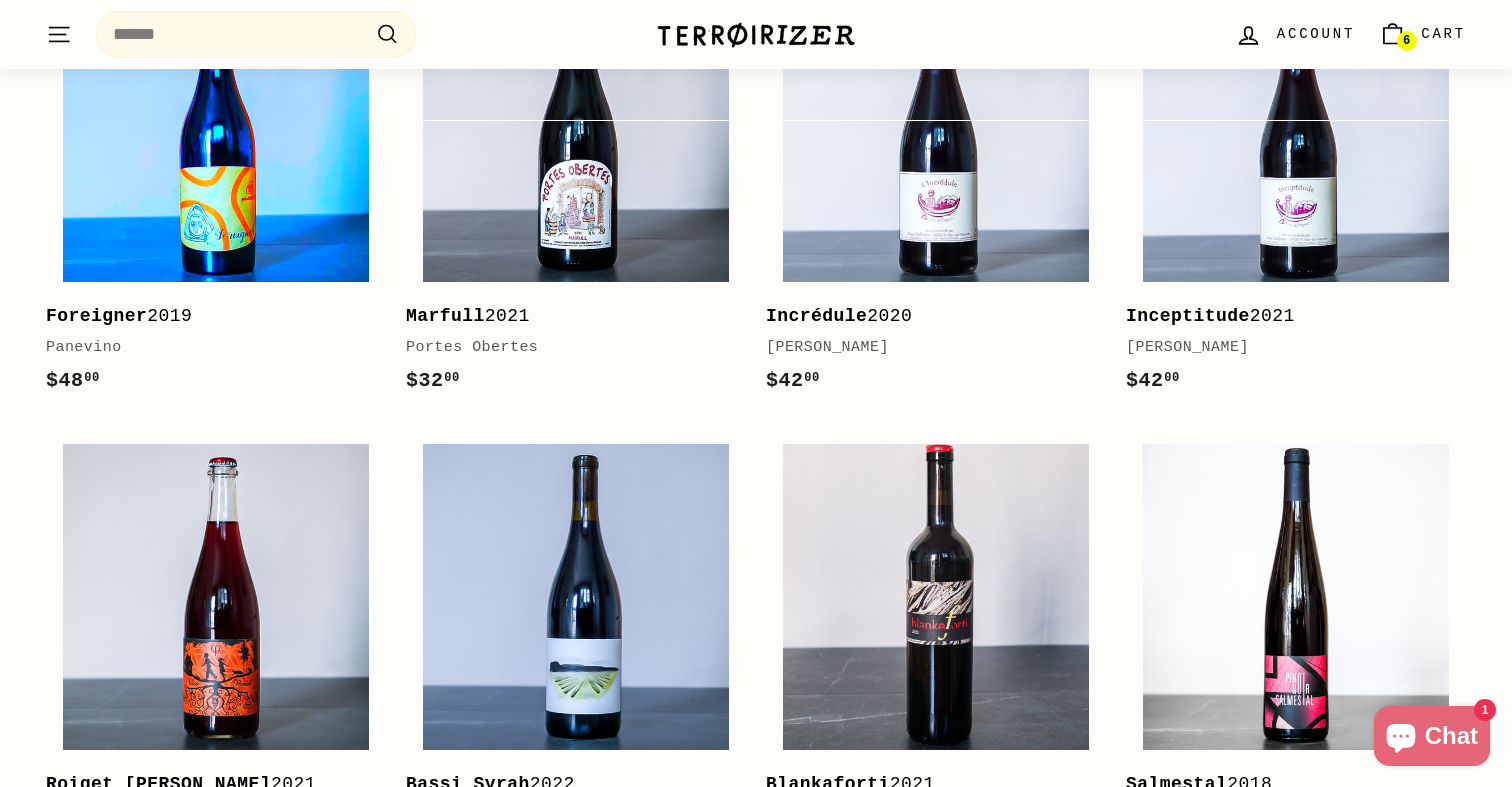 click at bounding box center (216, 129) 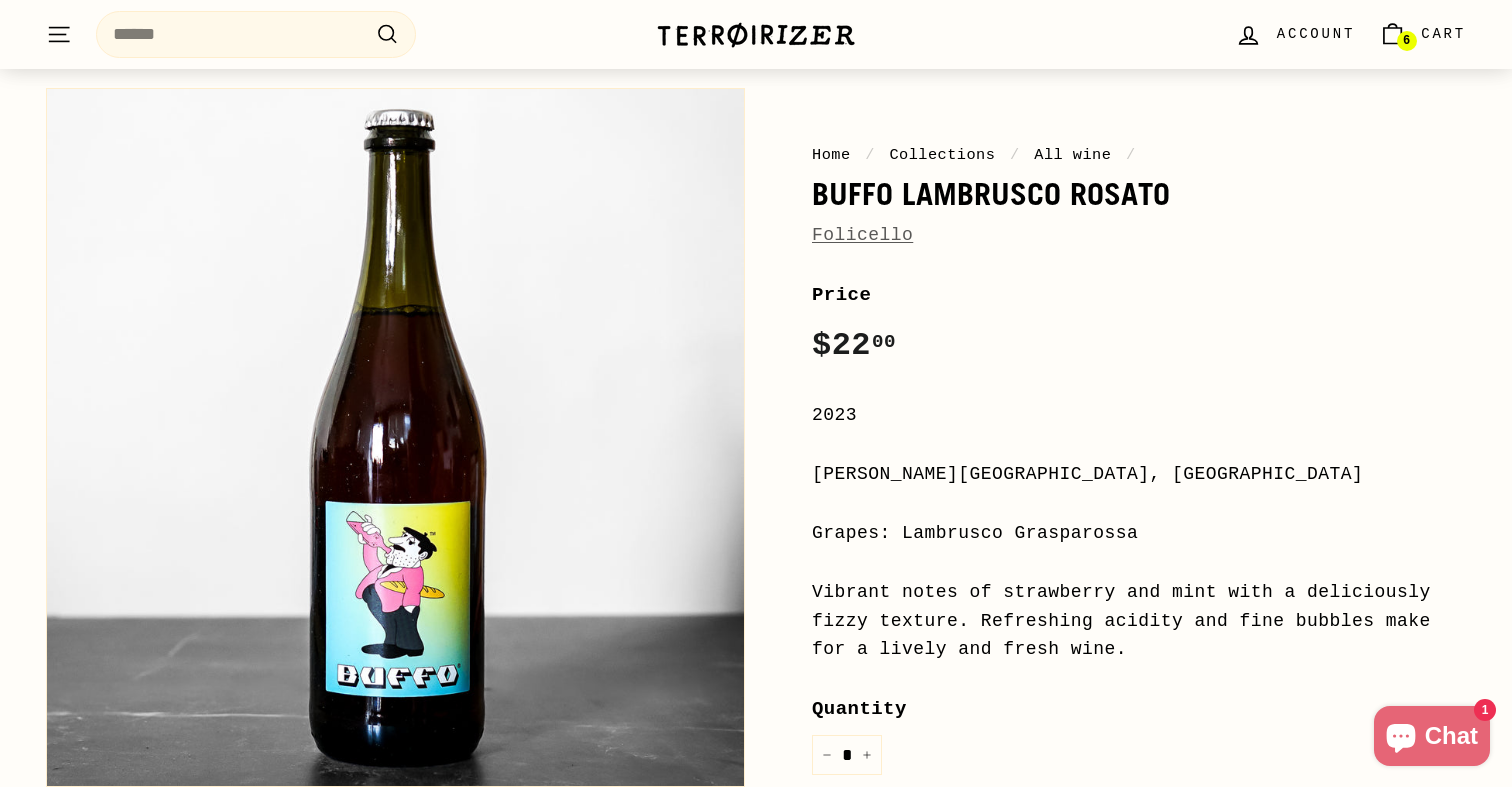 scroll, scrollTop: 159, scrollLeft: 0, axis: vertical 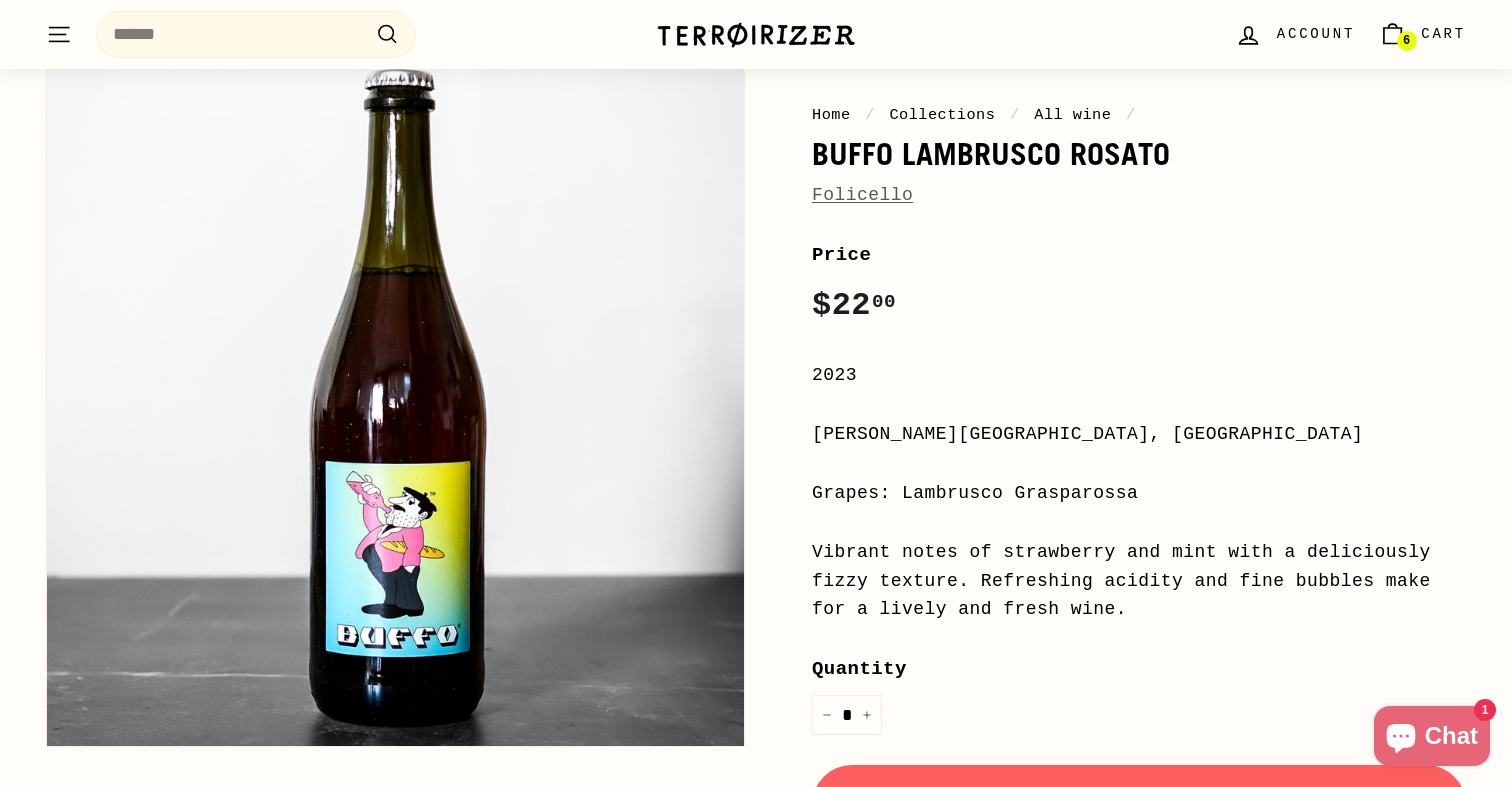 click on "Add to cart" at bounding box center [1139, 805] 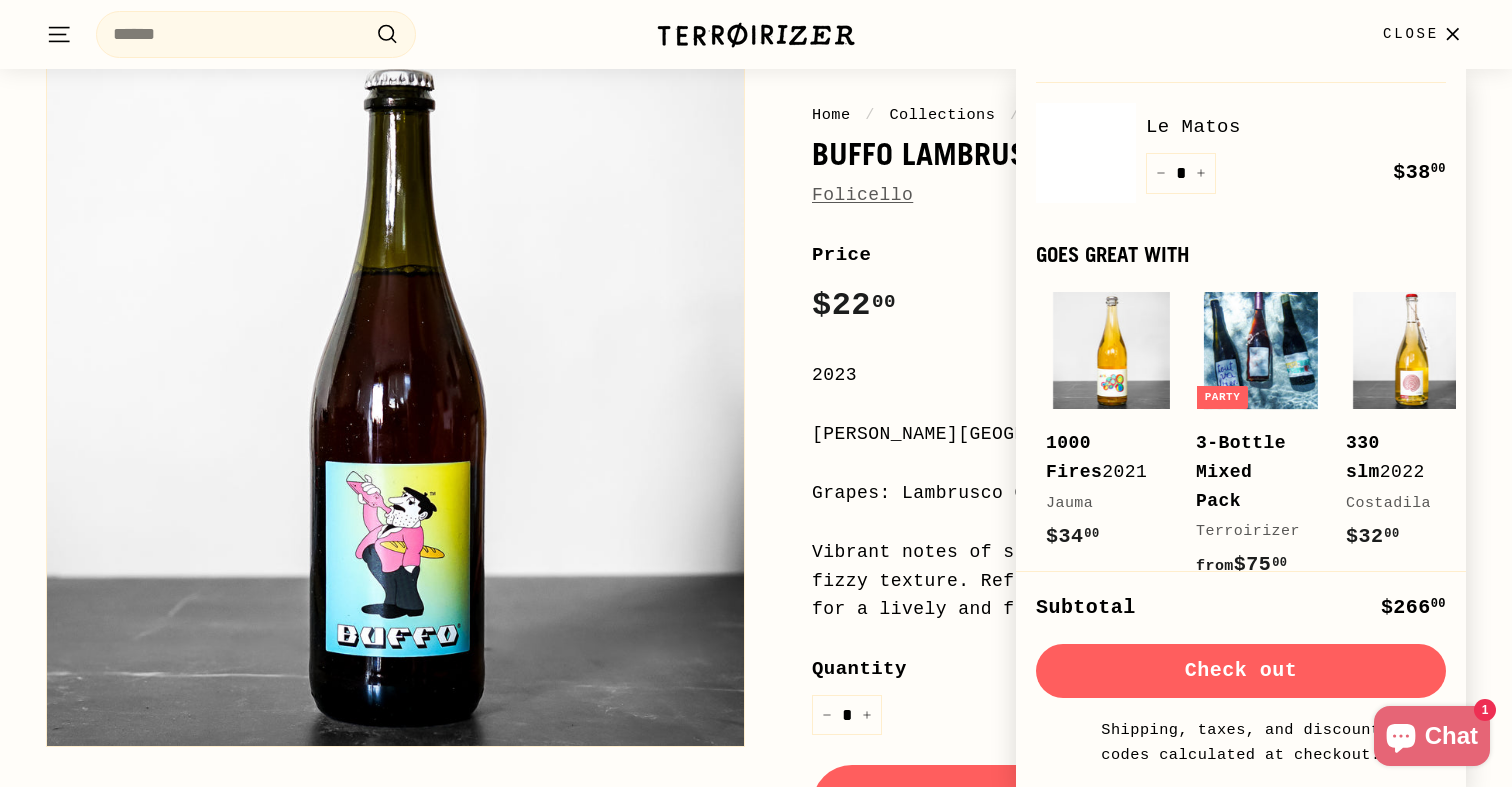 scroll, scrollTop: 842, scrollLeft: 0, axis: vertical 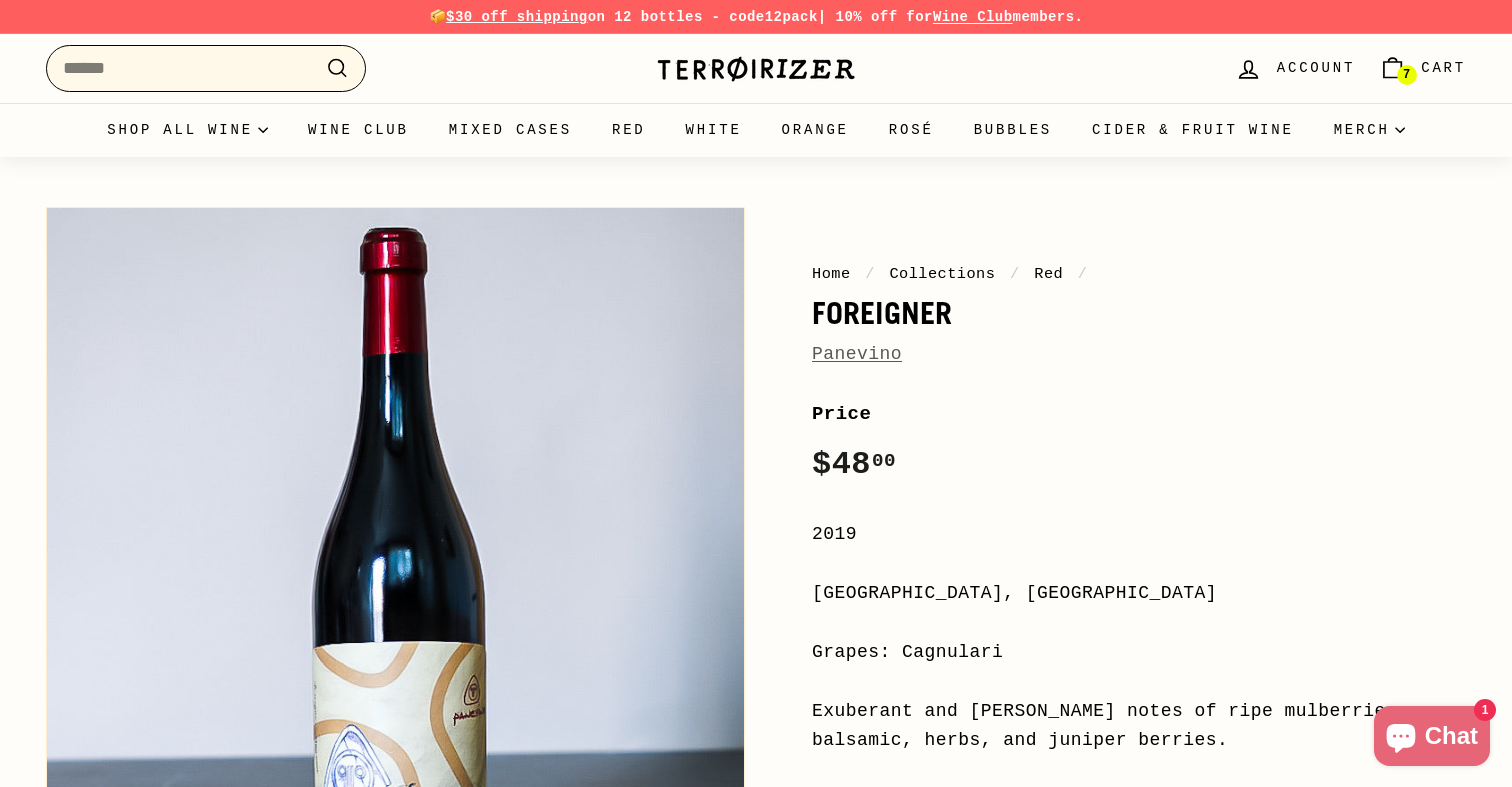 click on "Search" at bounding box center (206, 68) 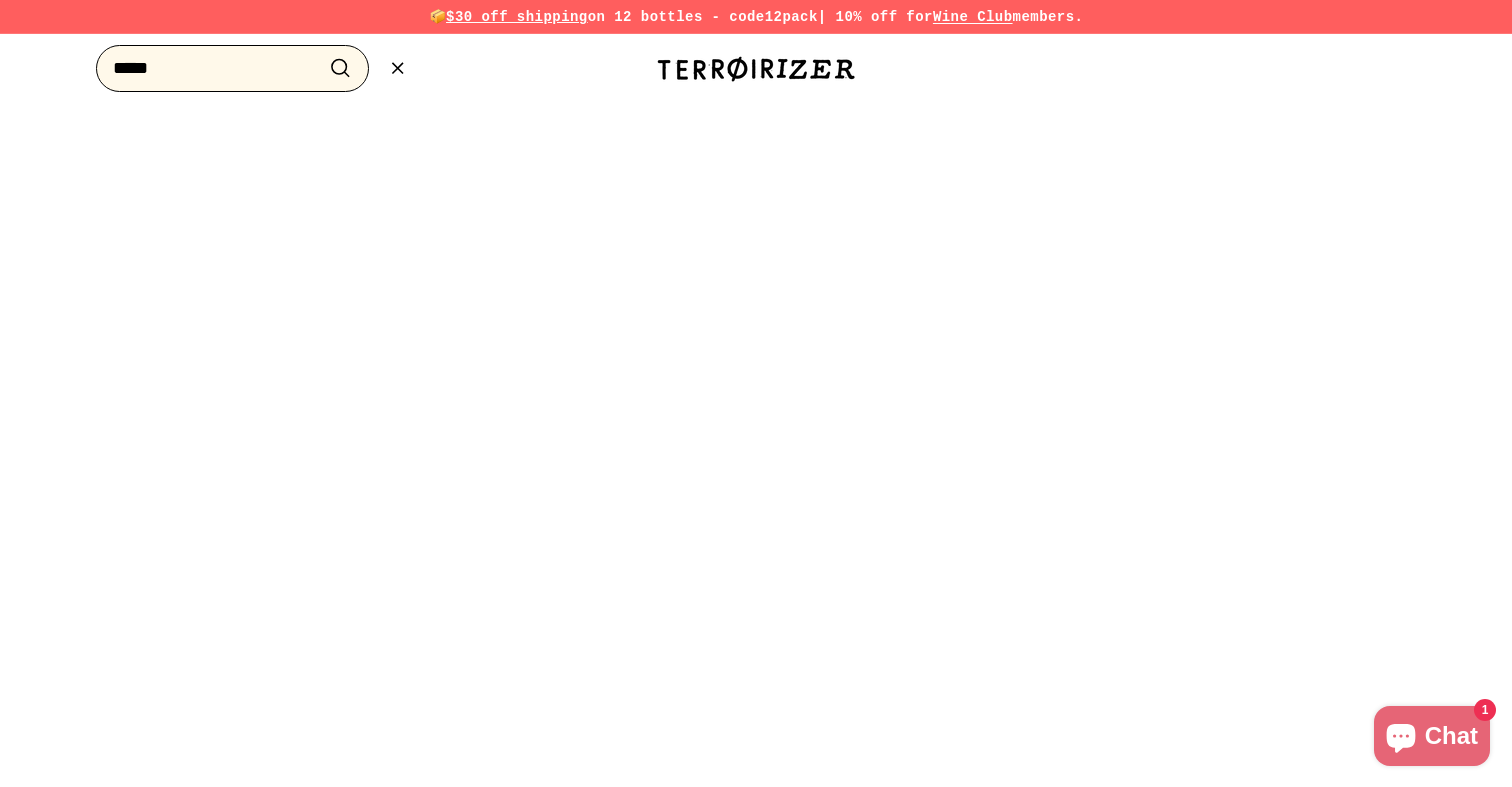 type on "*****" 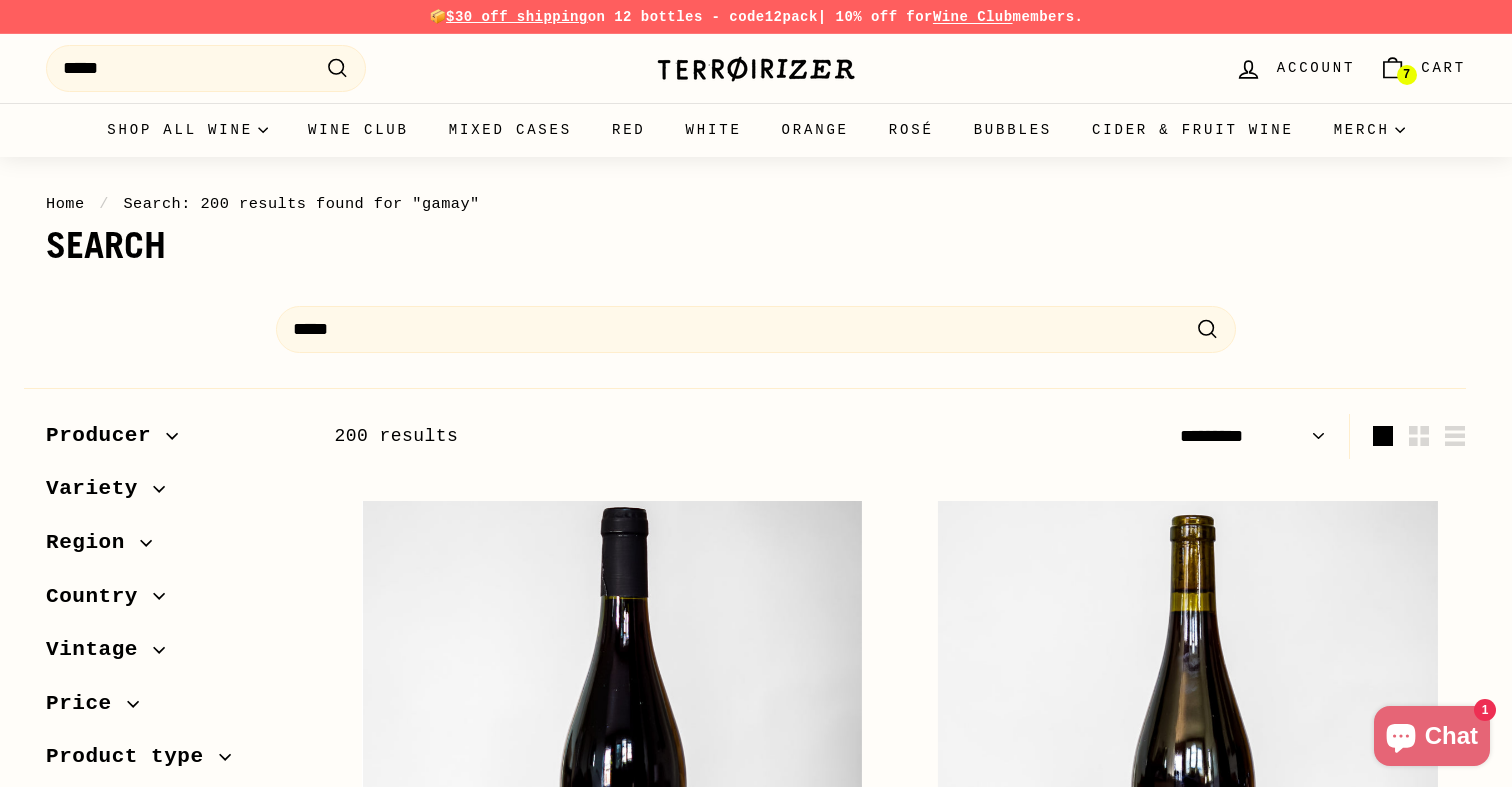 select on "*********" 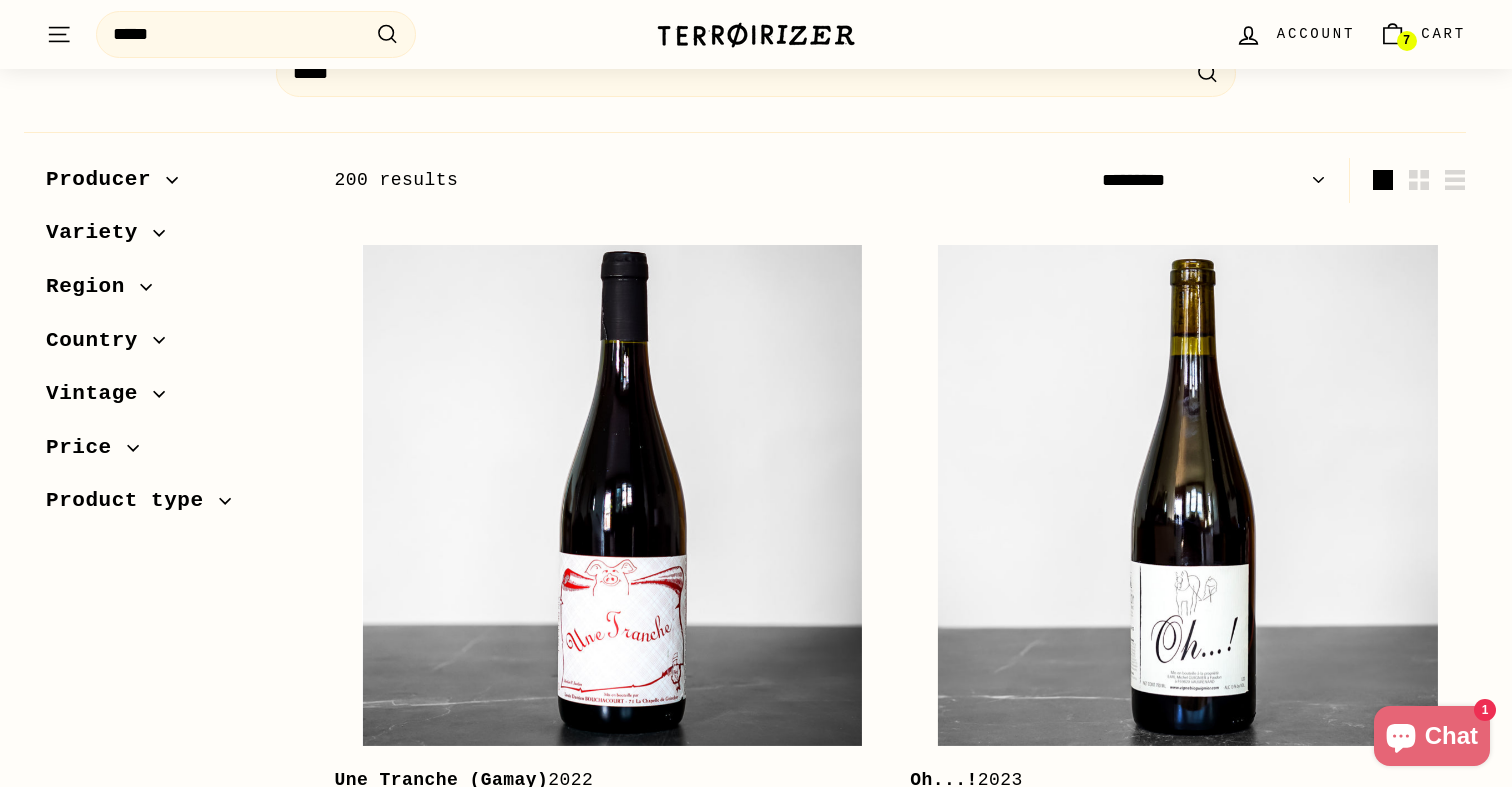 scroll, scrollTop: 195, scrollLeft: 0, axis: vertical 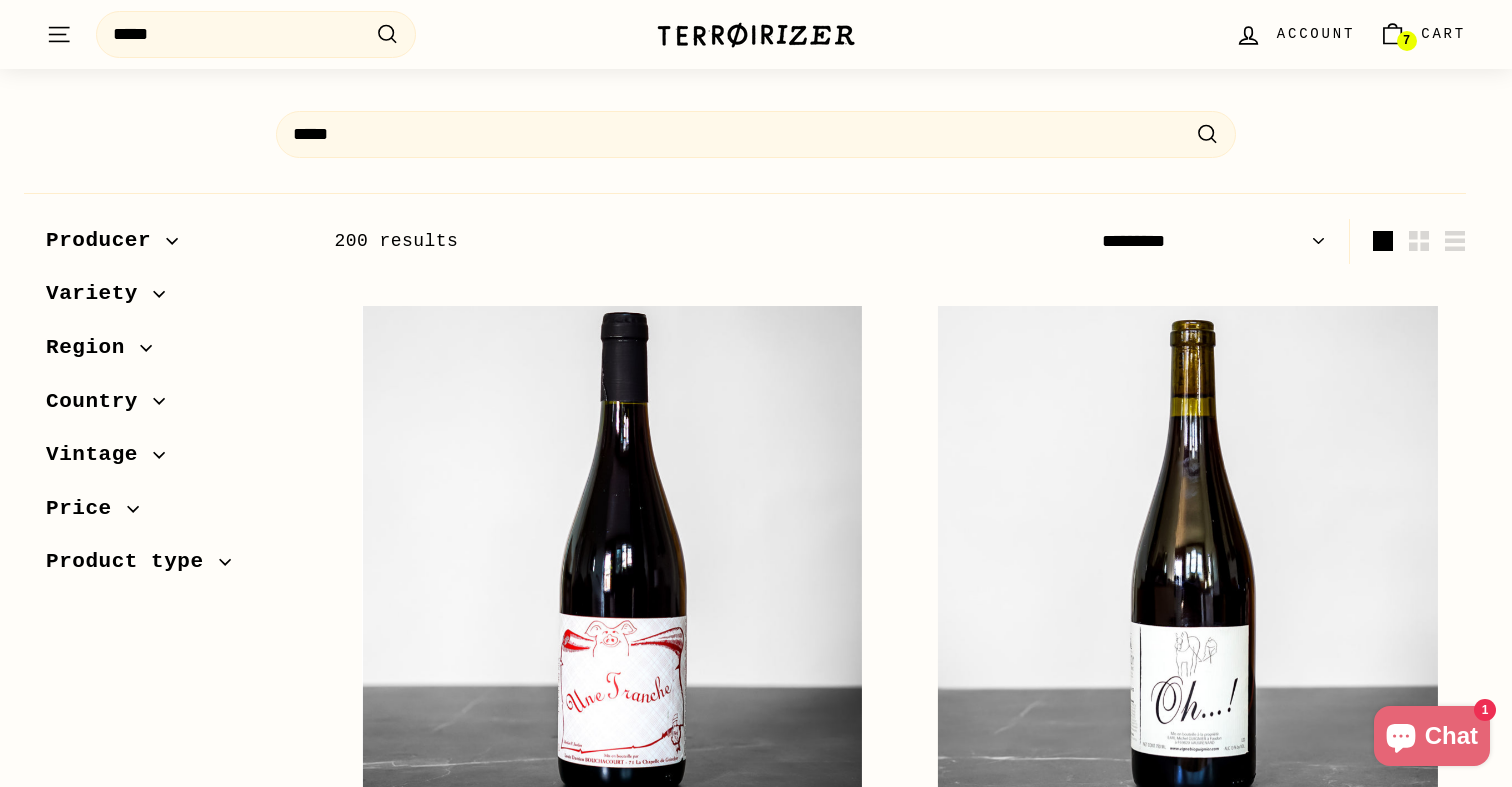 click on "**********" at bounding box center [1214, 241] 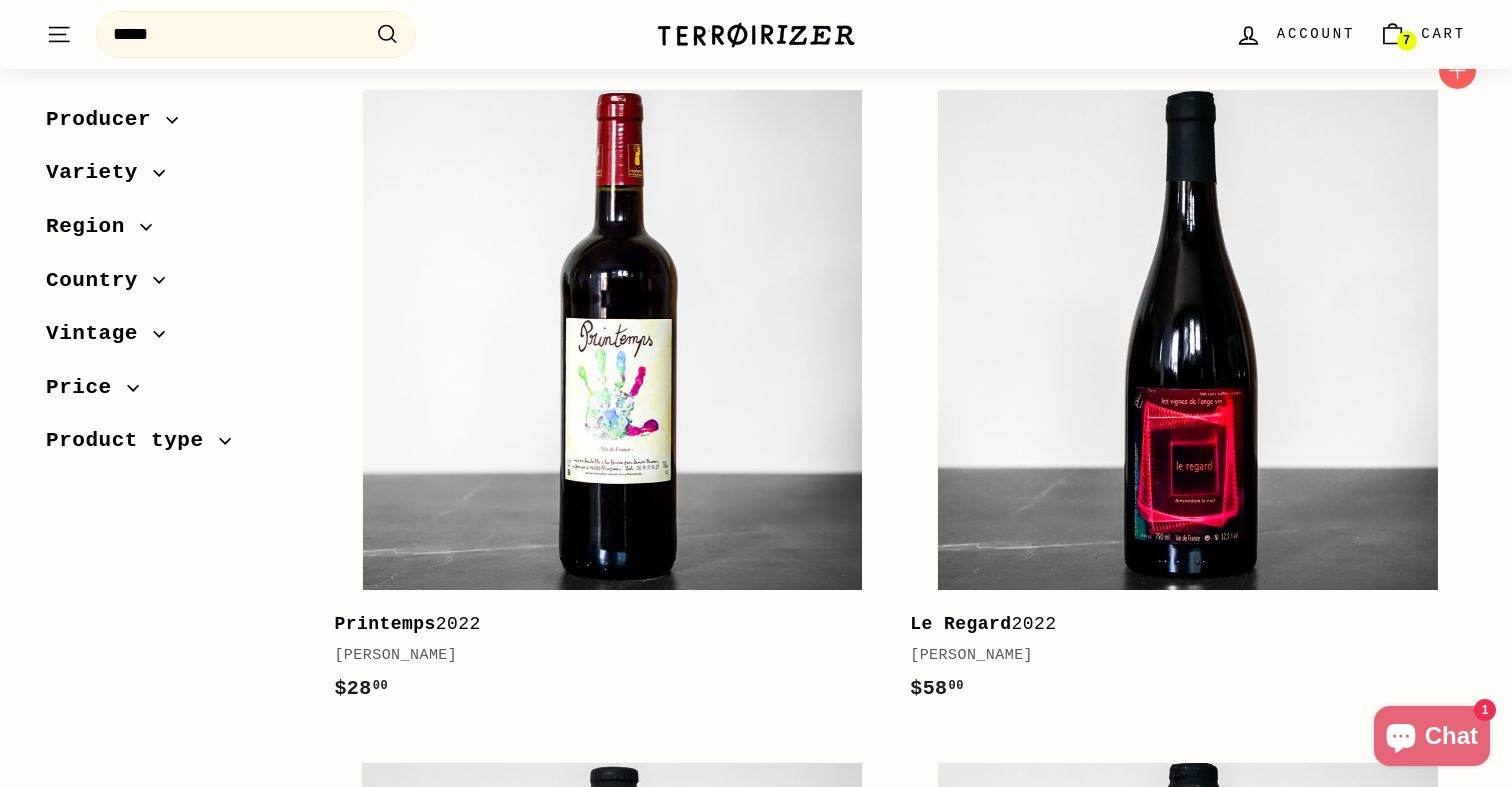 scroll, scrollTop: 1775, scrollLeft: 0, axis: vertical 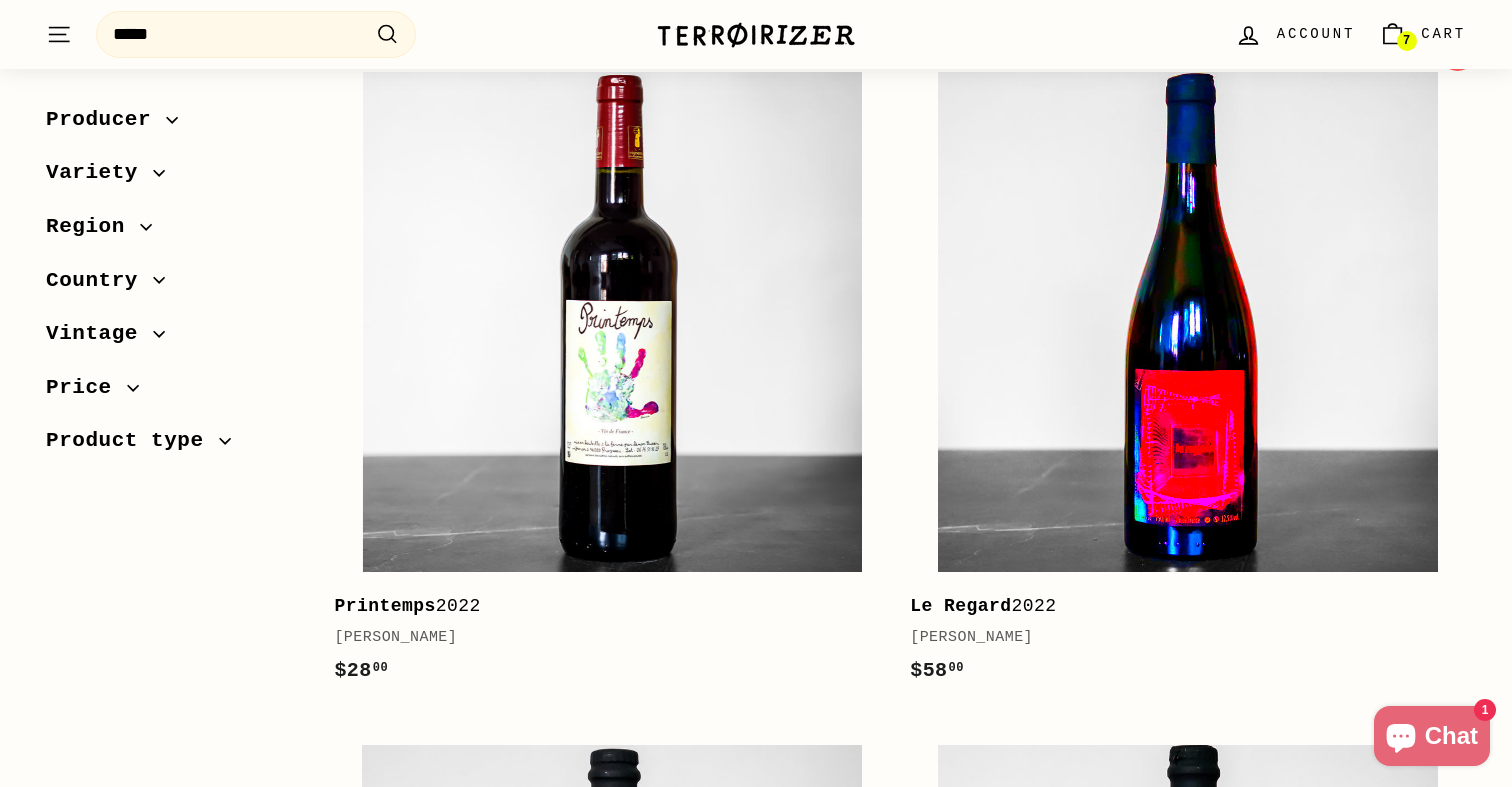 click at bounding box center (1188, 322) 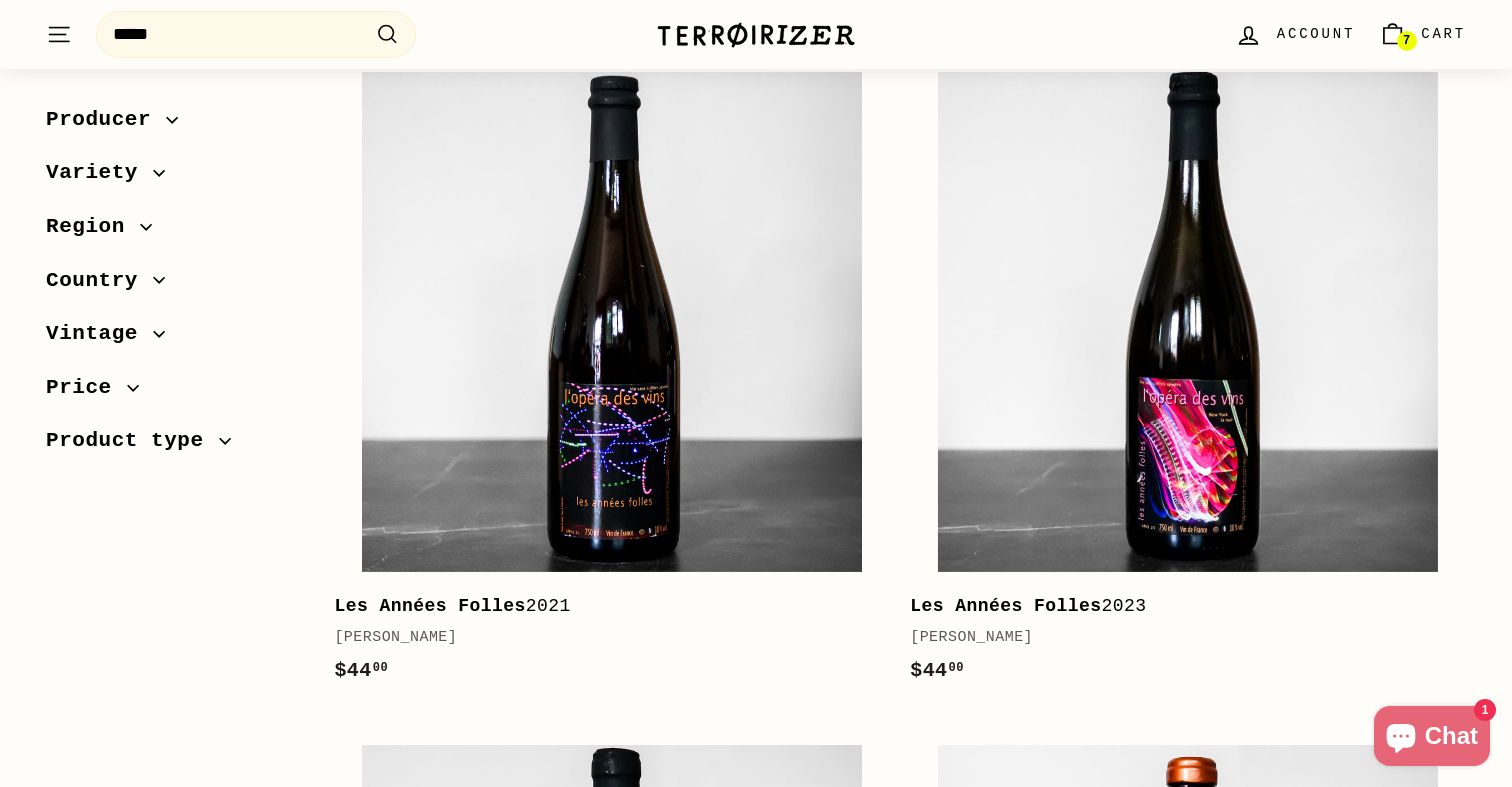 scroll, scrollTop: 2525, scrollLeft: 0, axis: vertical 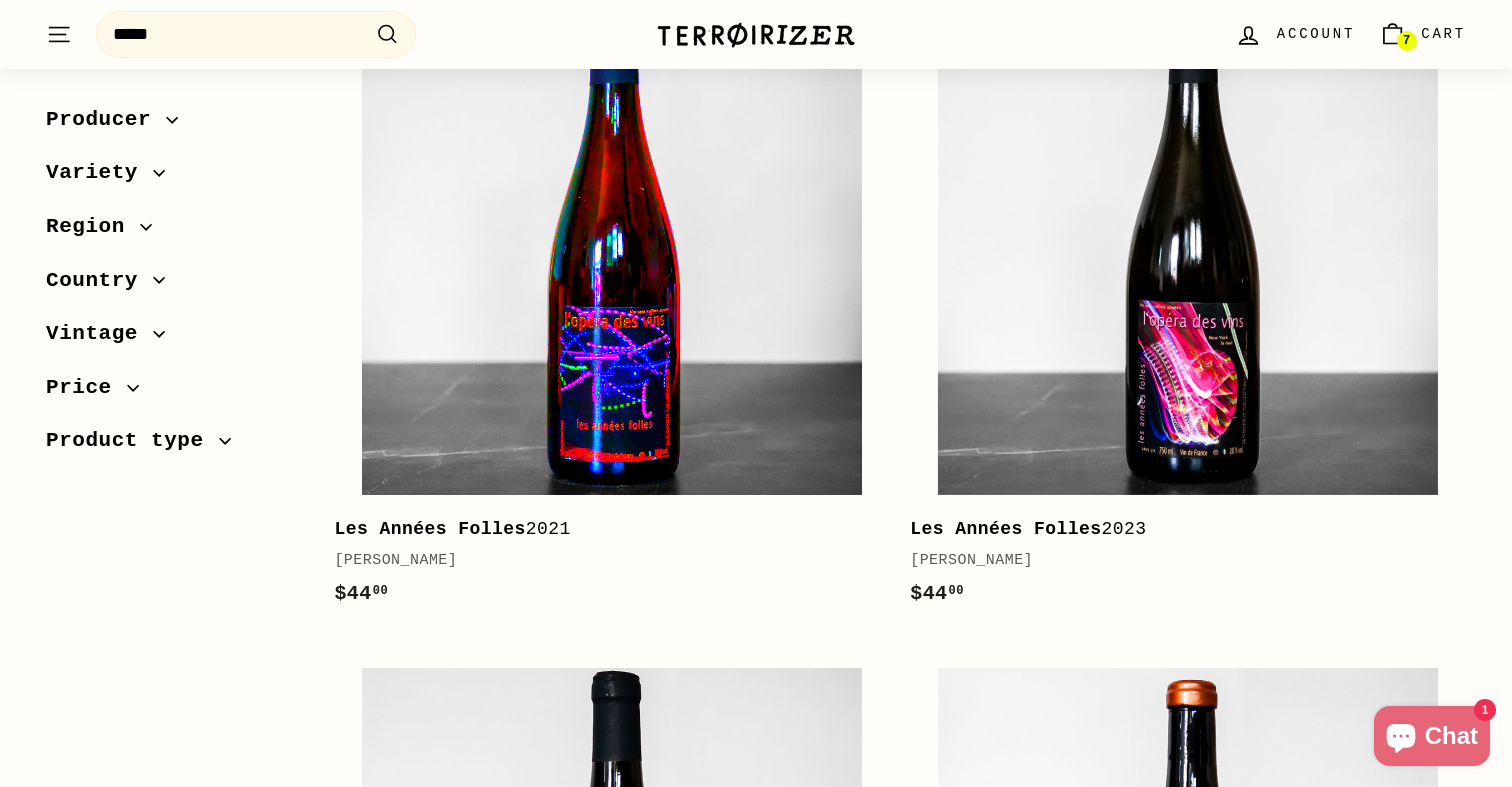 click at bounding box center [612, 245] 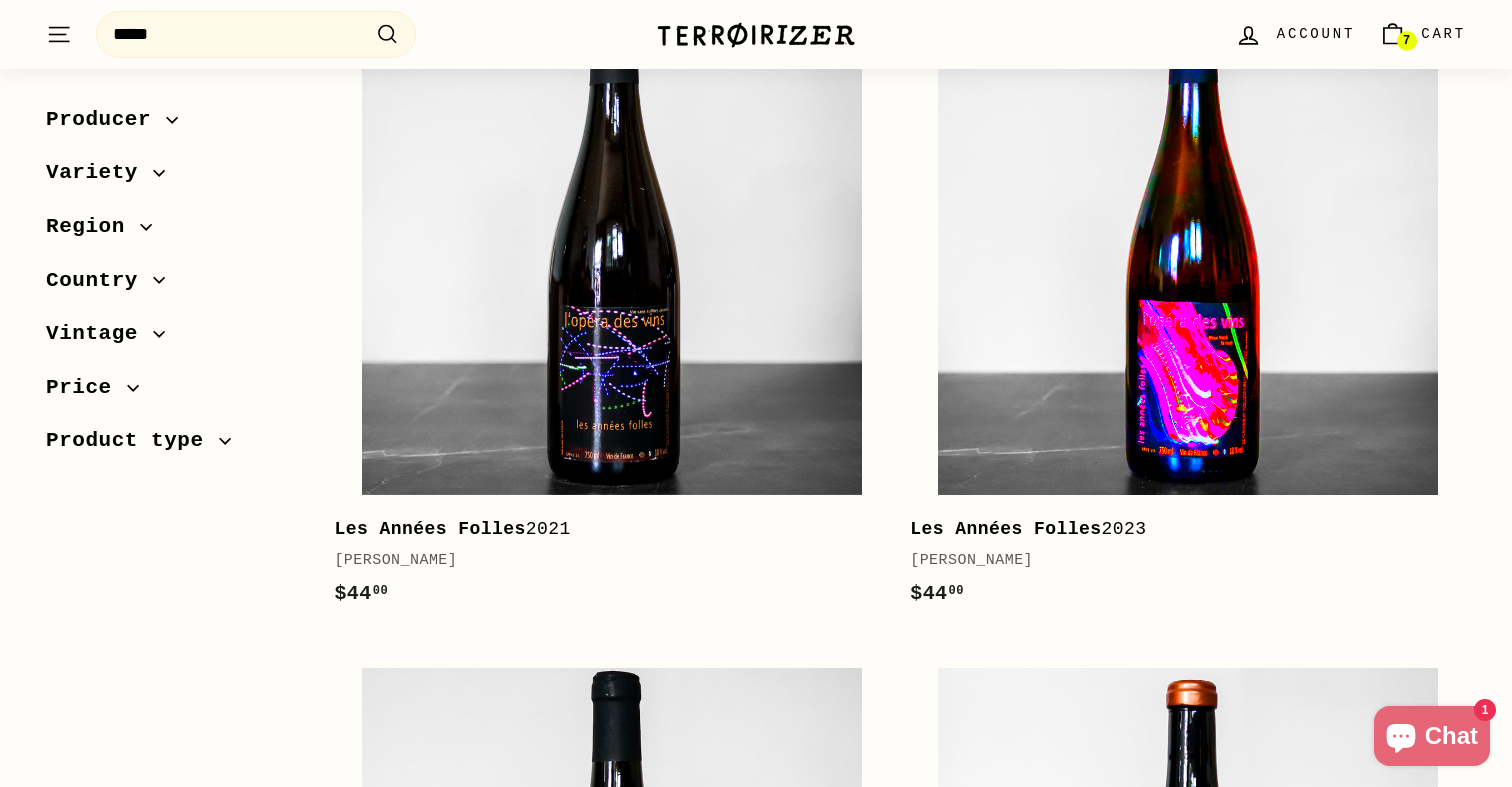 click at bounding box center [1188, 245] 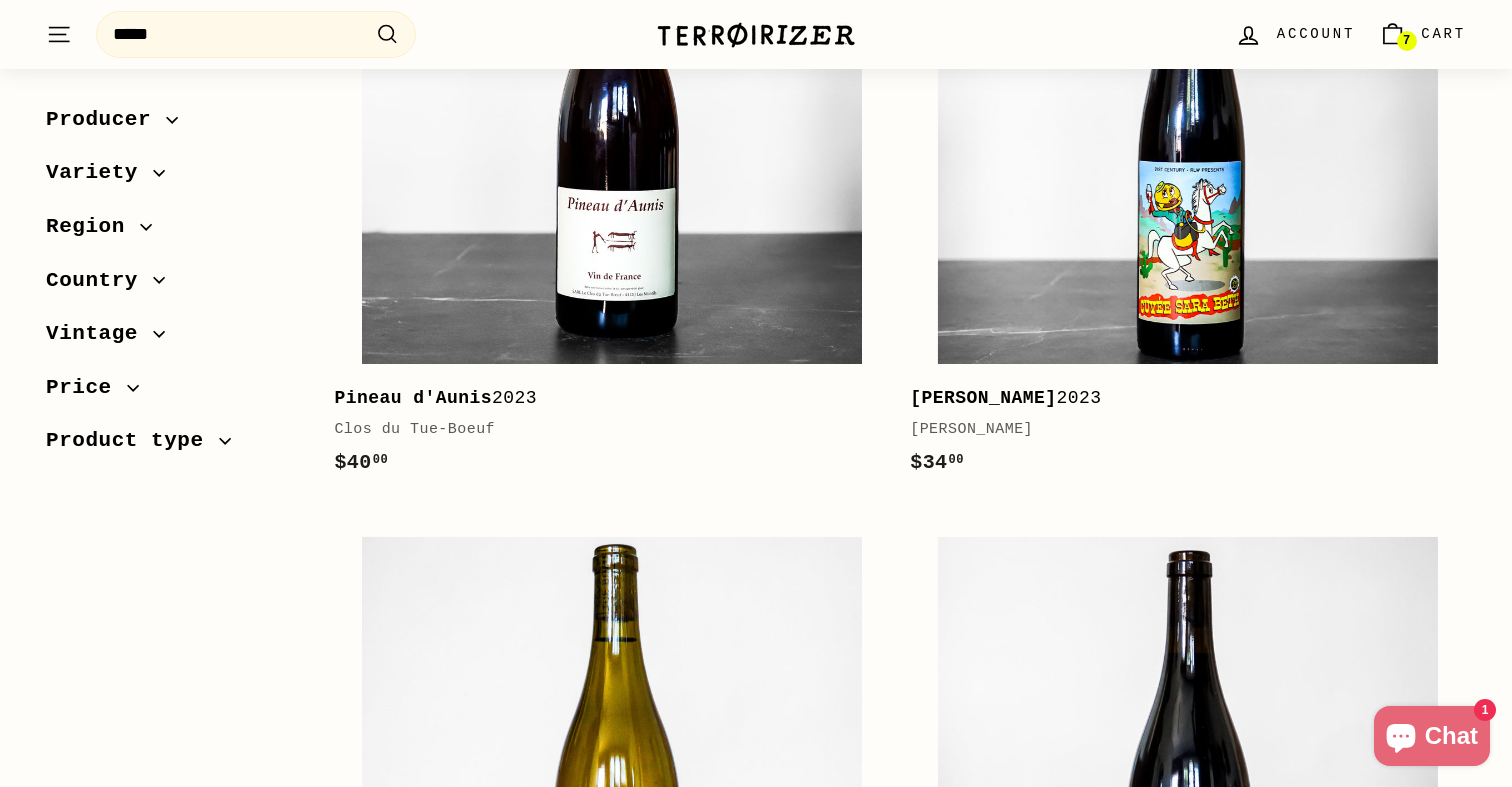 scroll, scrollTop: 5087, scrollLeft: 0, axis: vertical 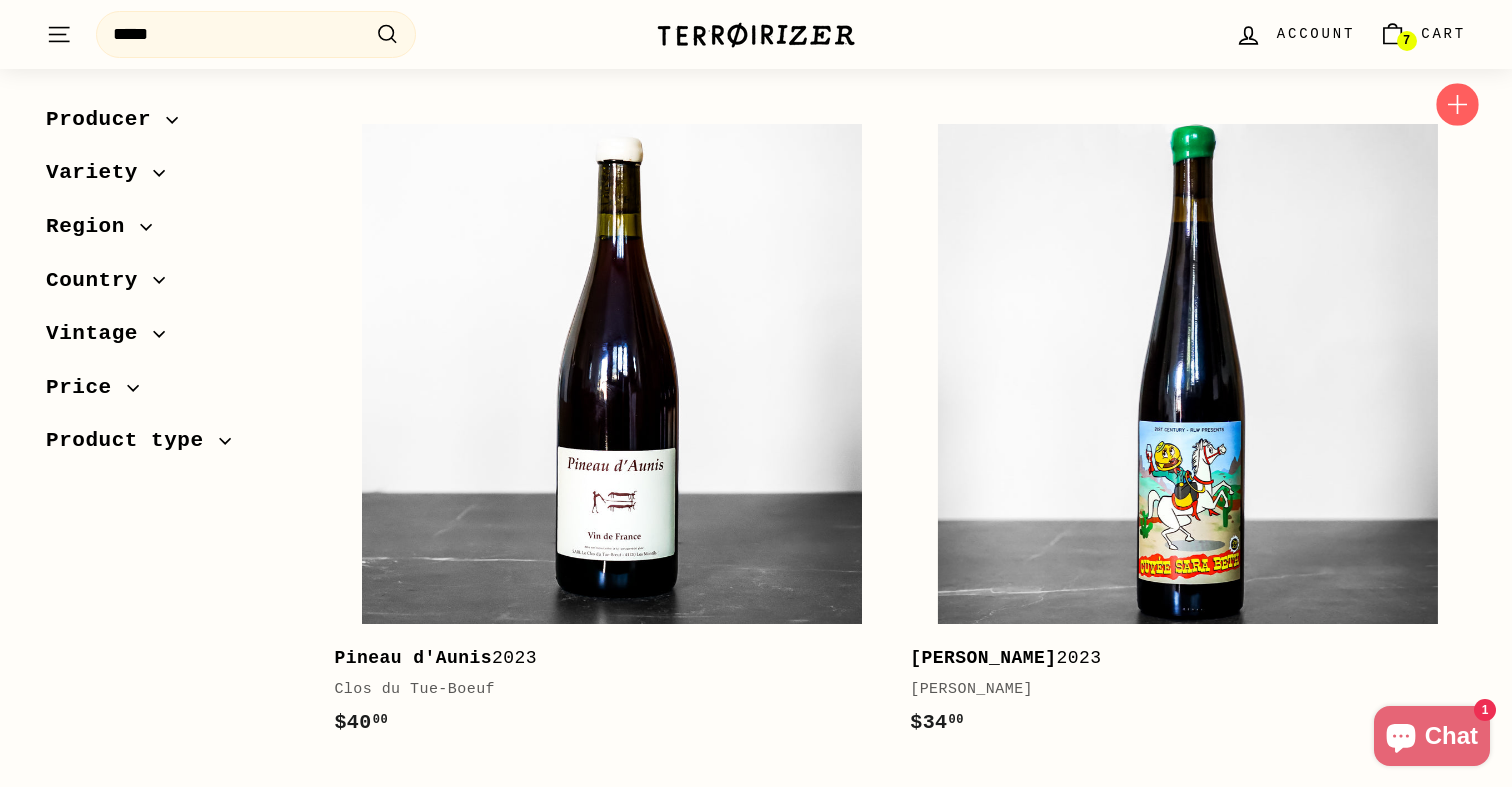 click 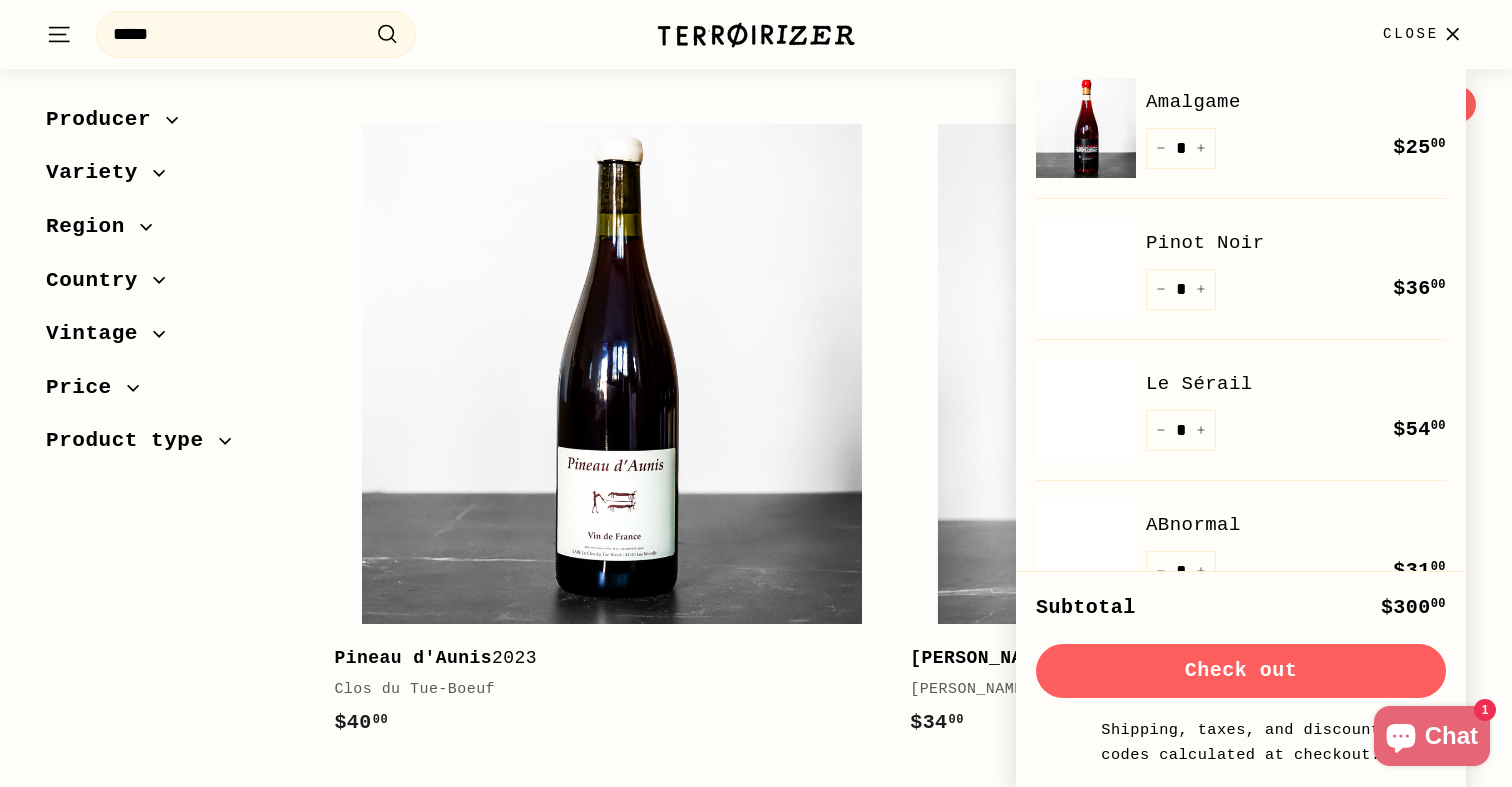 scroll, scrollTop: 429, scrollLeft: 0, axis: vertical 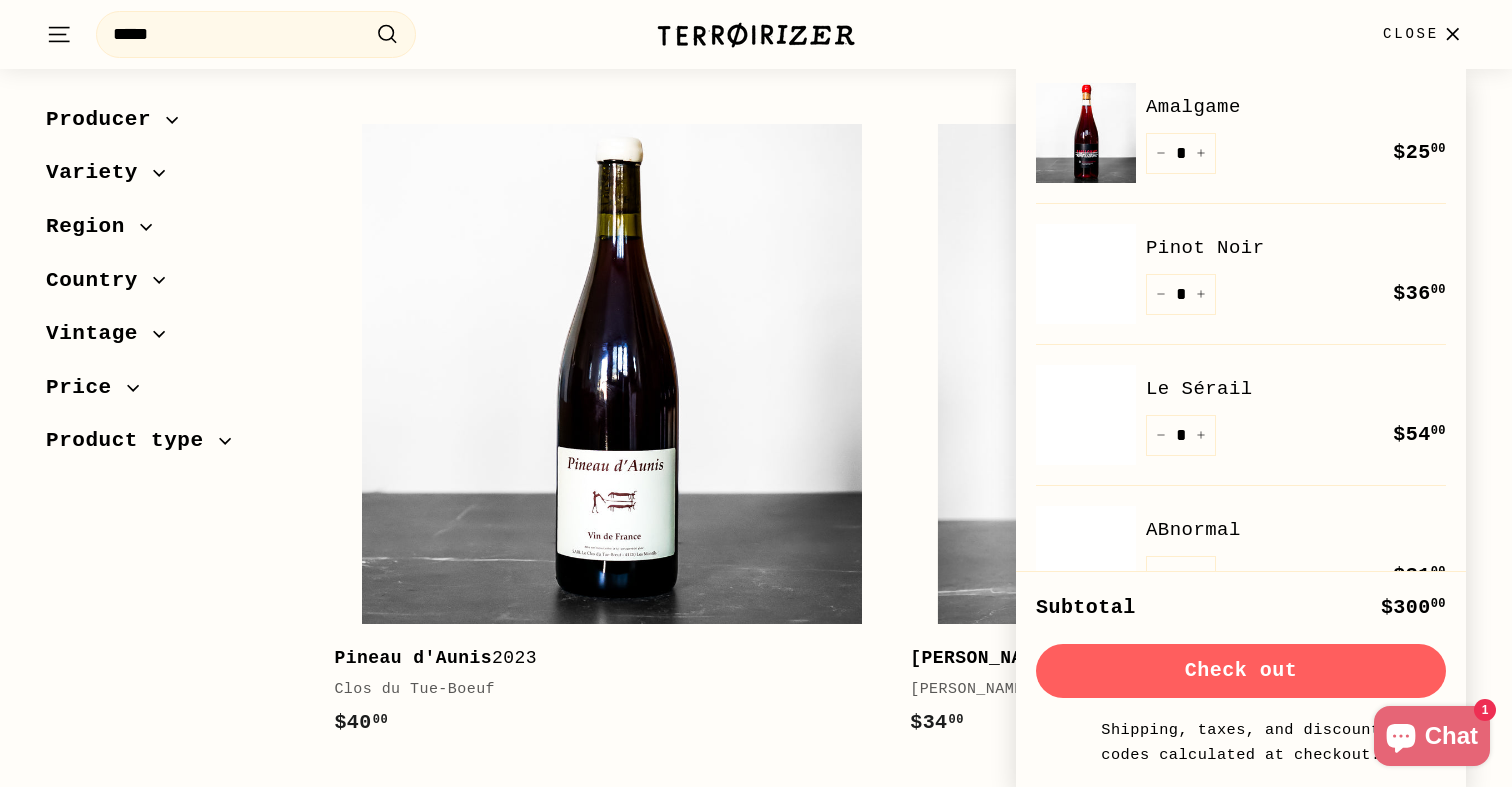 click on "Sort
Relevance
Price, low to high
Price, high to low
Producer
Agnès and René Mosse  (2)
Ariane Lesné  (1)
Bonnet-Cotton" at bounding box center (745, -1186) 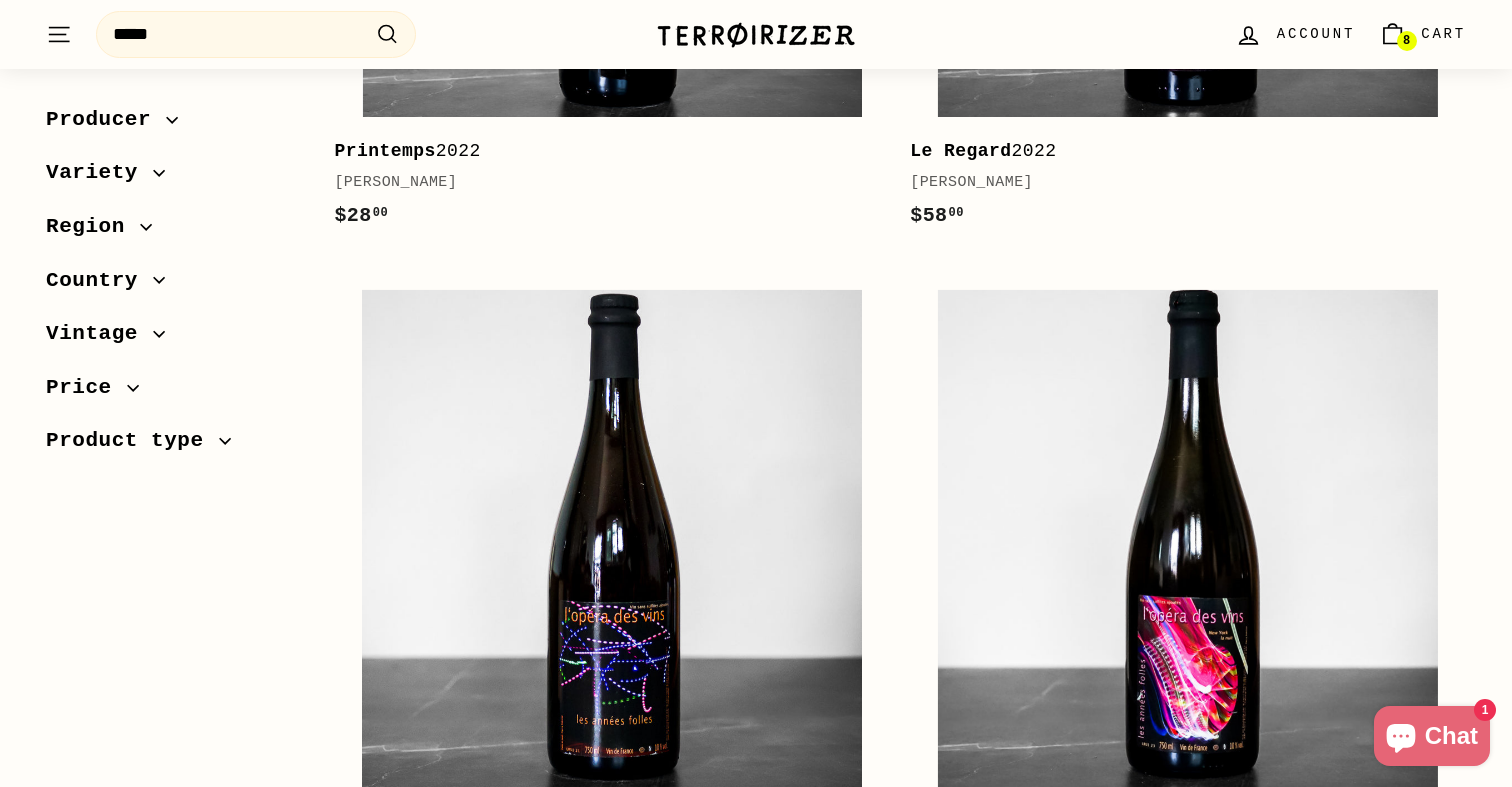 scroll, scrollTop: 2571, scrollLeft: 0, axis: vertical 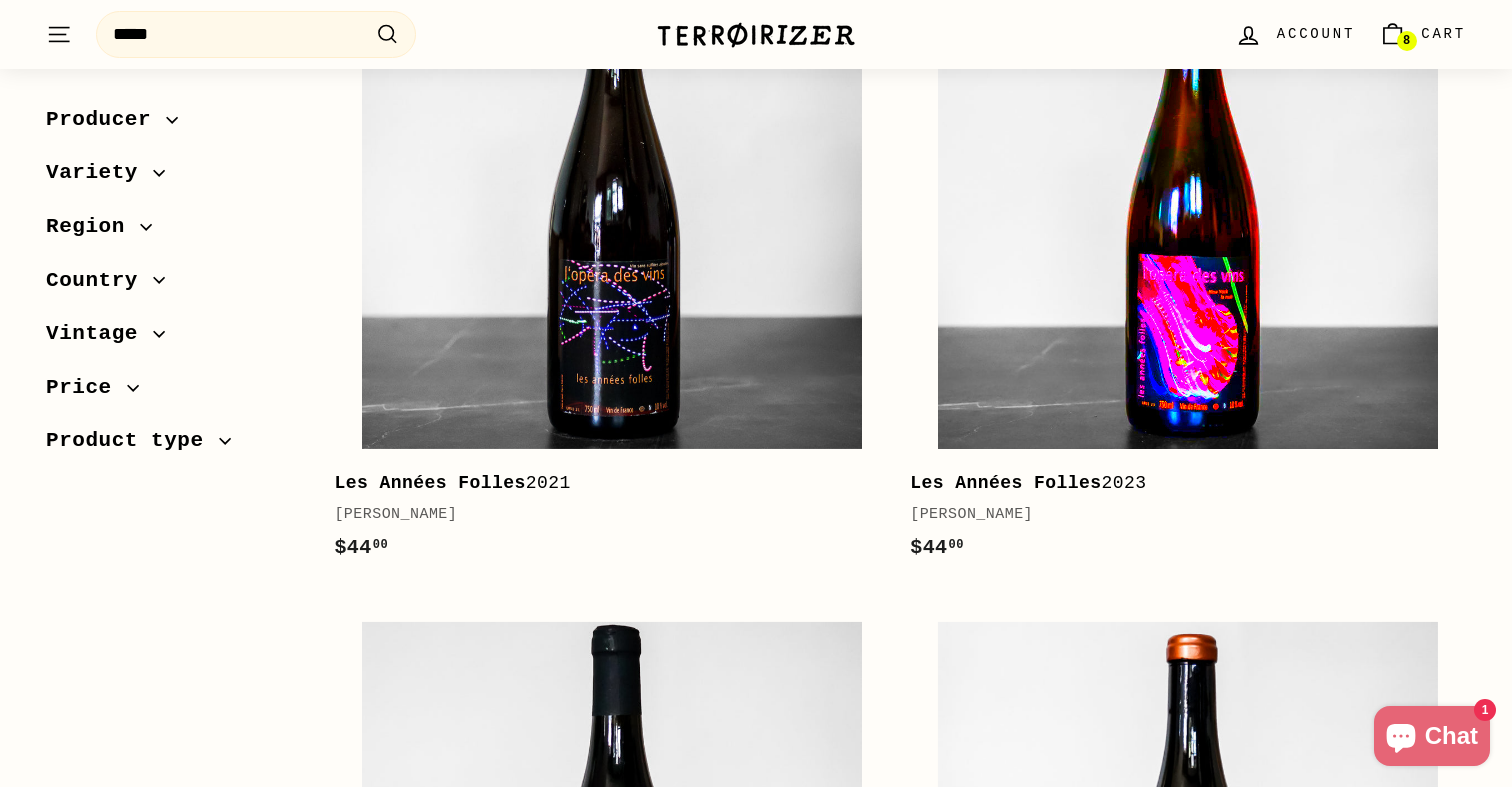 click at bounding box center (1188, 199) 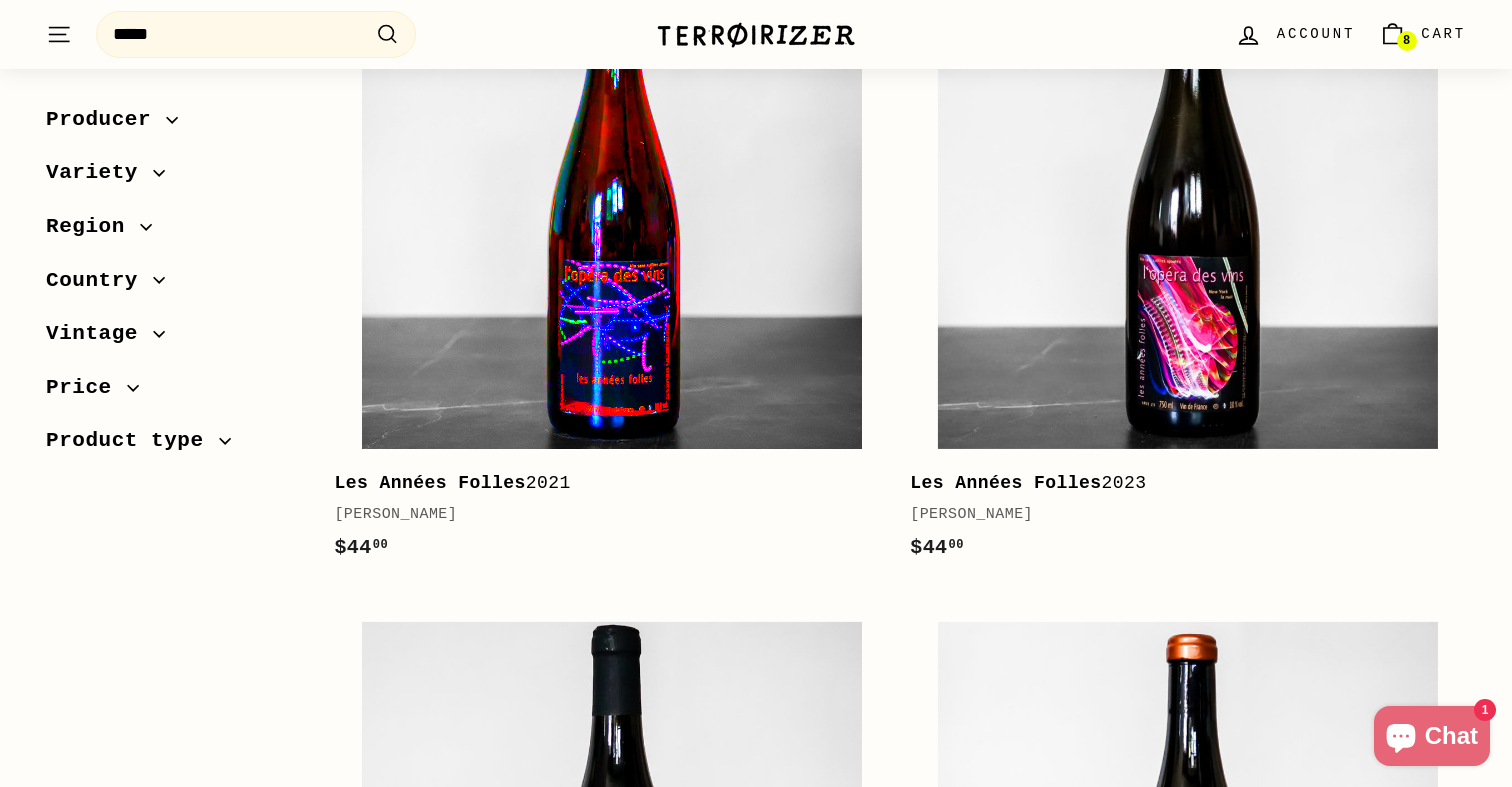 click at bounding box center [612, 199] 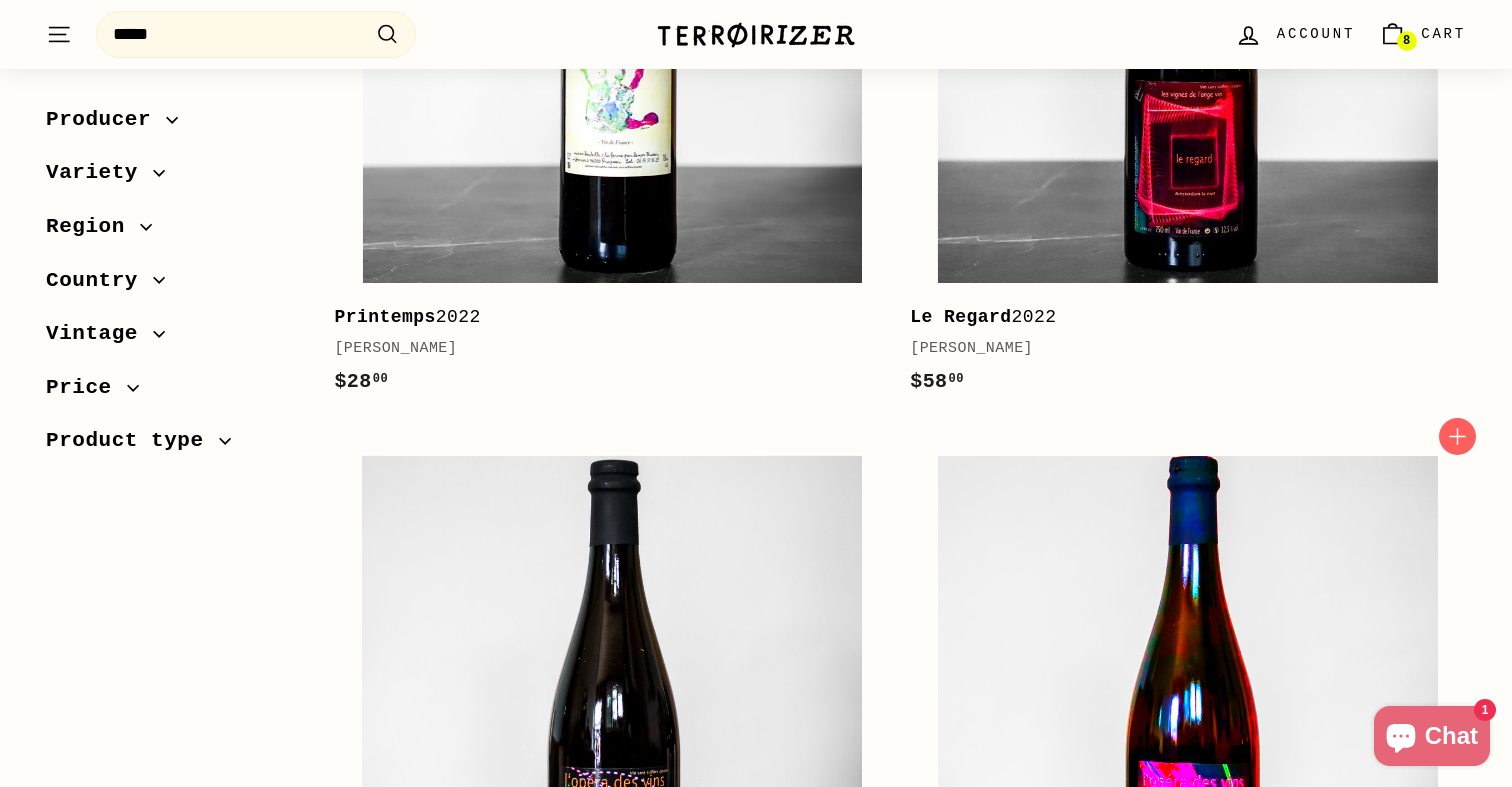 scroll, scrollTop: 1959, scrollLeft: 0, axis: vertical 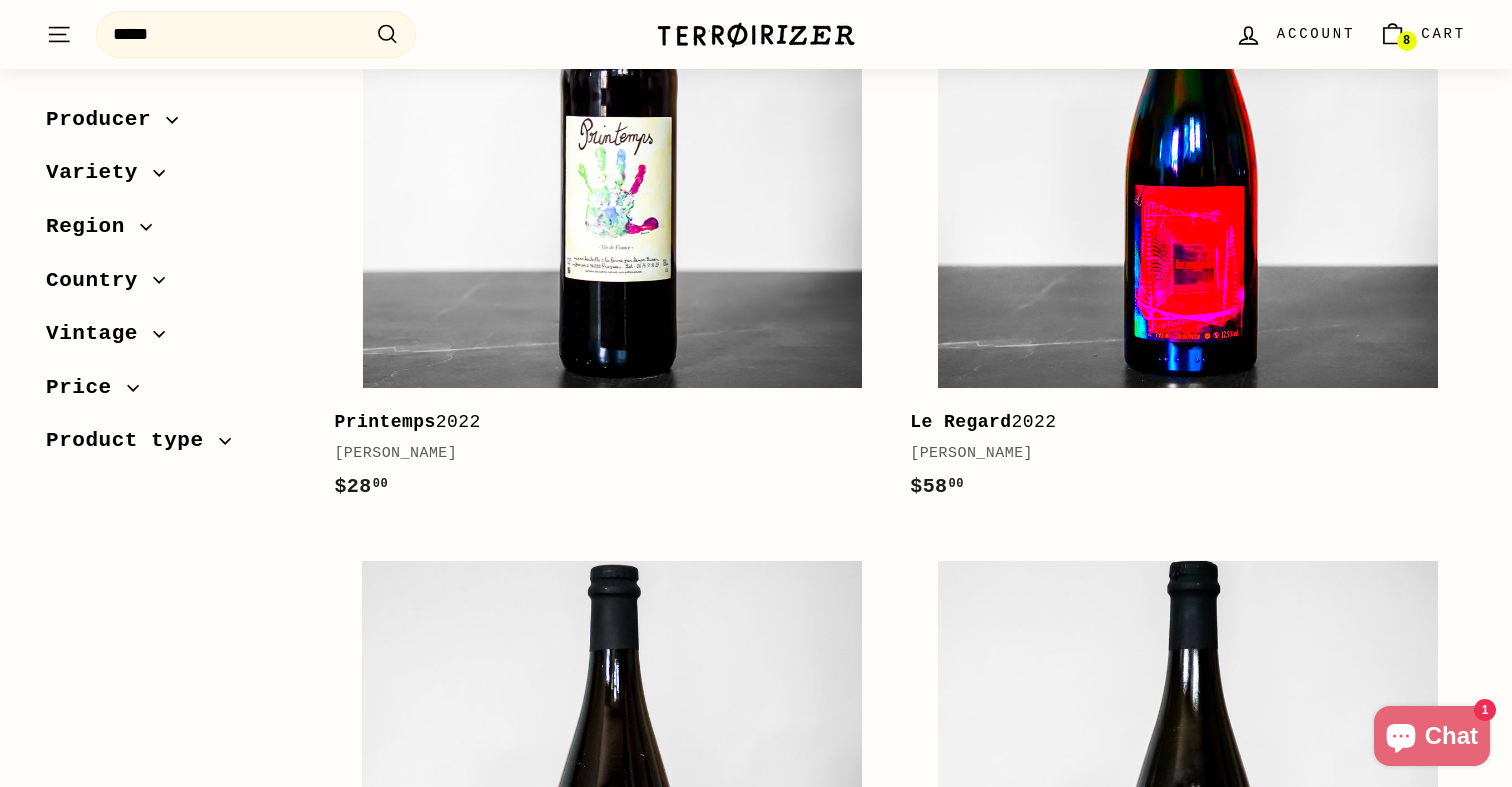 click at bounding box center (1188, 138) 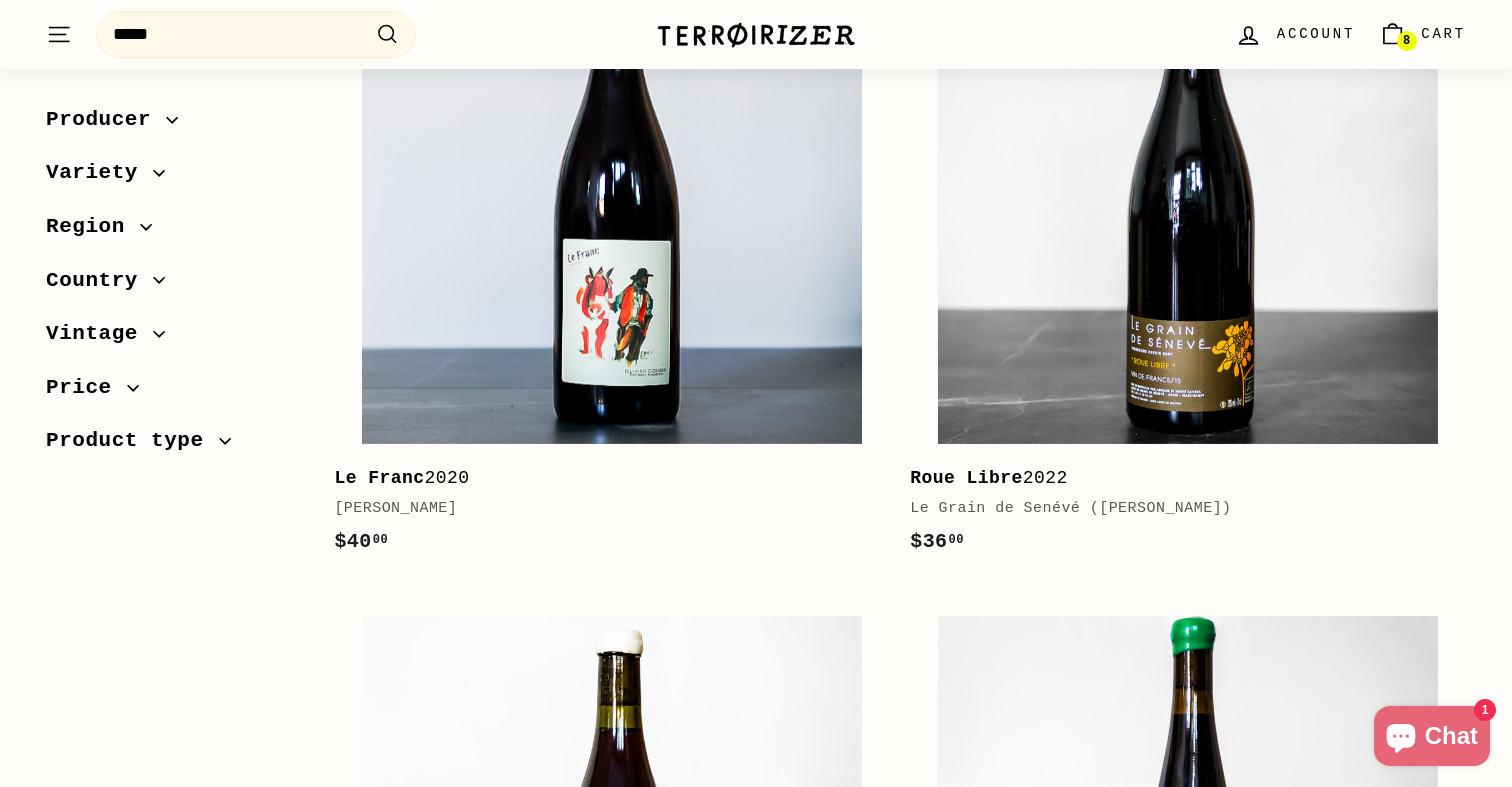 scroll, scrollTop: 4582, scrollLeft: 0, axis: vertical 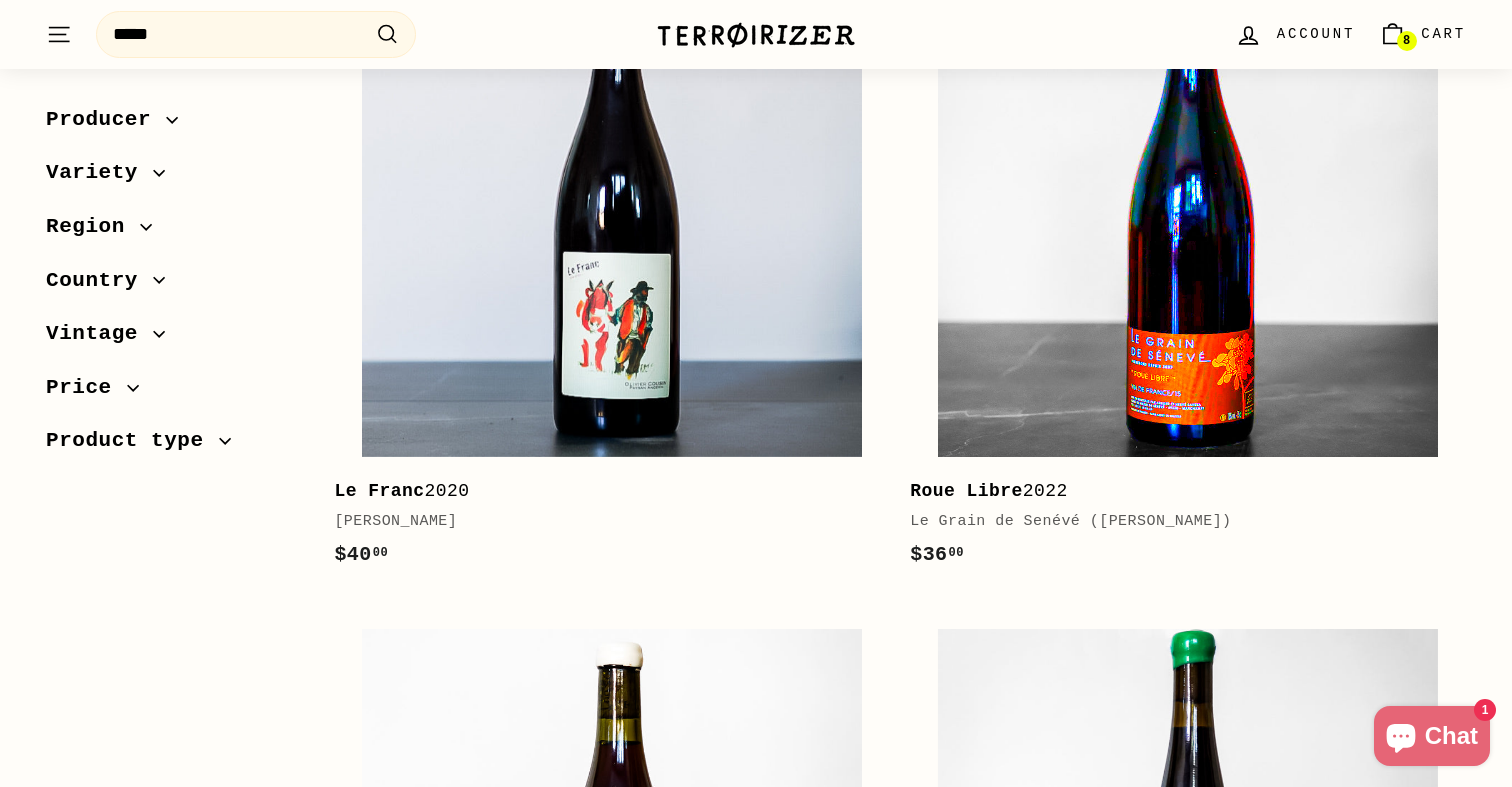 click at bounding box center (1188, 206) 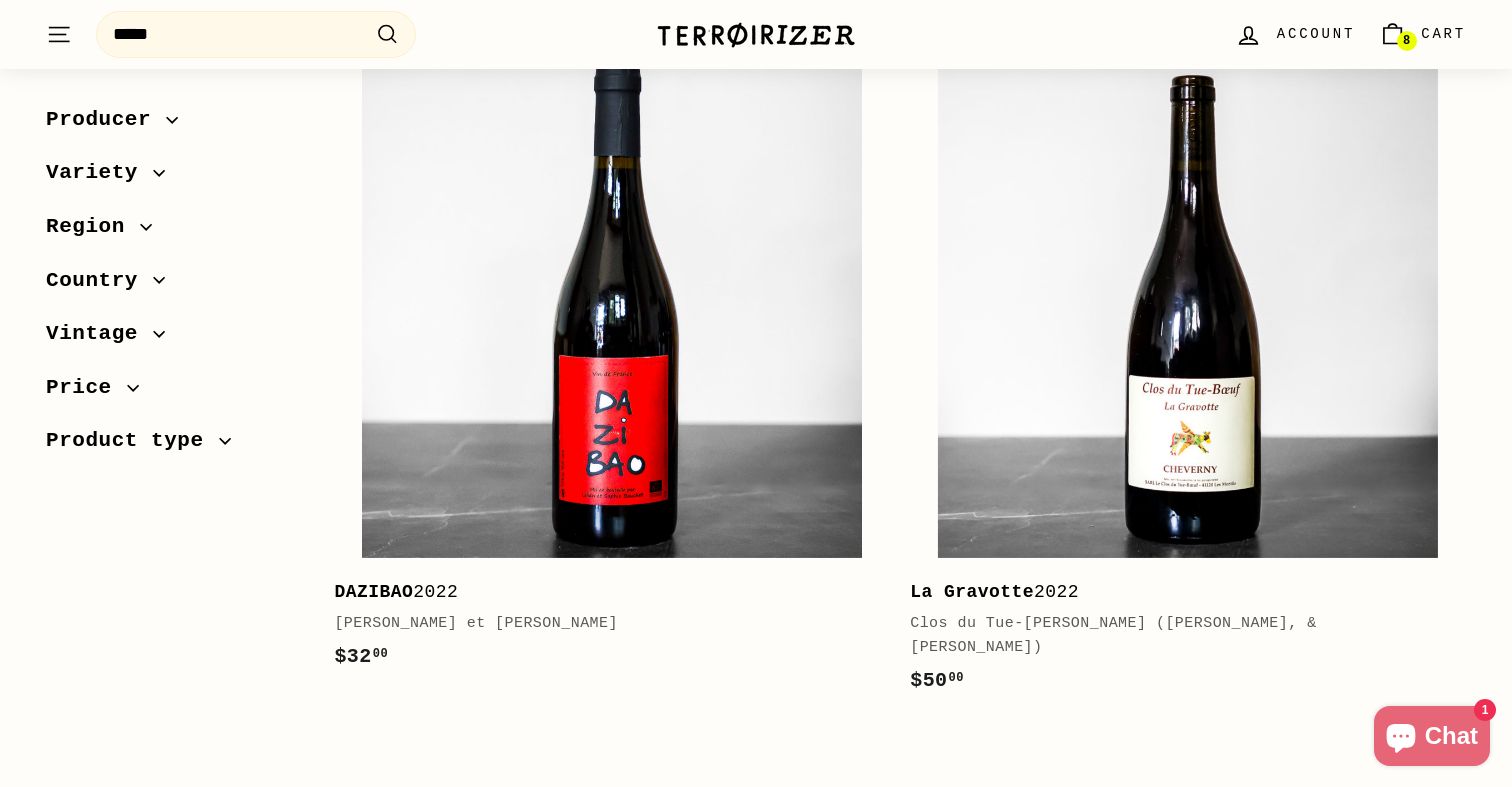 scroll, scrollTop: 6552, scrollLeft: 0, axis: vertical 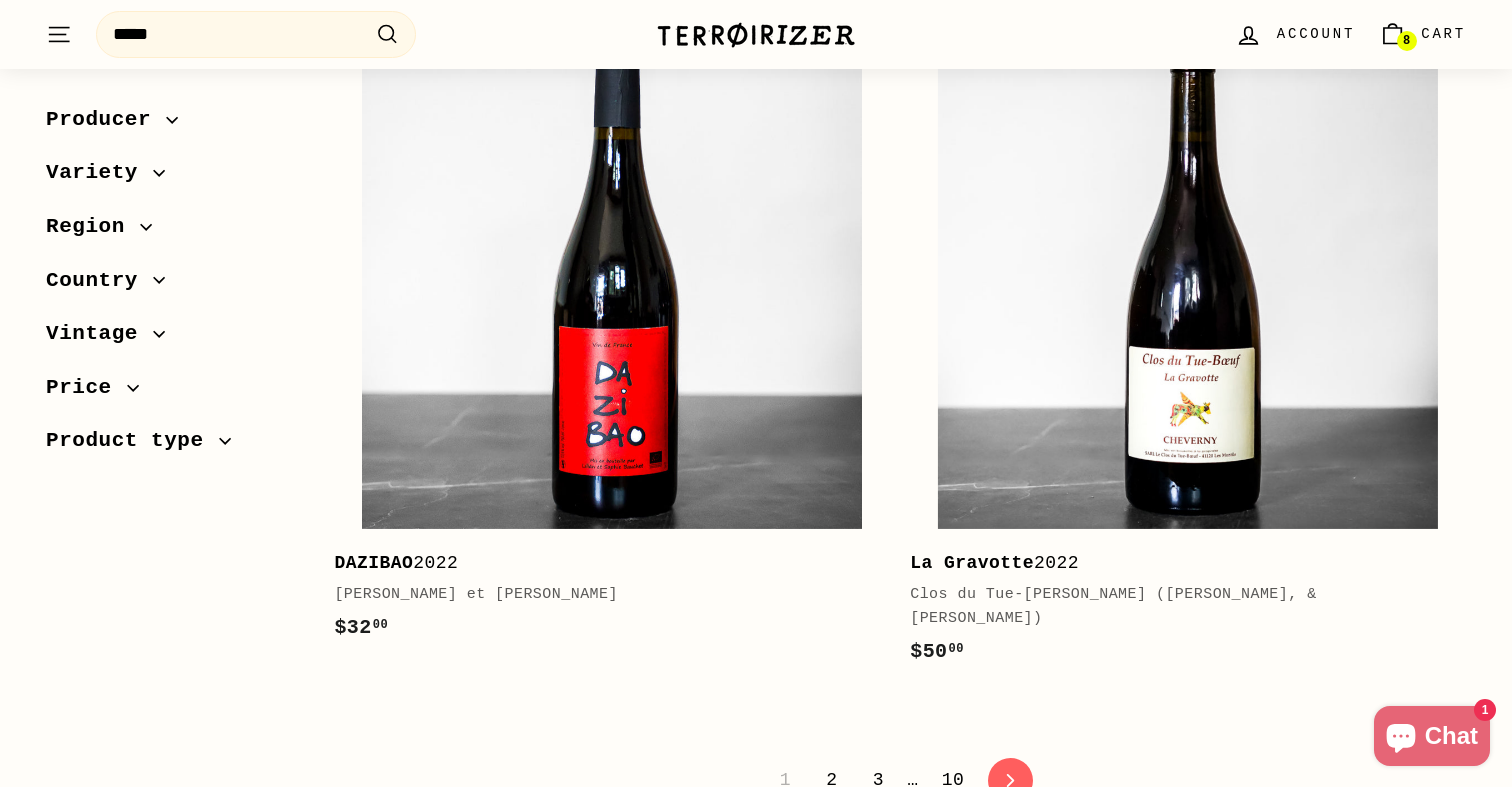 click on "2" at bounding box center [831, 780] 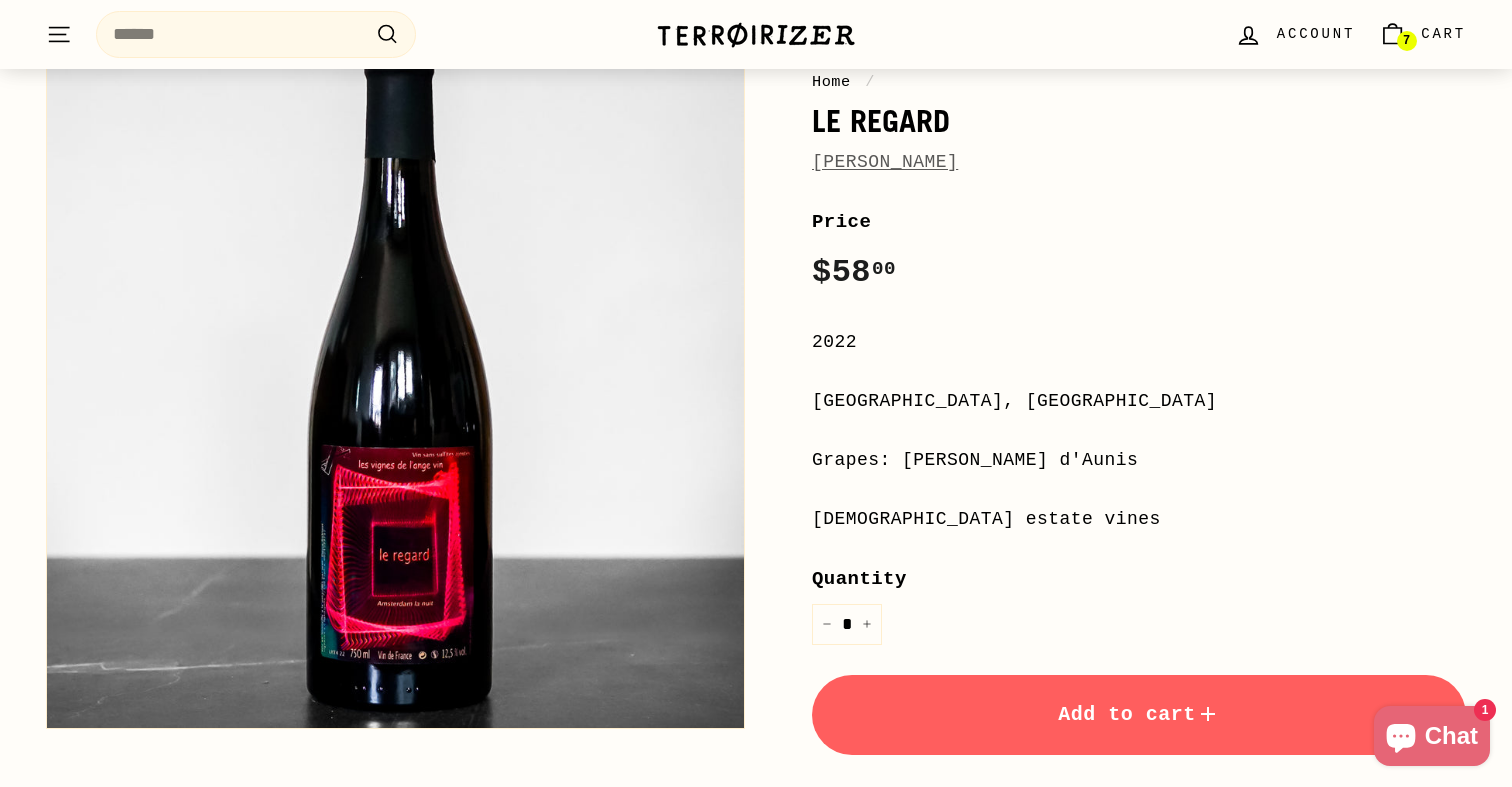 scroll, scrollTop: 239, scrollLeft: 0, axis: vertical 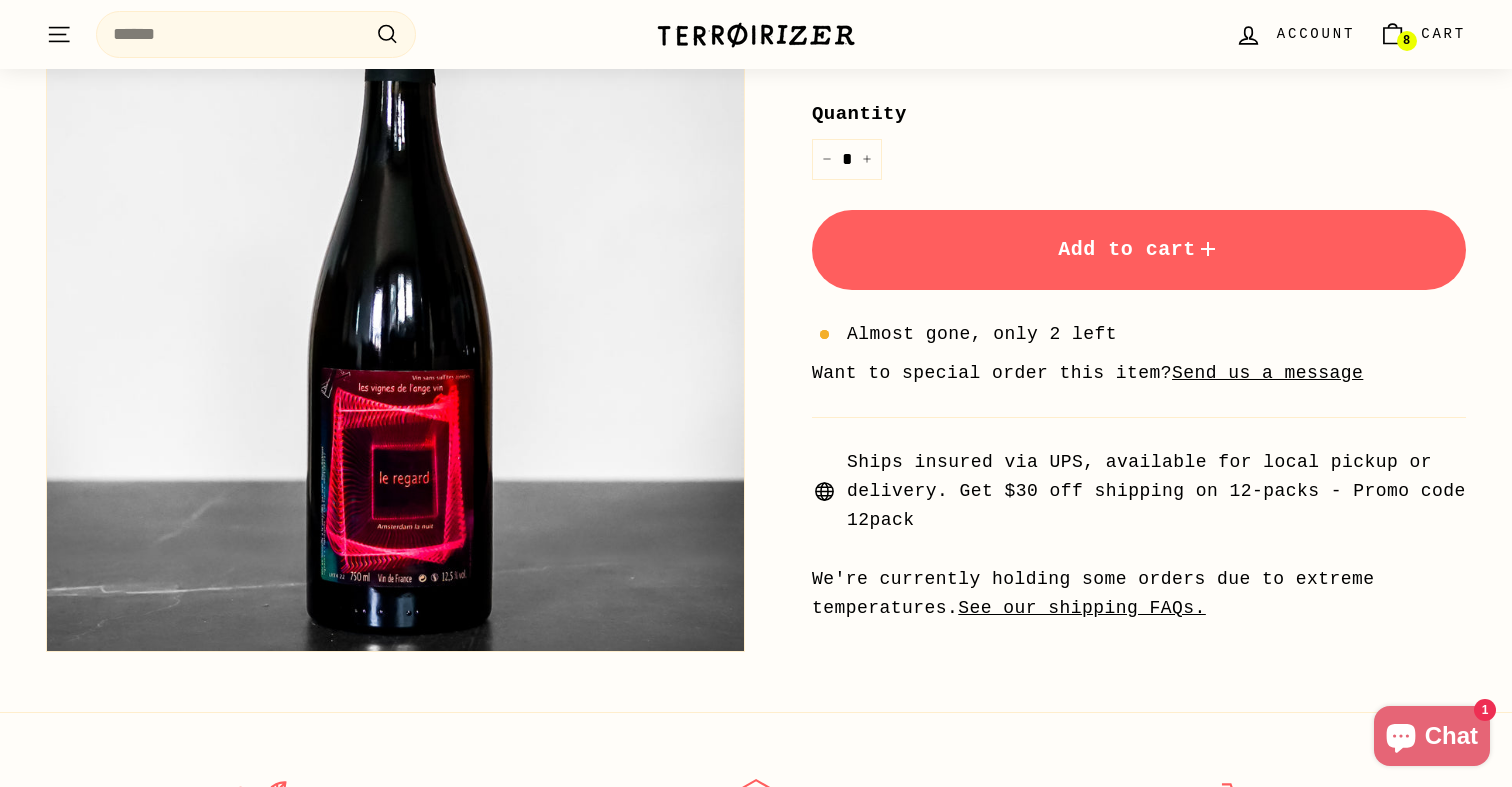 click on "Add to cart" at bounding box center (1139, 249) 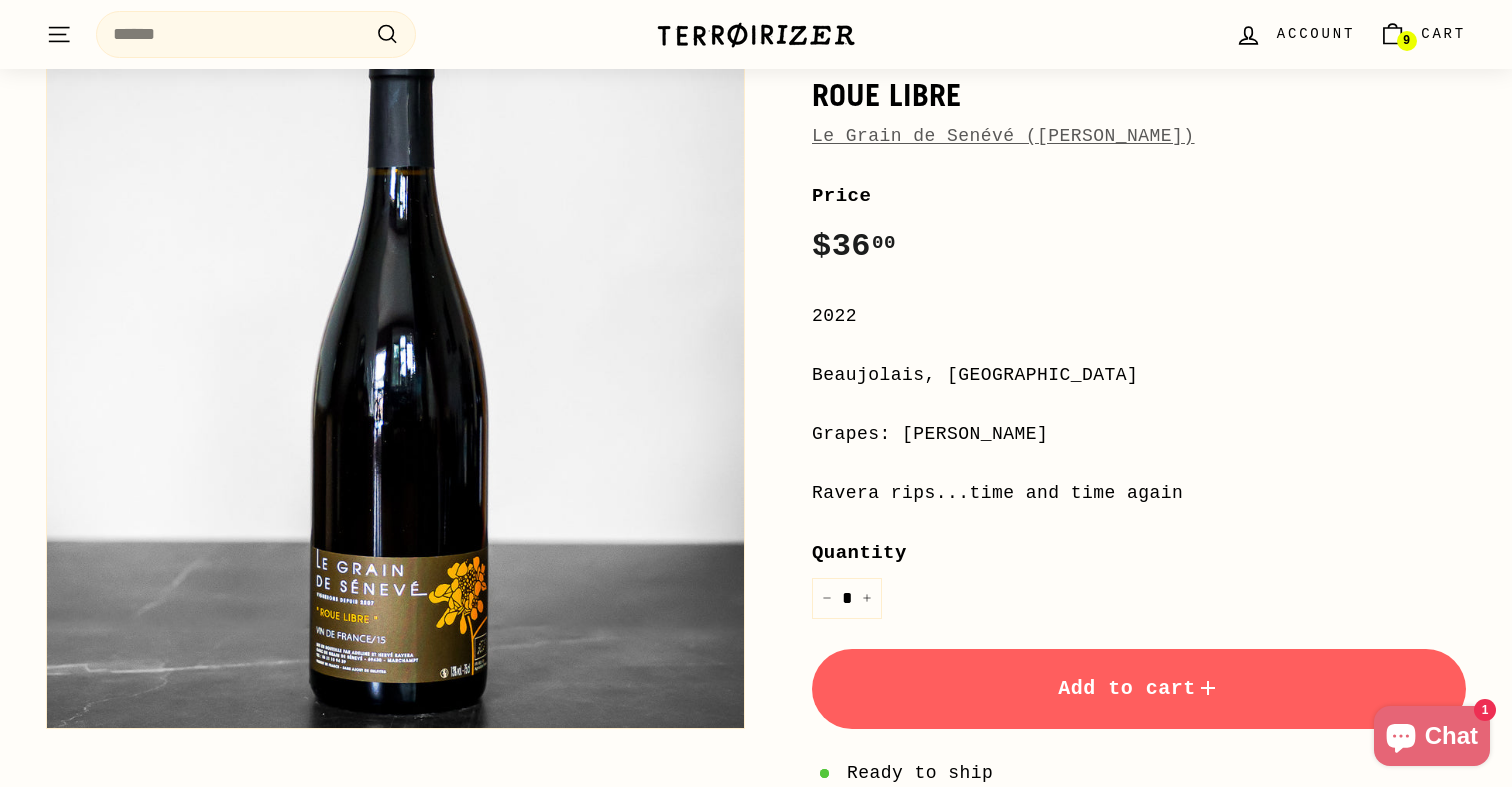 scroll, scrollTop: 230, scrollLeft: 0, axis: vertical 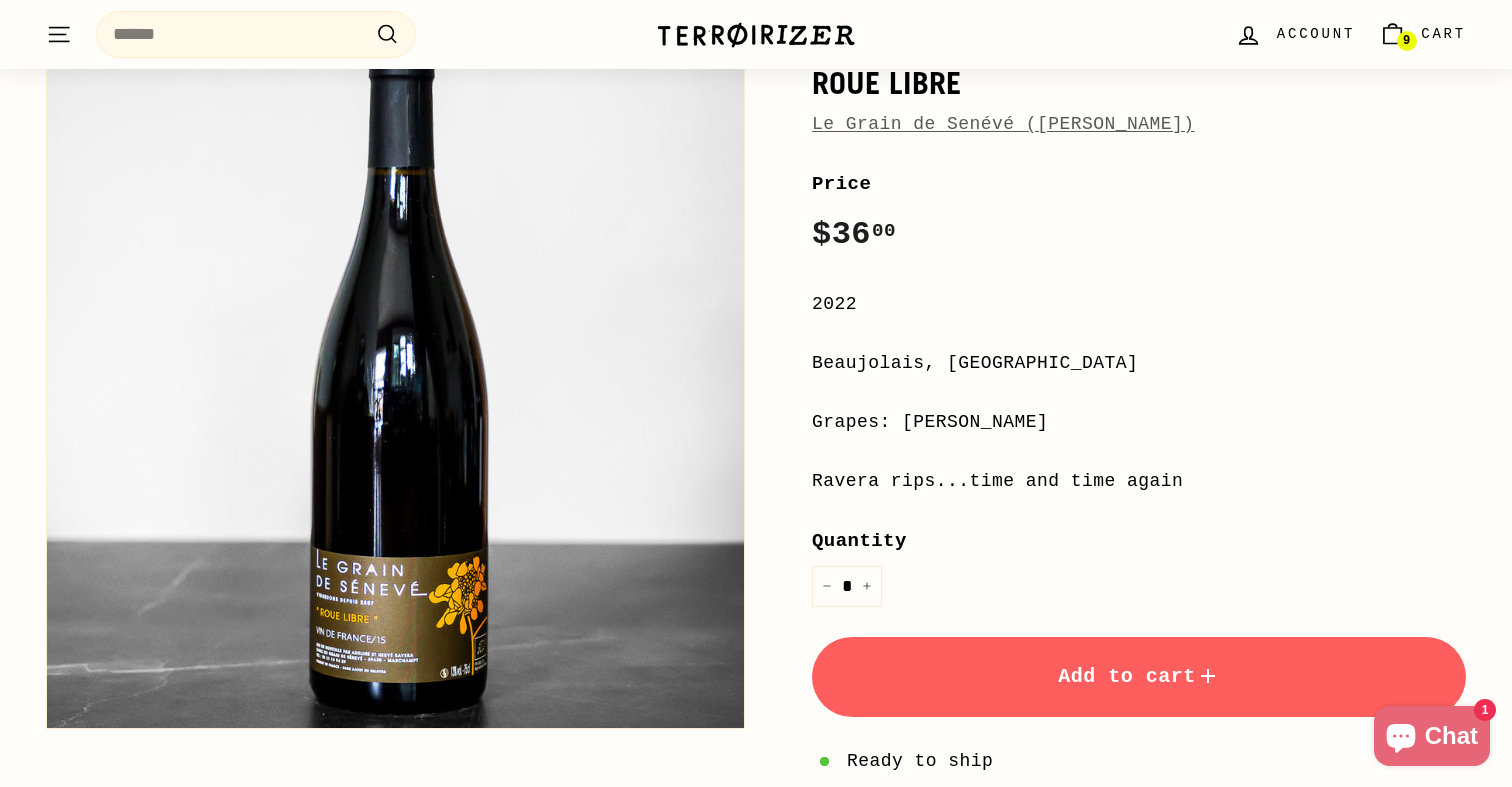 click on "Add to cart" at bounding box center (1139, 676) 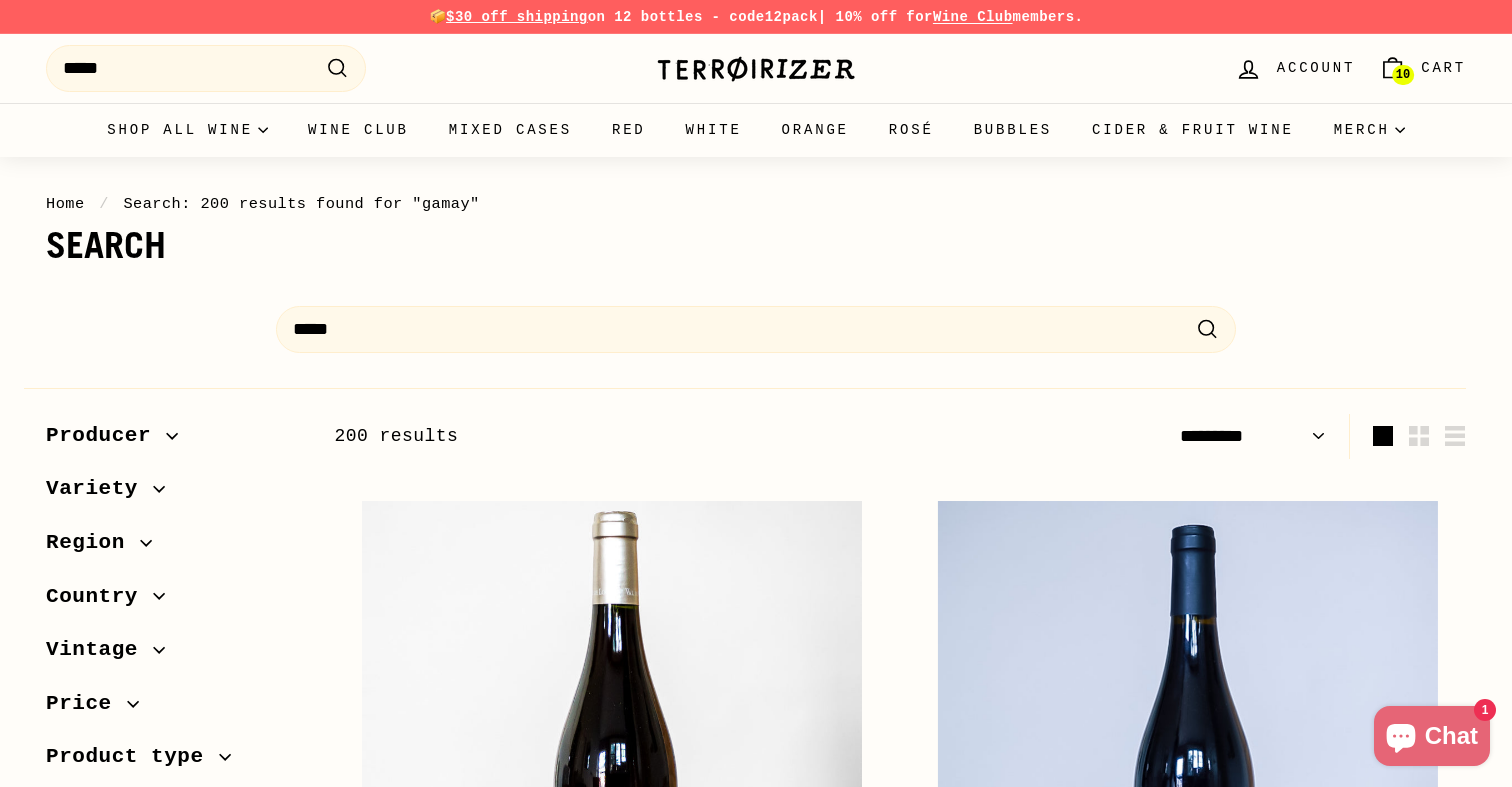 select on "*********" 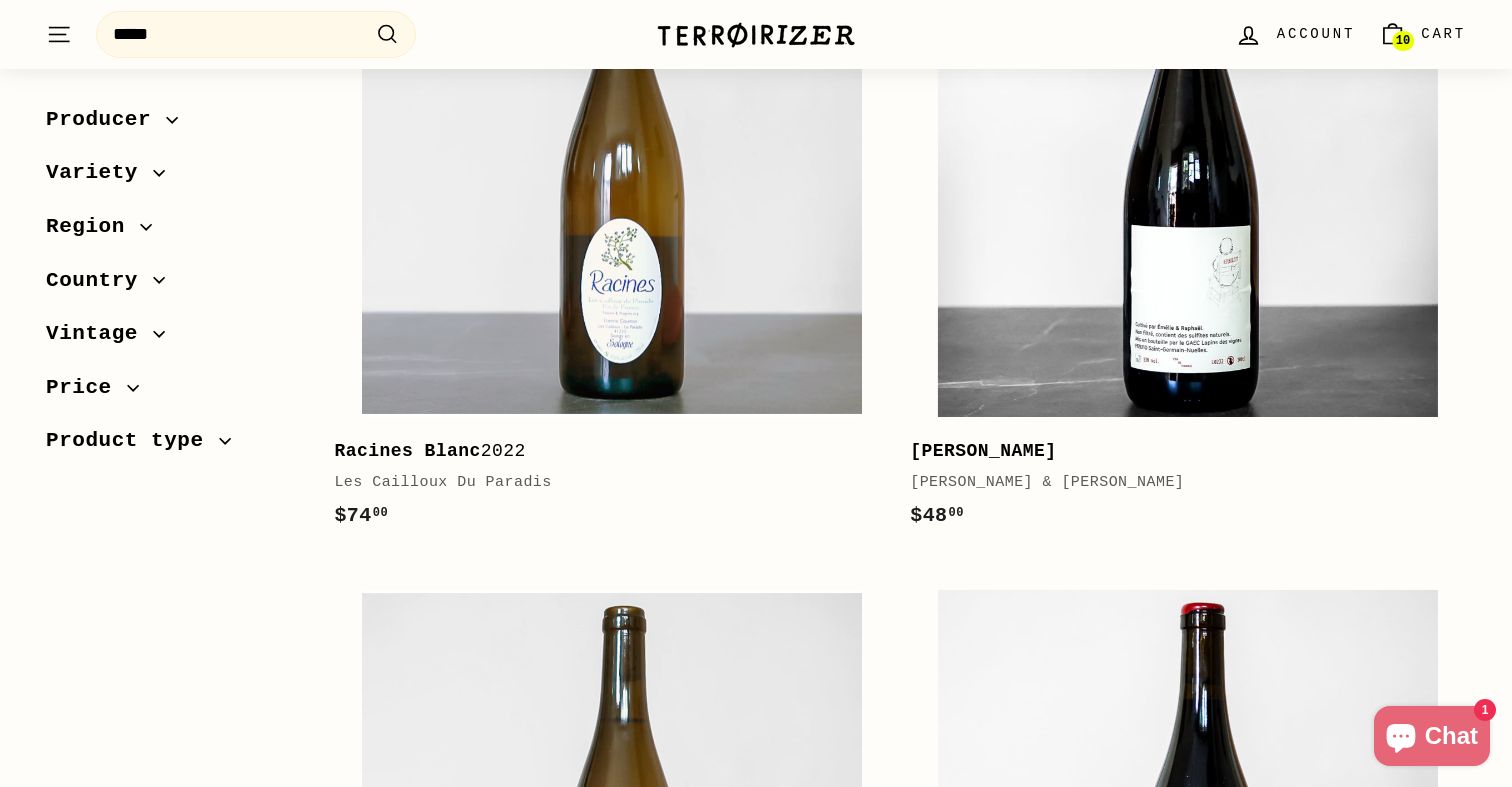 scroll, scrollTop: 1472, scrollLeft: 0, axis: vertical 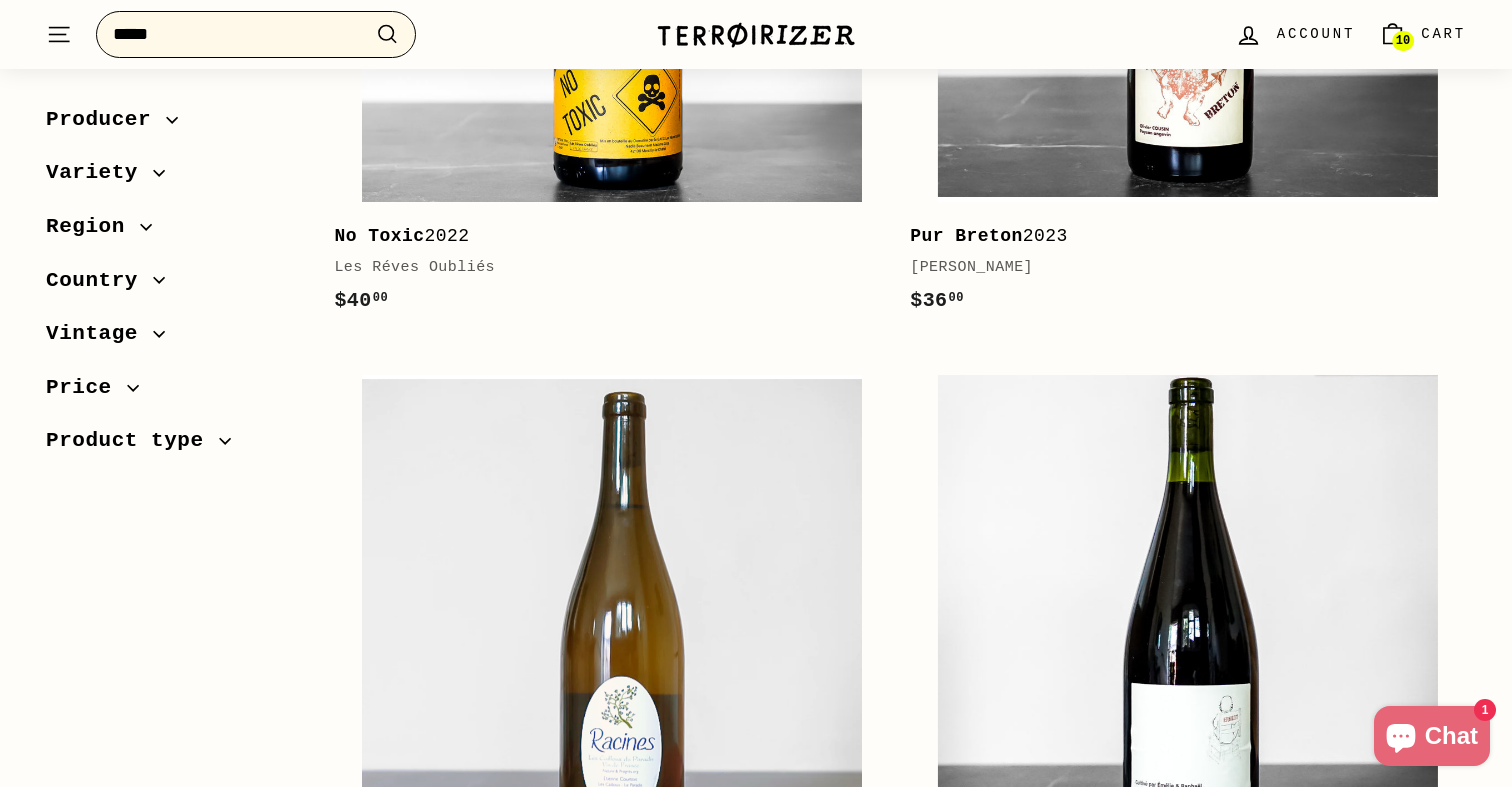 drag, startPoint x: 202, startPoint y: 36, endPoint x: 69, endPoint y: 31, distance: 133.09395 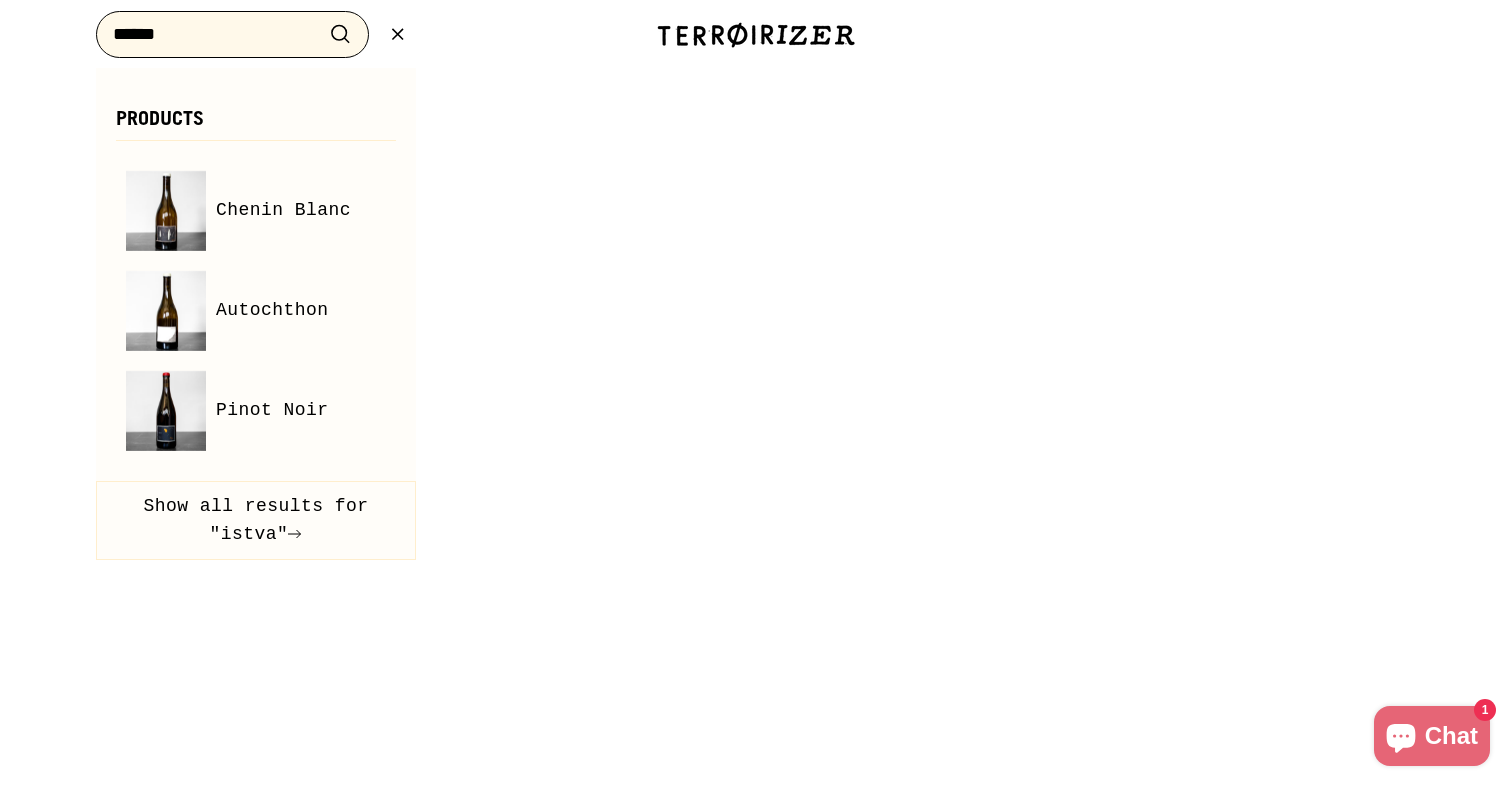 type on "******" 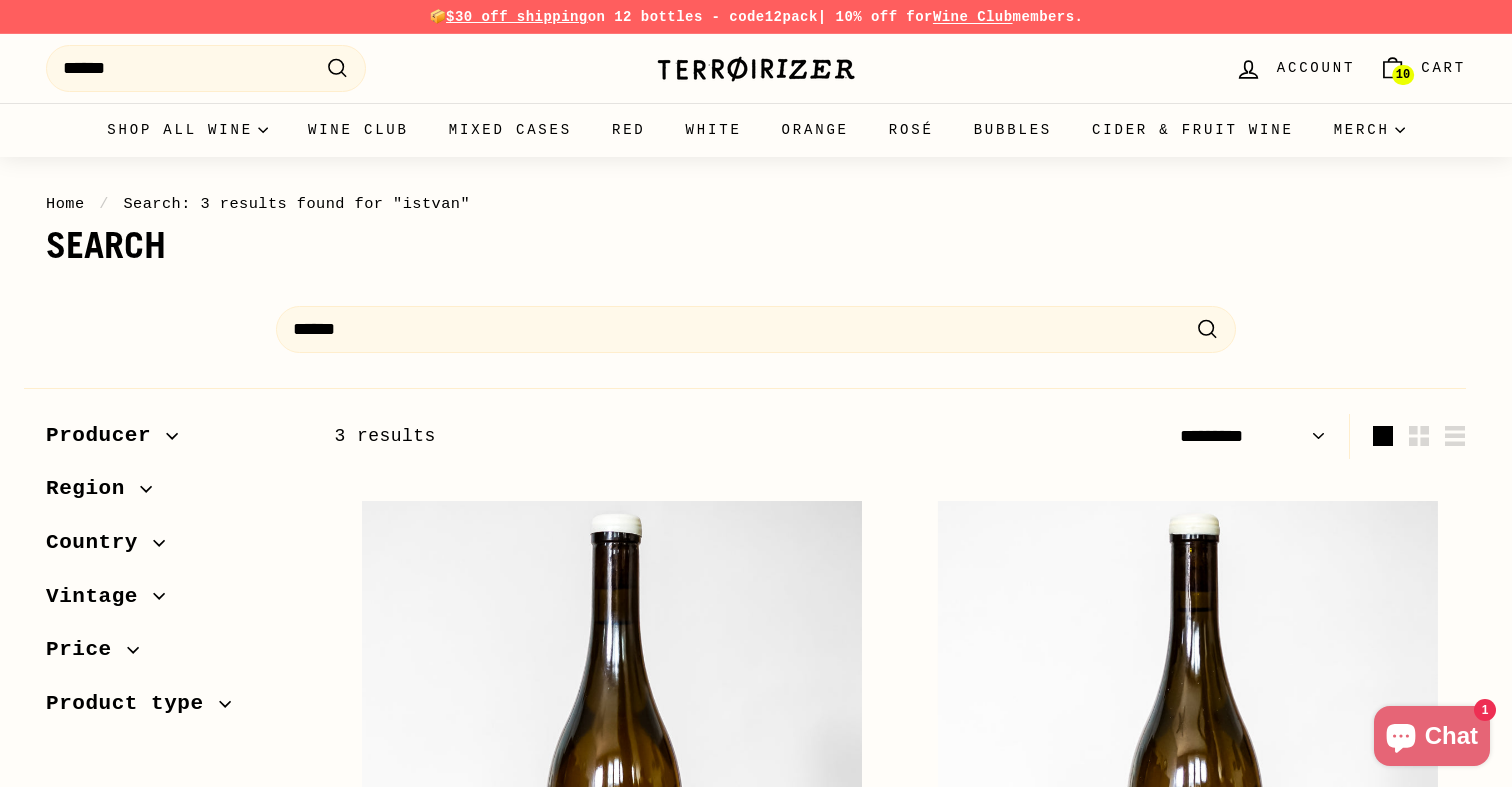 select on "*********" 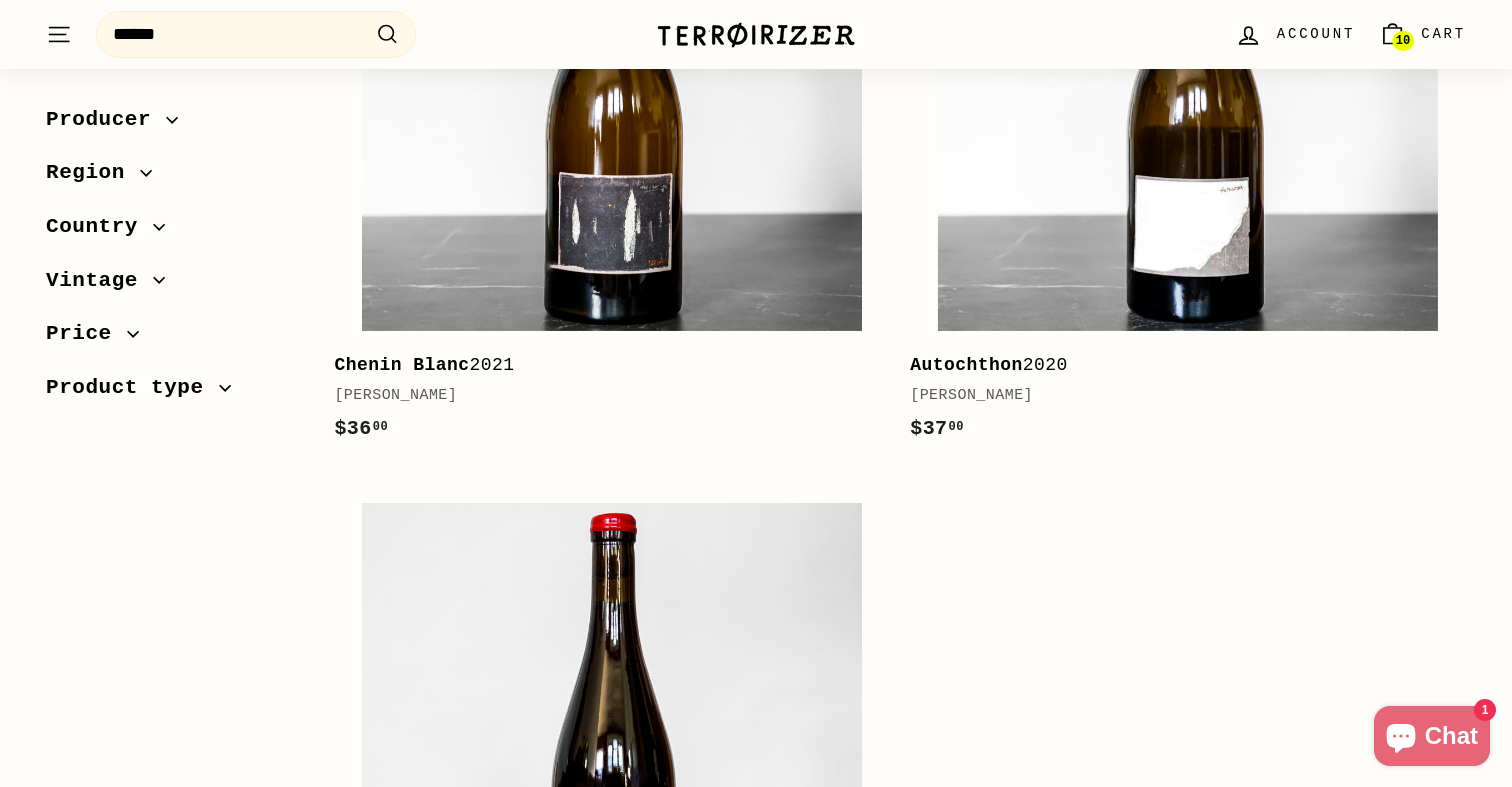 scroll, scrollTop: 0, scrollLeft: 0, axis: both 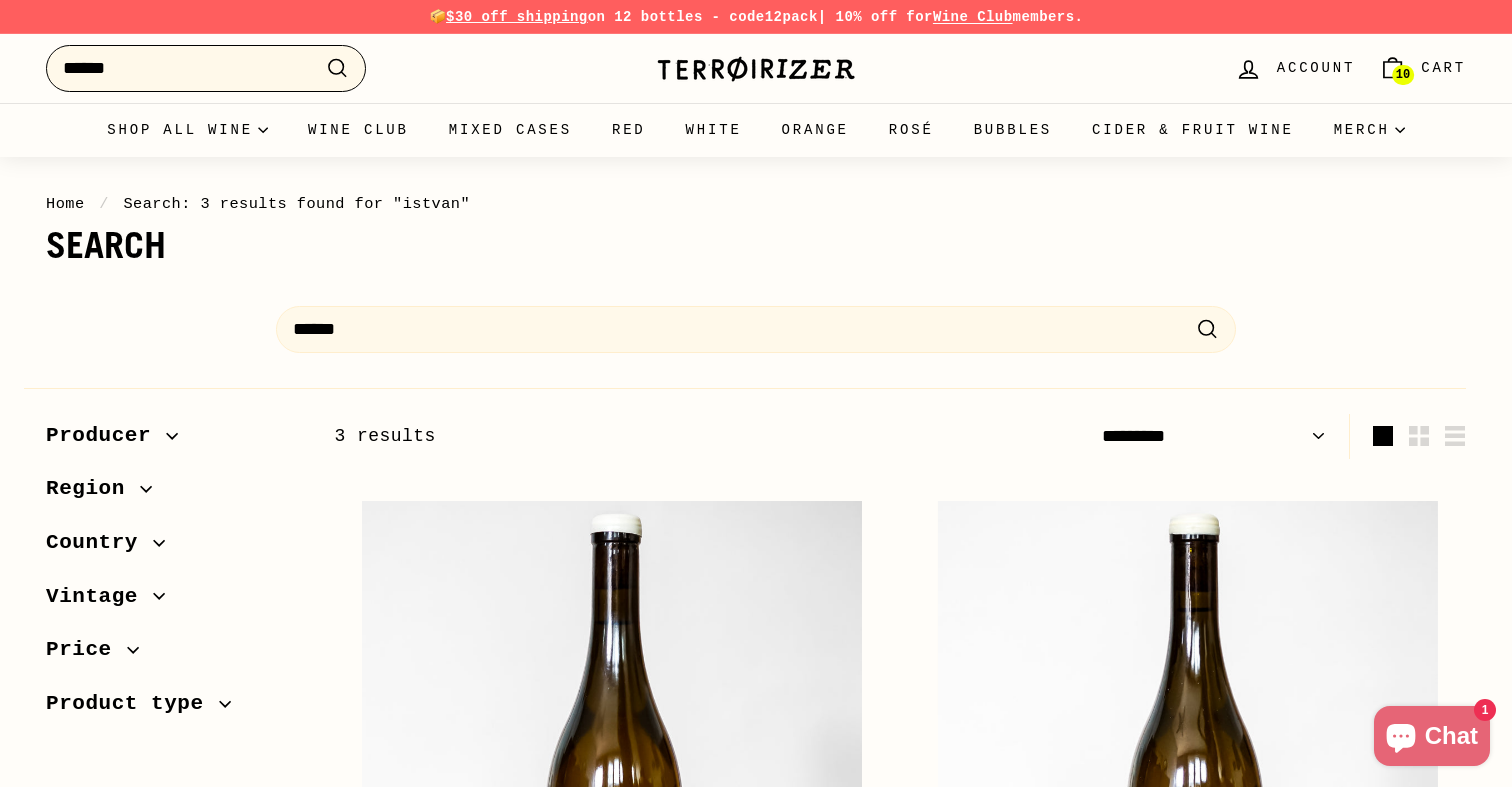 drag, startPoint x: 219, startPoint y: 71, endPoint x: 0, endPoint y: 42, distance: 220.91174 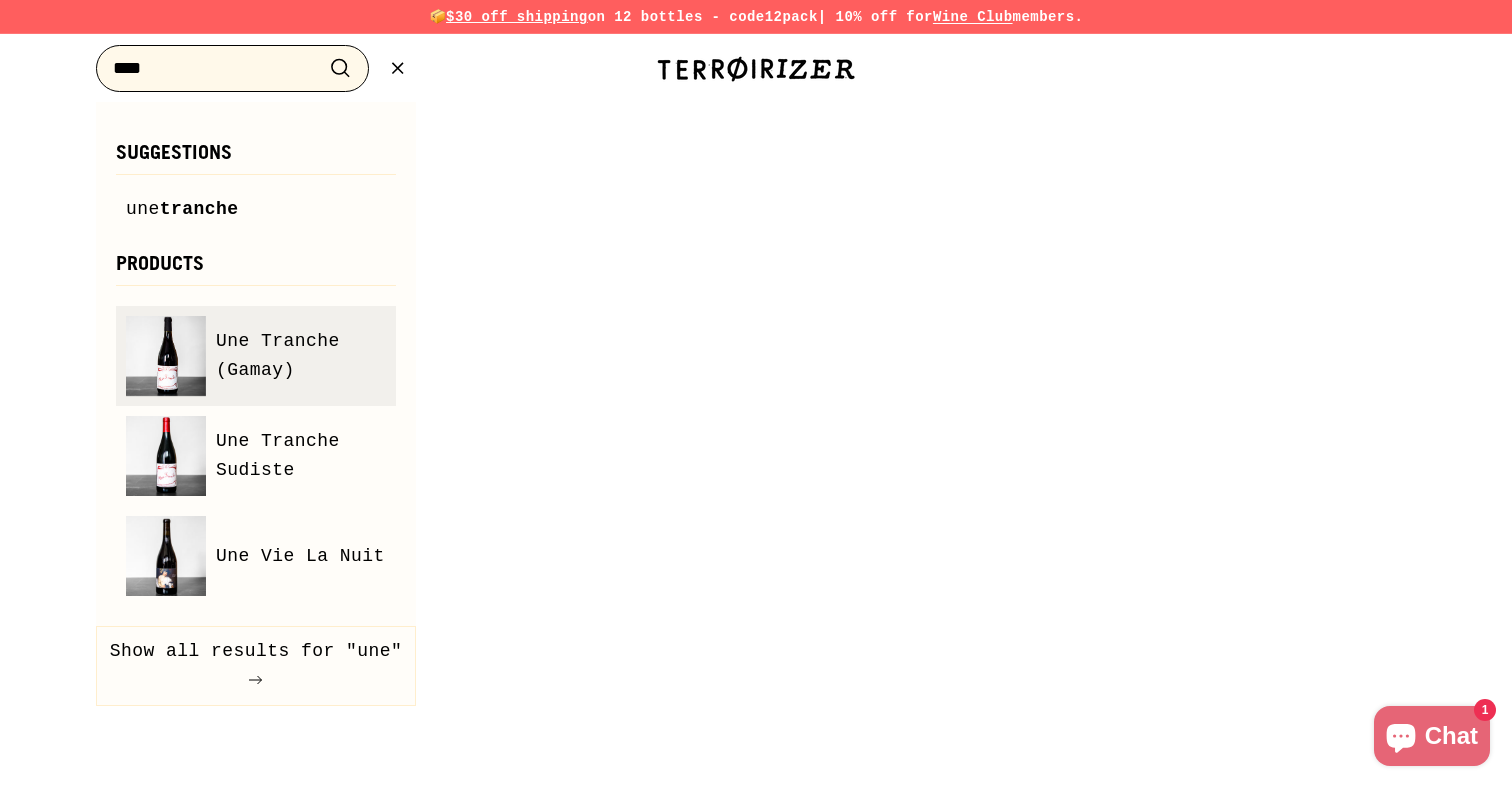 type on "***" 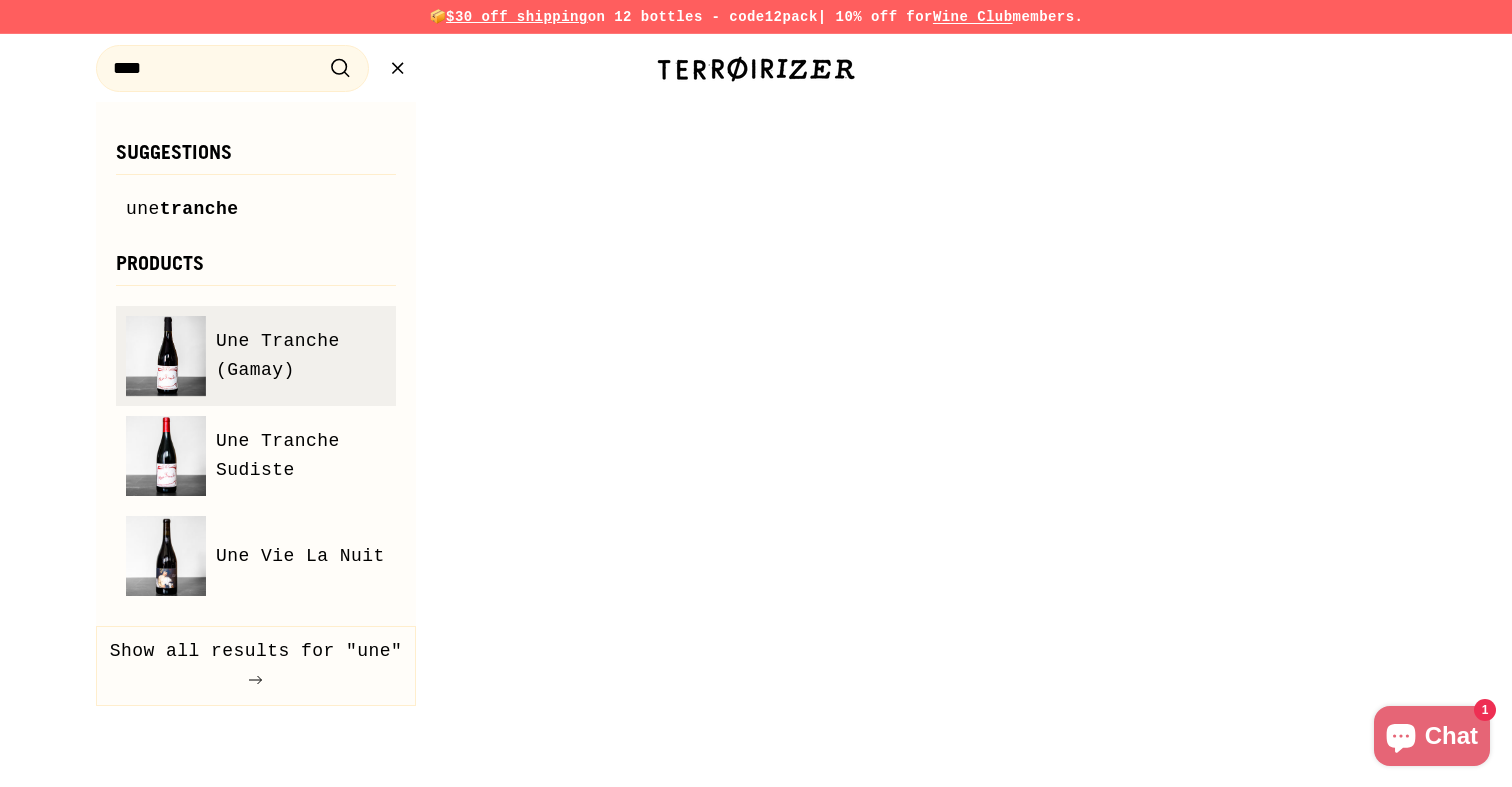click on "Une Tranche (Gamay)" at bounding box center (301, 356) 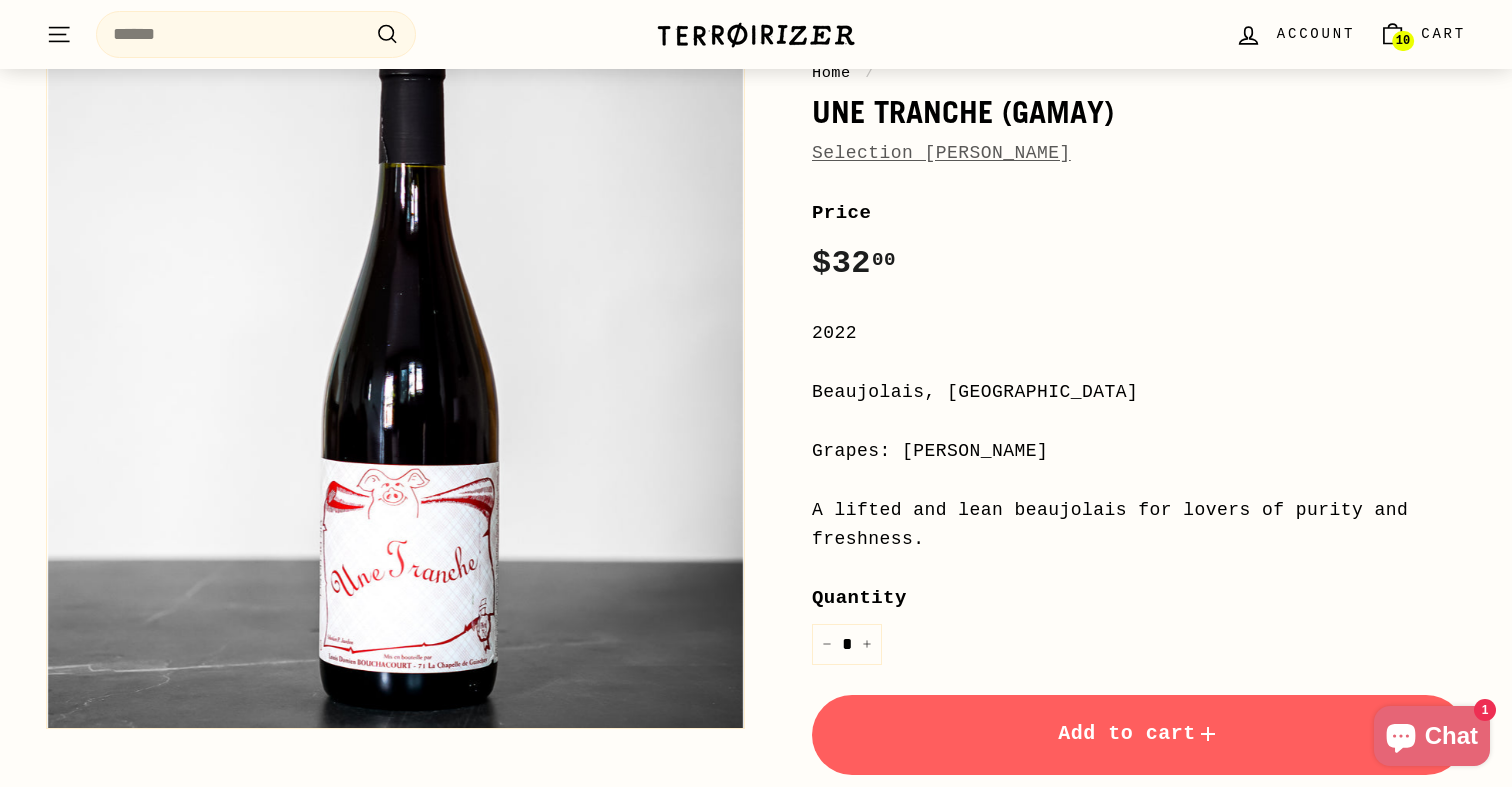 scroll, scrollTop: 215, scrollLeft: 0, axis: vertical 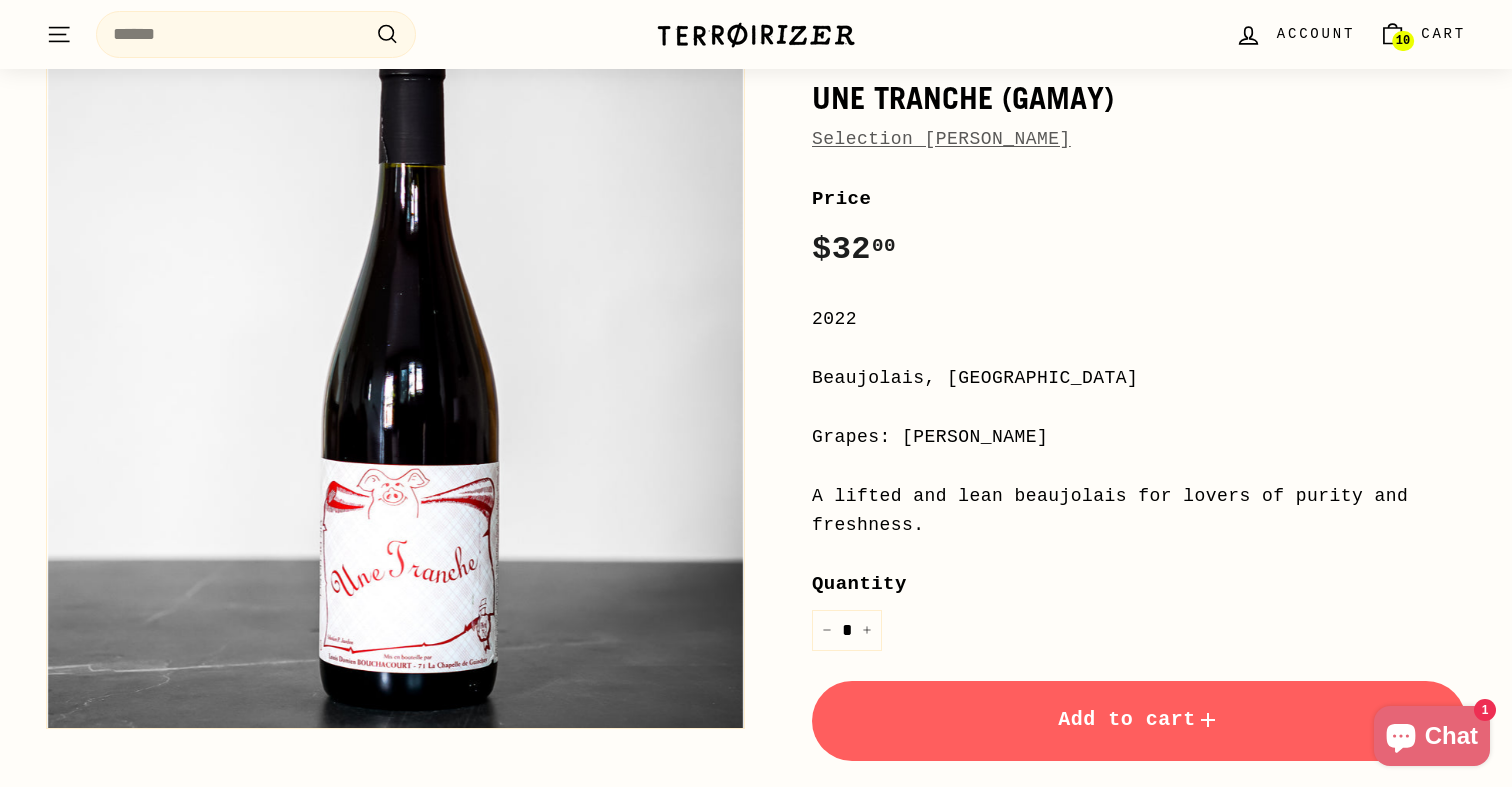 click on "Add to cart" at bounding box center [1139, 719] 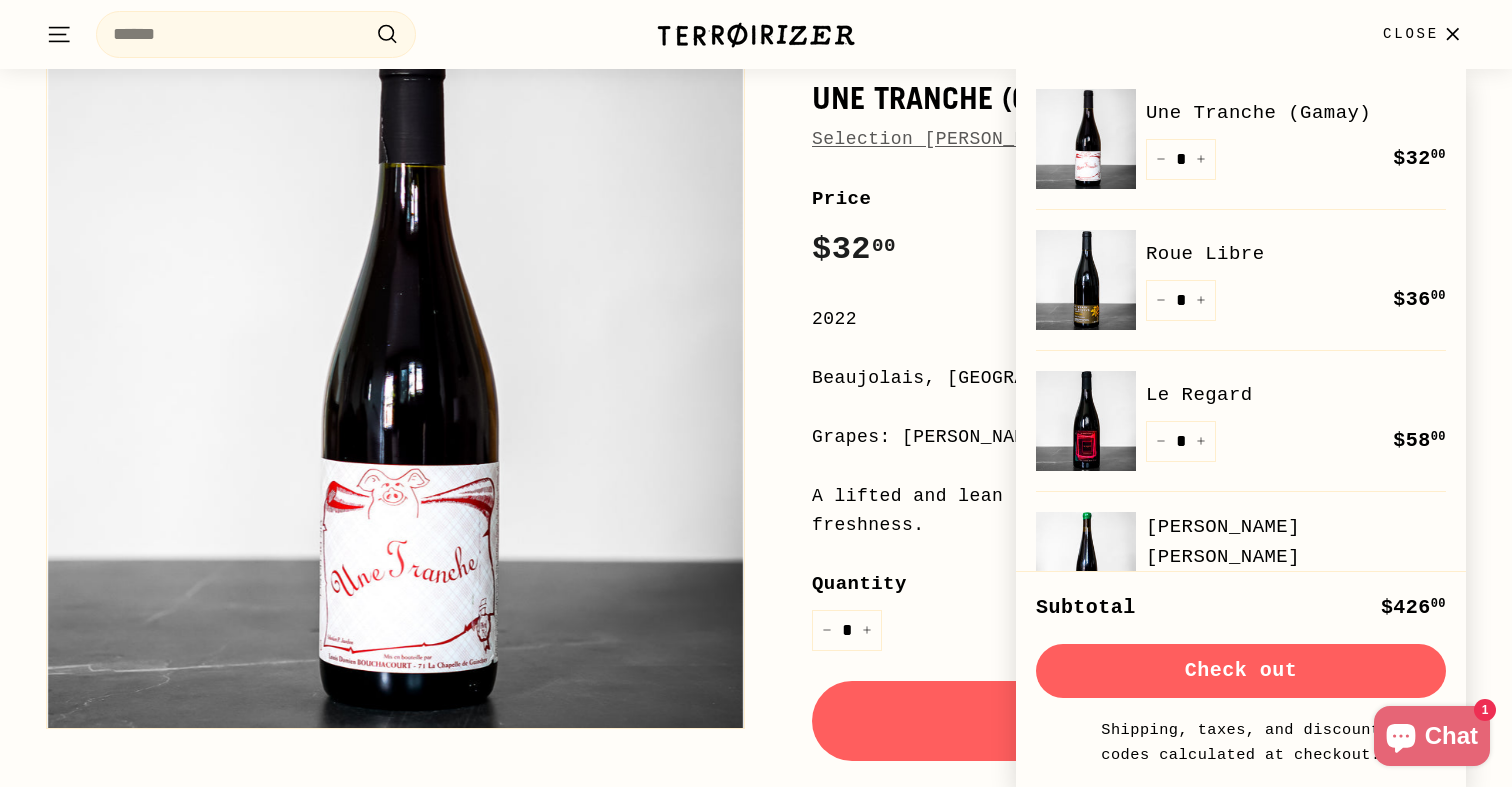 click on "Home
/
Une Tranche (Gamay)
Selection [PERSON_NAME]
Price
Regular price $32 00
$32.00
/
2022
[GEOGRAPHIC_DATA], [GEOGRAPHIC_DATA]
Grapes: Gamay
A lifted and lean beaujolais for lovers of purity and freshness.
Quantity
*
−
+" at bounding box center (1116, 537) 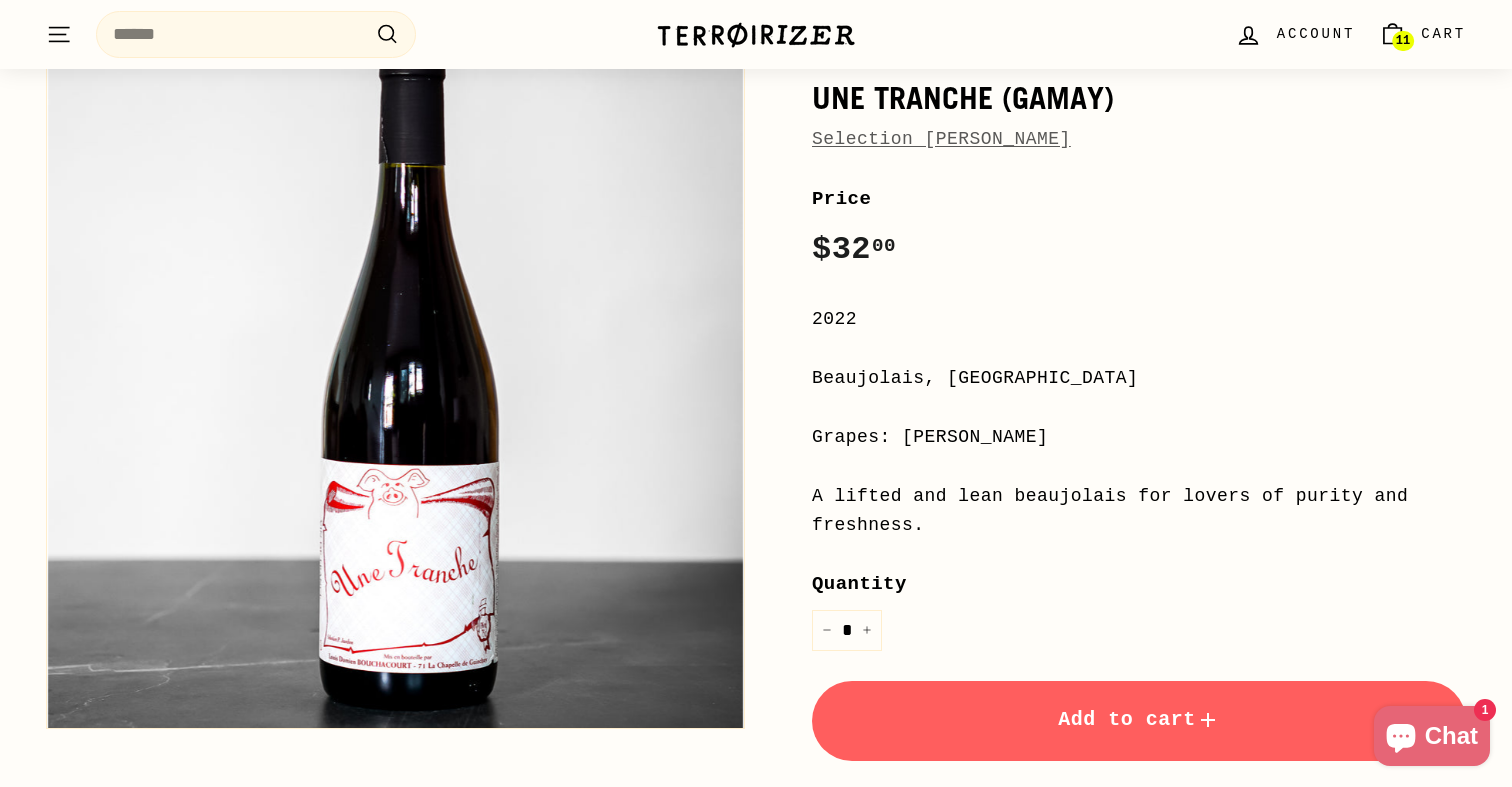 scroll, scrollTop: 0, scrollLeft: 0, axis: both 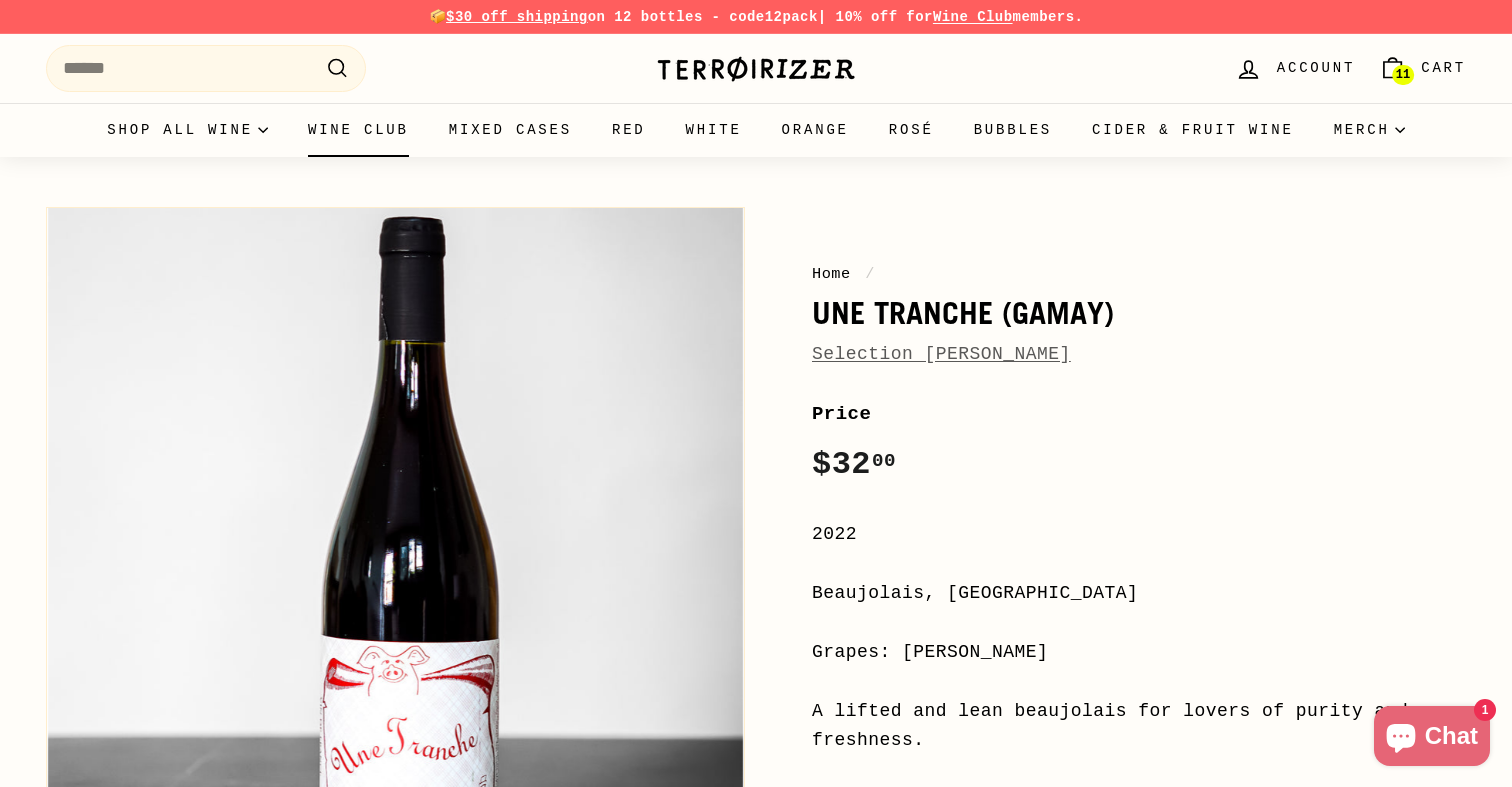 click on "Wine Club" at bounding box center (358, 130) 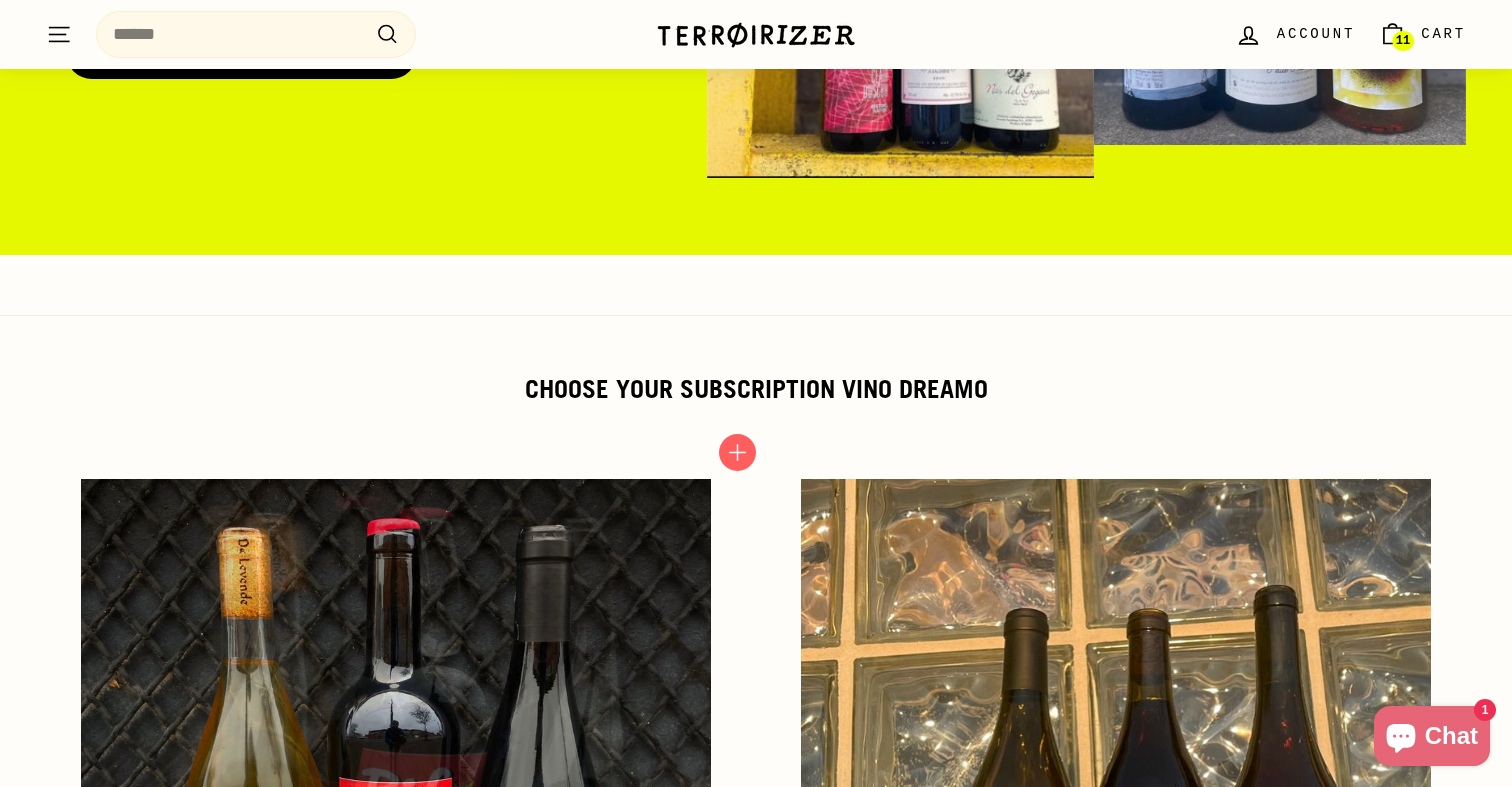 scroll, scrollTop: 0, scrollLeft: 0, axis: both 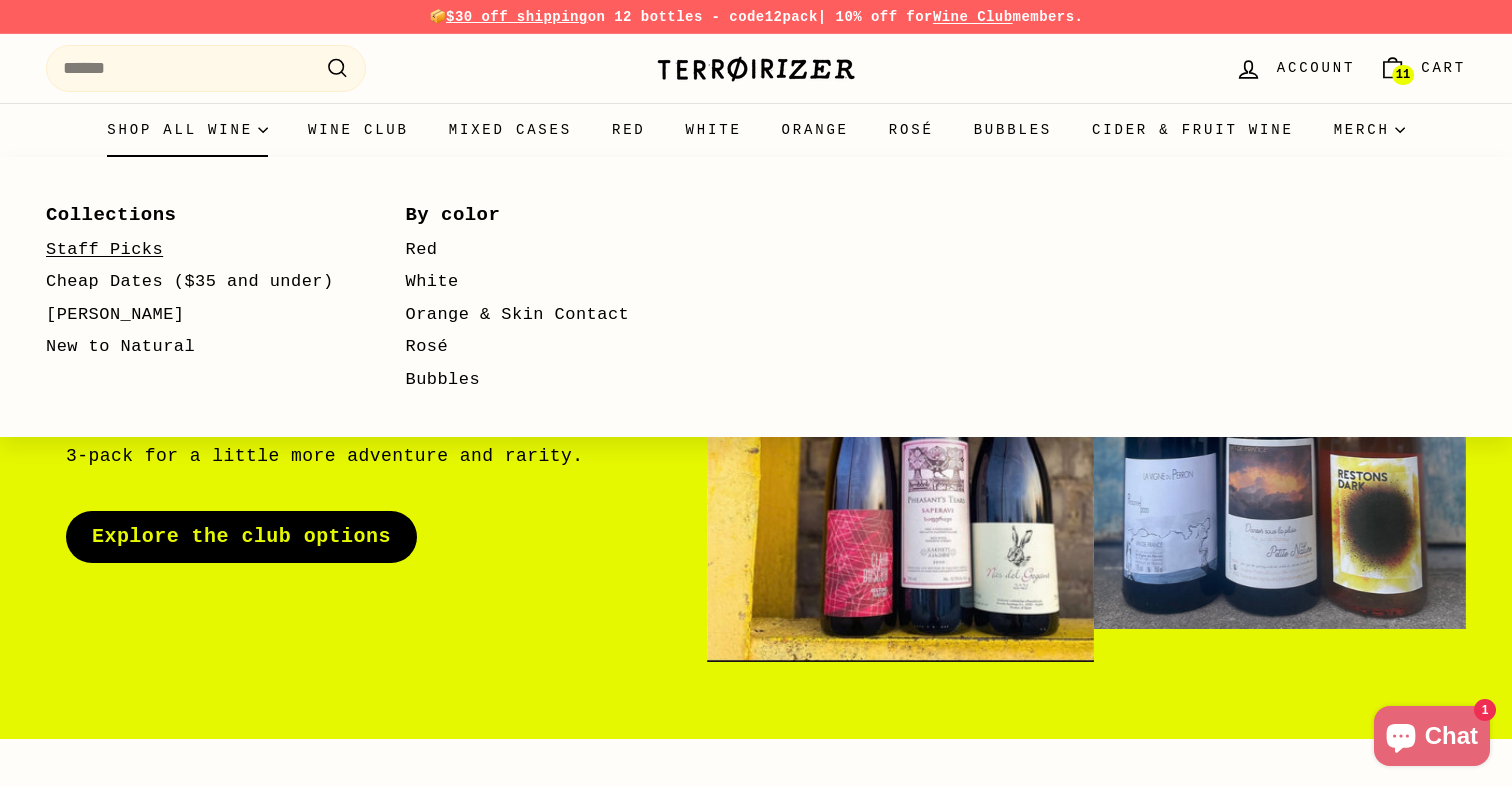 click on "Staff Picks" at bounding box center (197, 250) 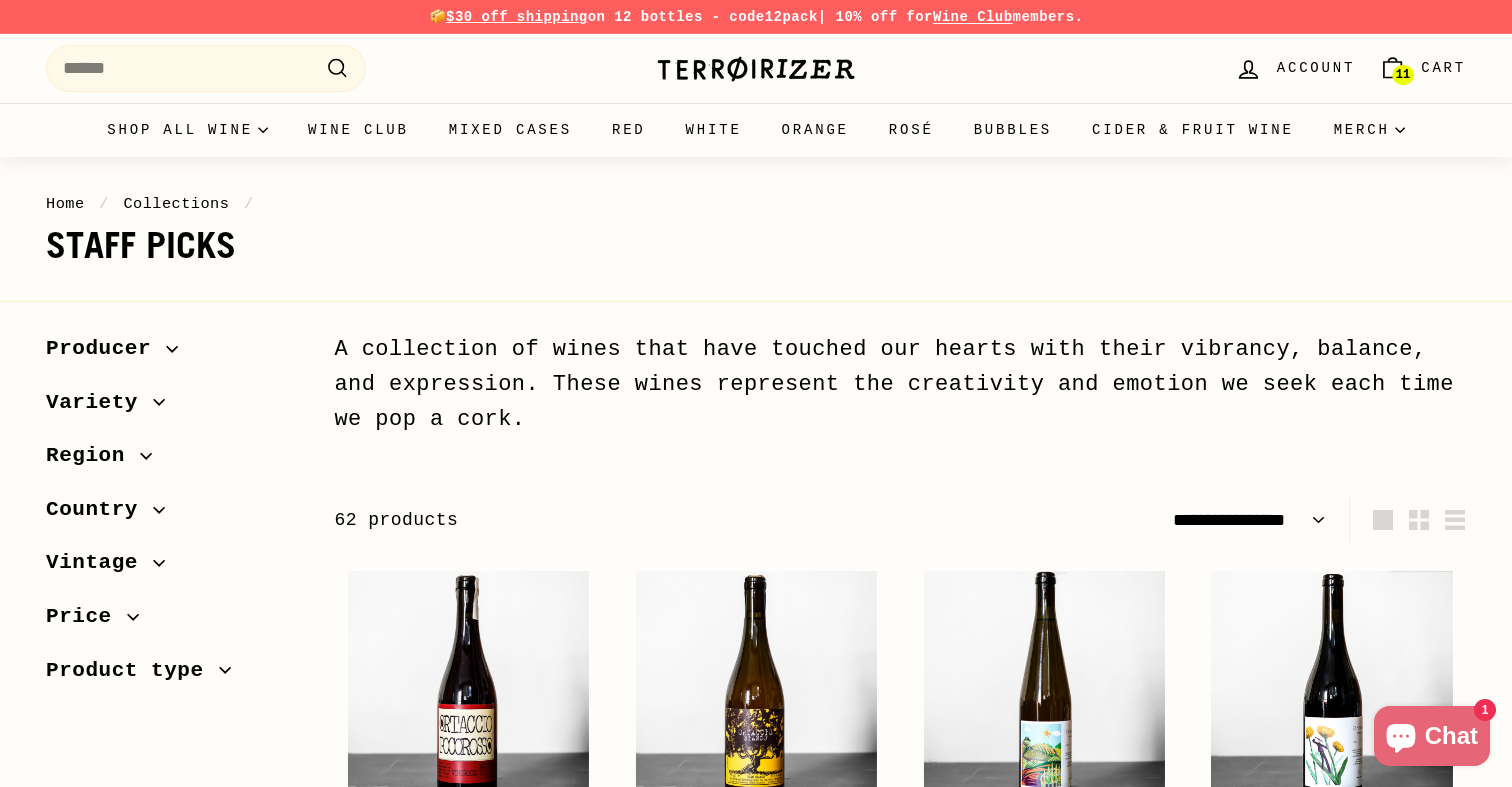 select on "**********" 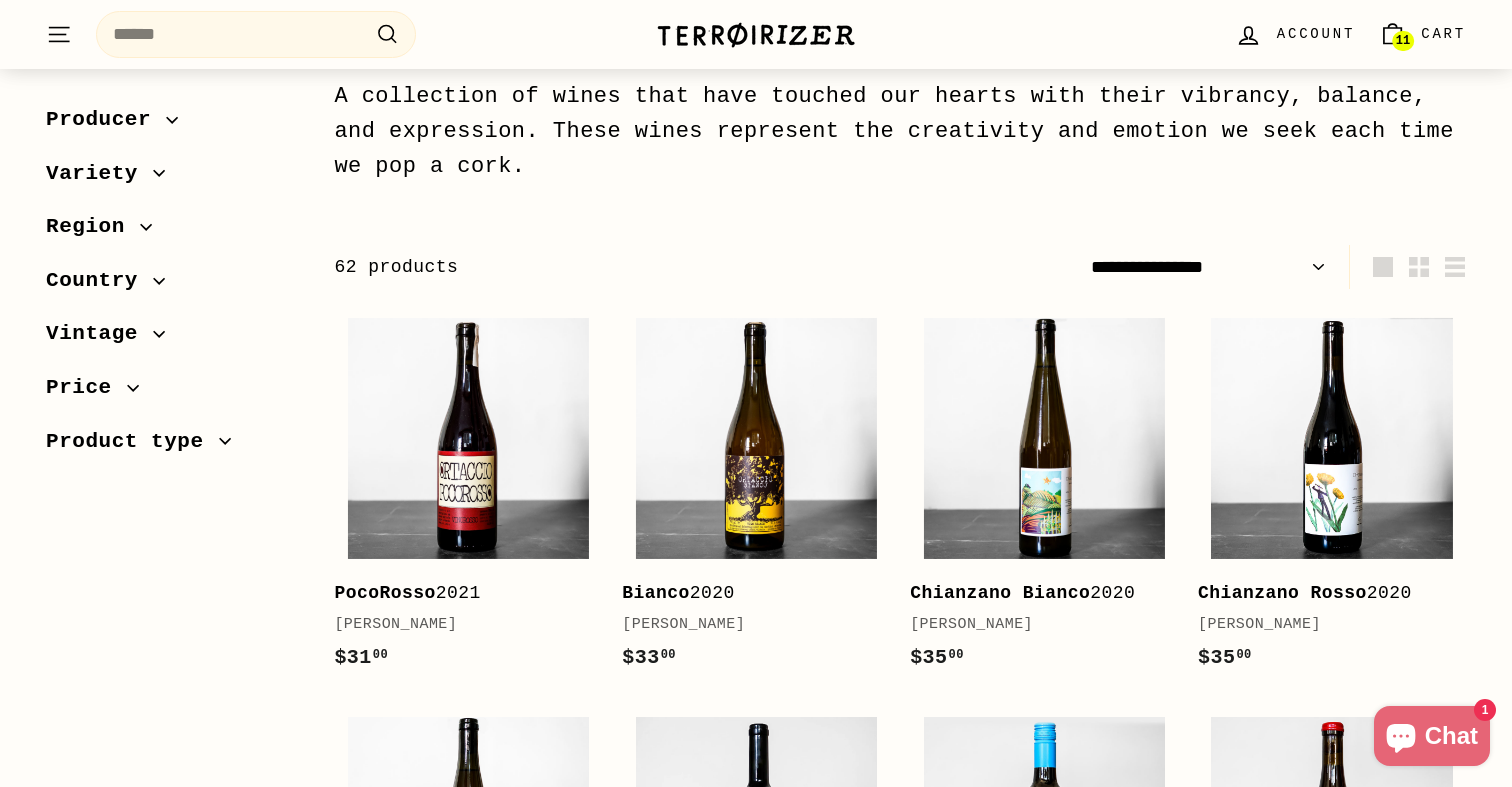 scroll, scrollTop: 303, scrollLeft: 0, axis: vertical 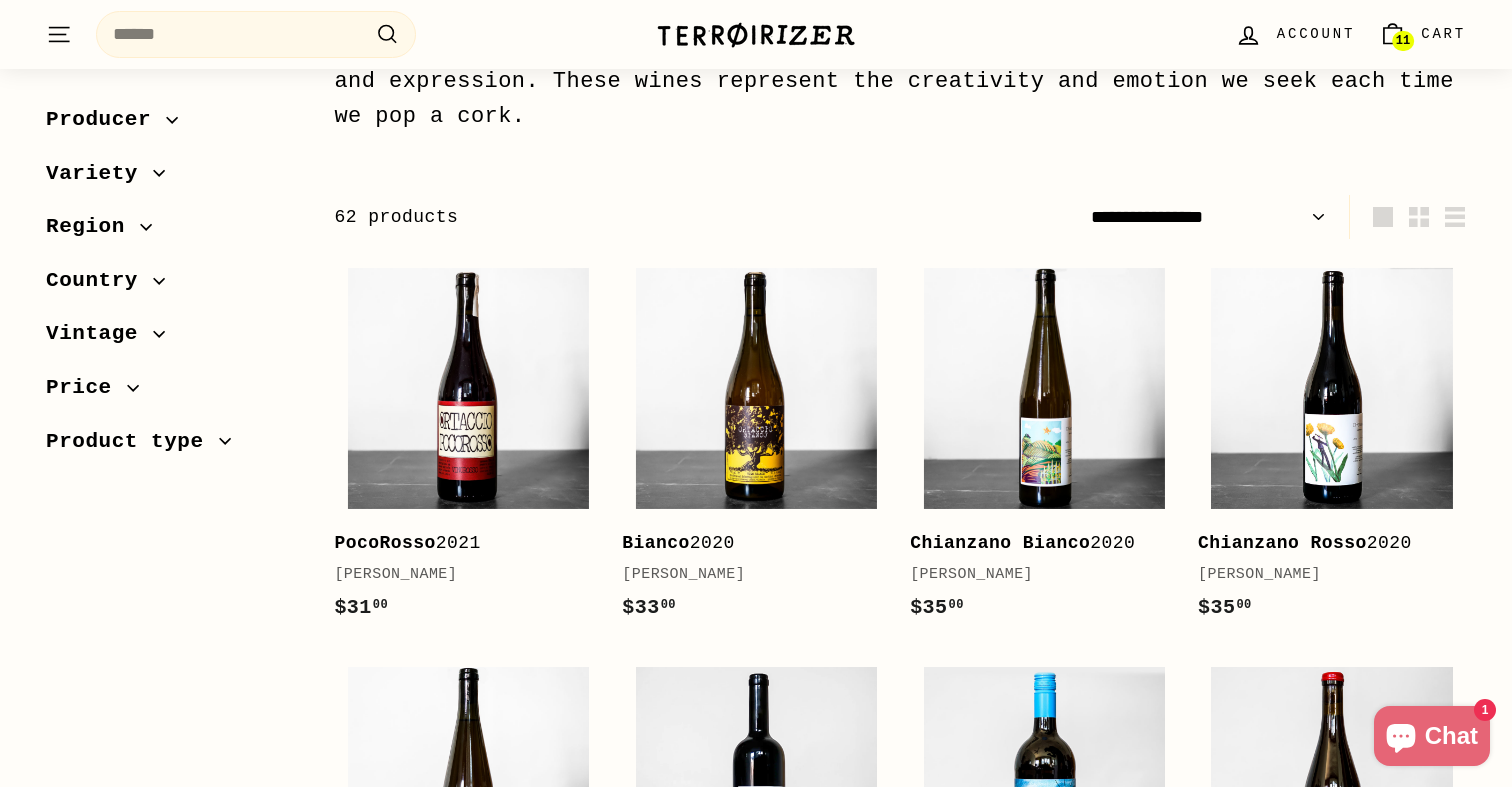 click on "Sort
Featured
Best selling
Alphabetically, A-Z
Alphabetically, Z-A
Price, low to high
Price, high to low
Date, old to new
Date, new to old
Producer
Ariane Lesné  (1)
Bichi" at bounding box center (745, 2276) 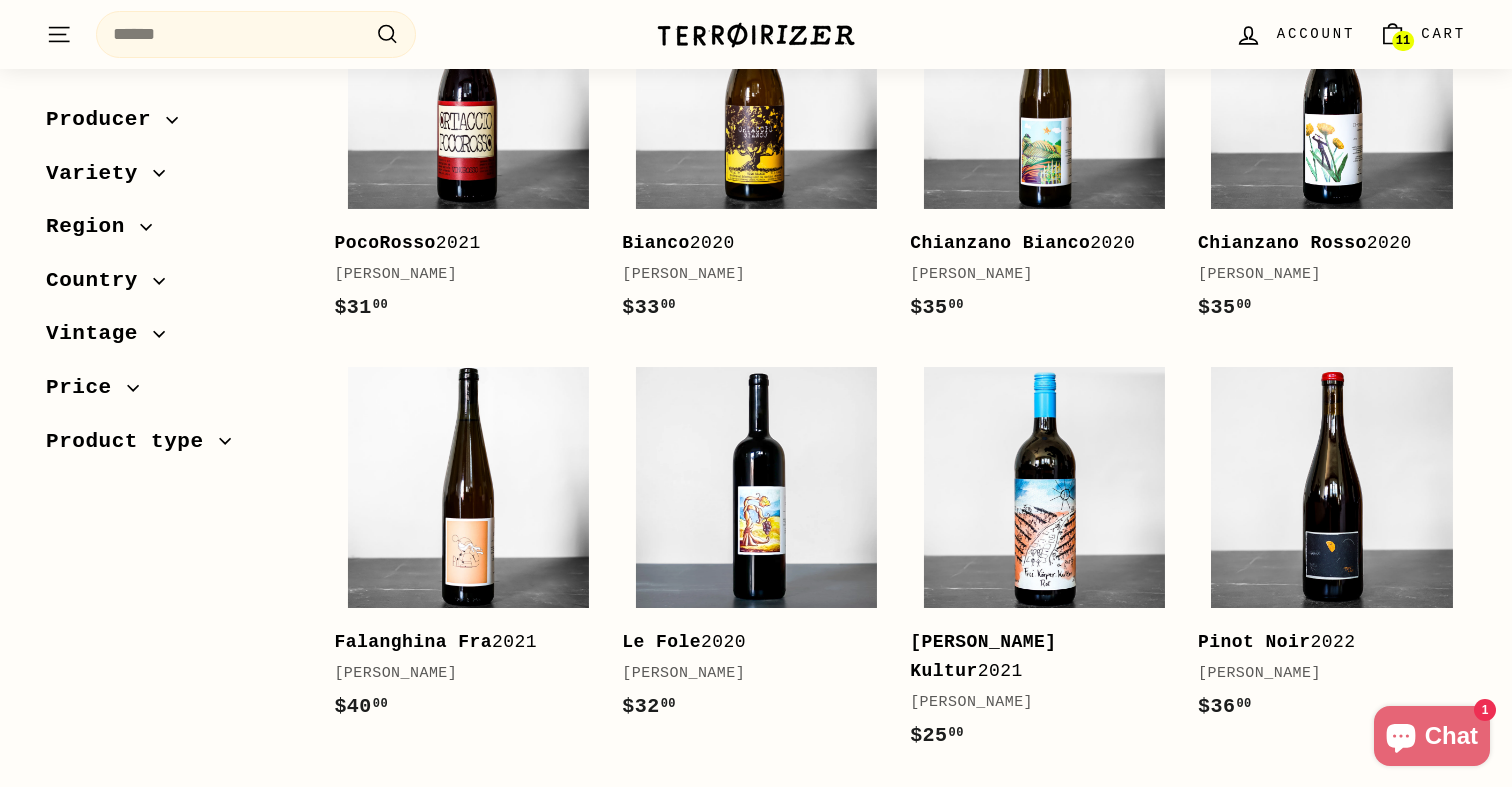 scroll, scrollTop: 727, scrollLeft: 0, axis: vertical 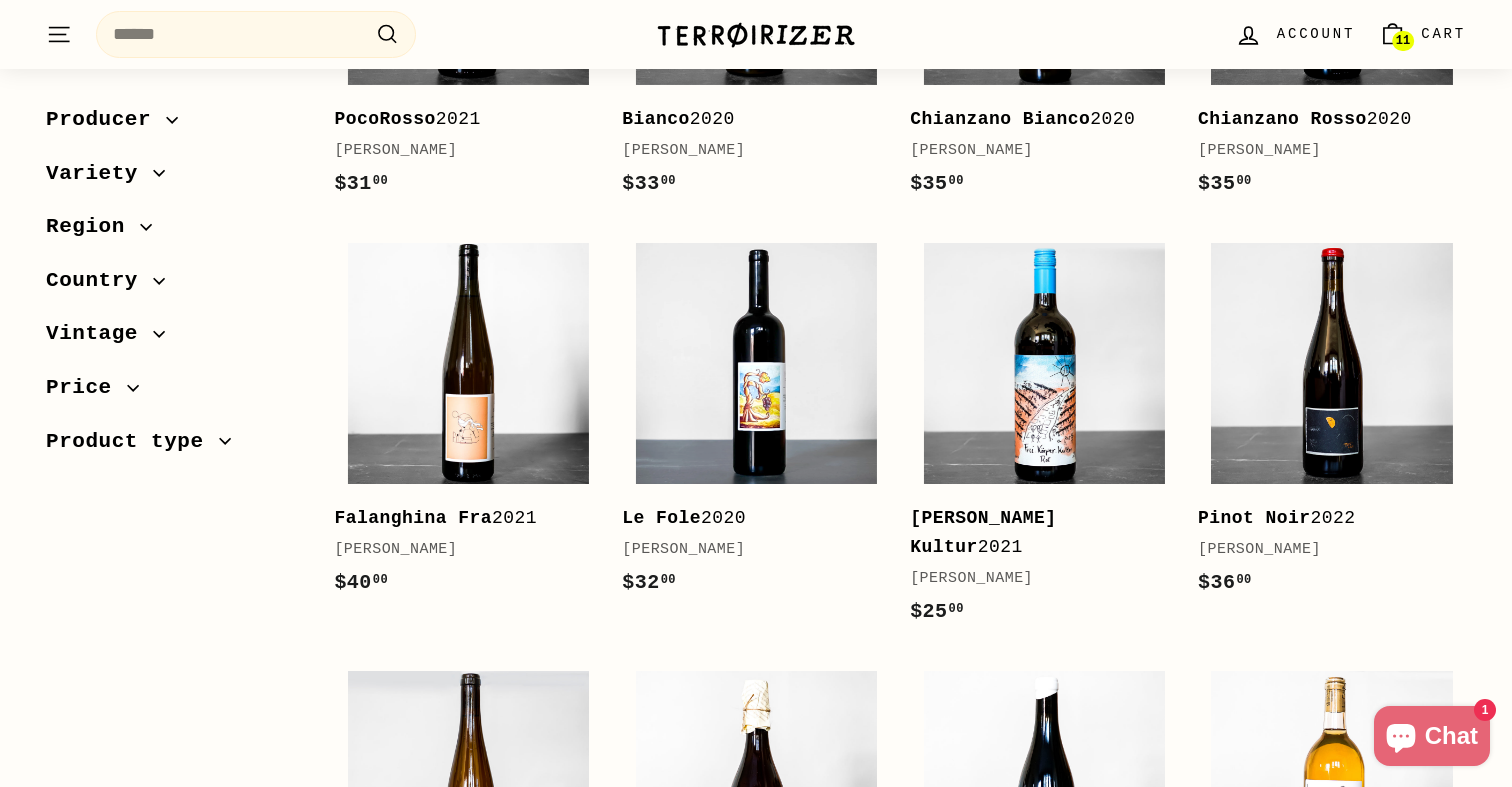 click on "Sort
Featured
Best selling
Alphabetically, A-Z
Alphabetically, Z-A
Price, low to high
Price, high to low
Date, old to new
Date, new to old
Producer
Ariane Lesné  (1)
Bichi" at bounding box center [745, 1852] 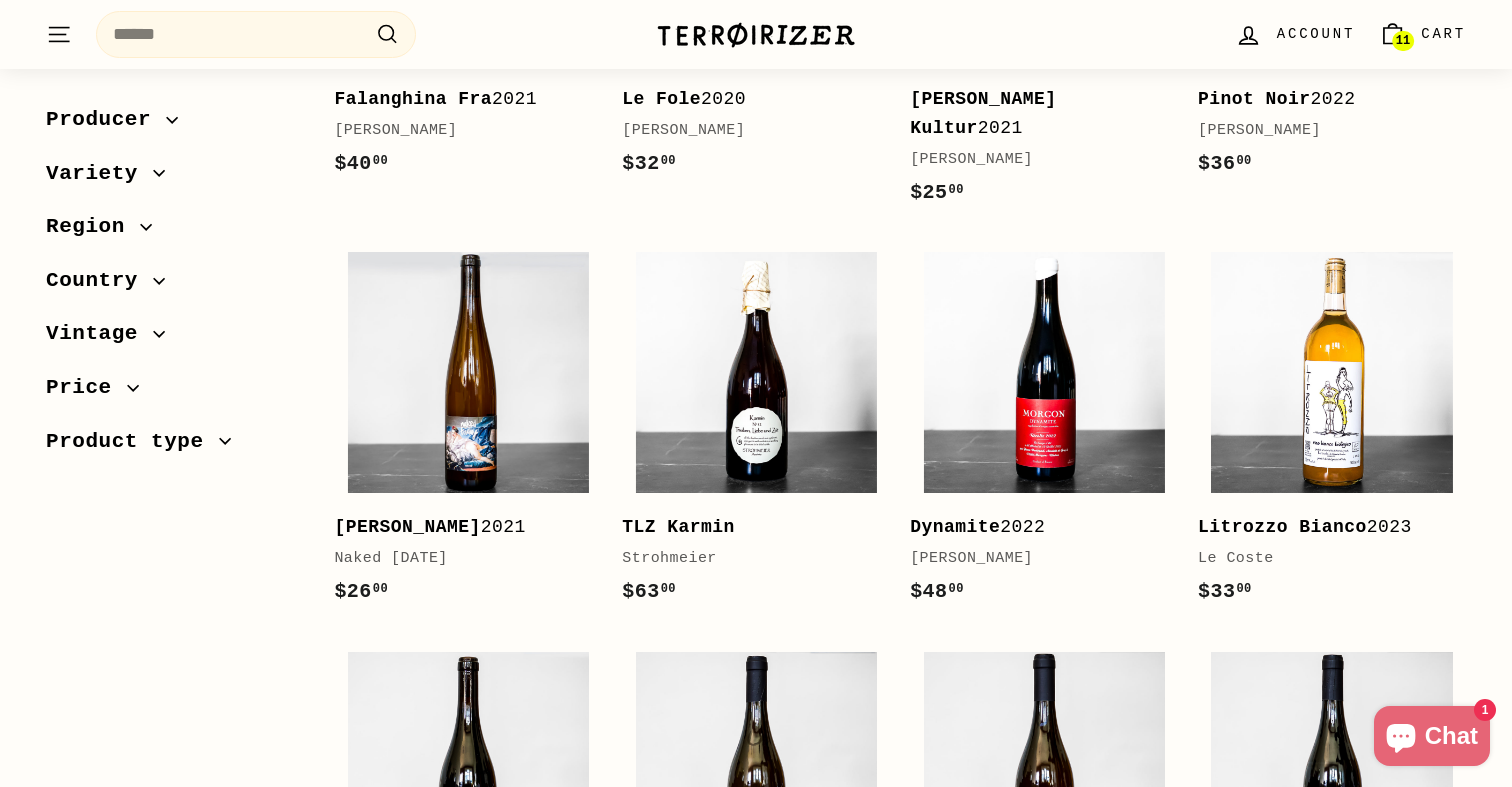 scroll, scrollTop: 1152, scrollLeft: 0, axis: vertical 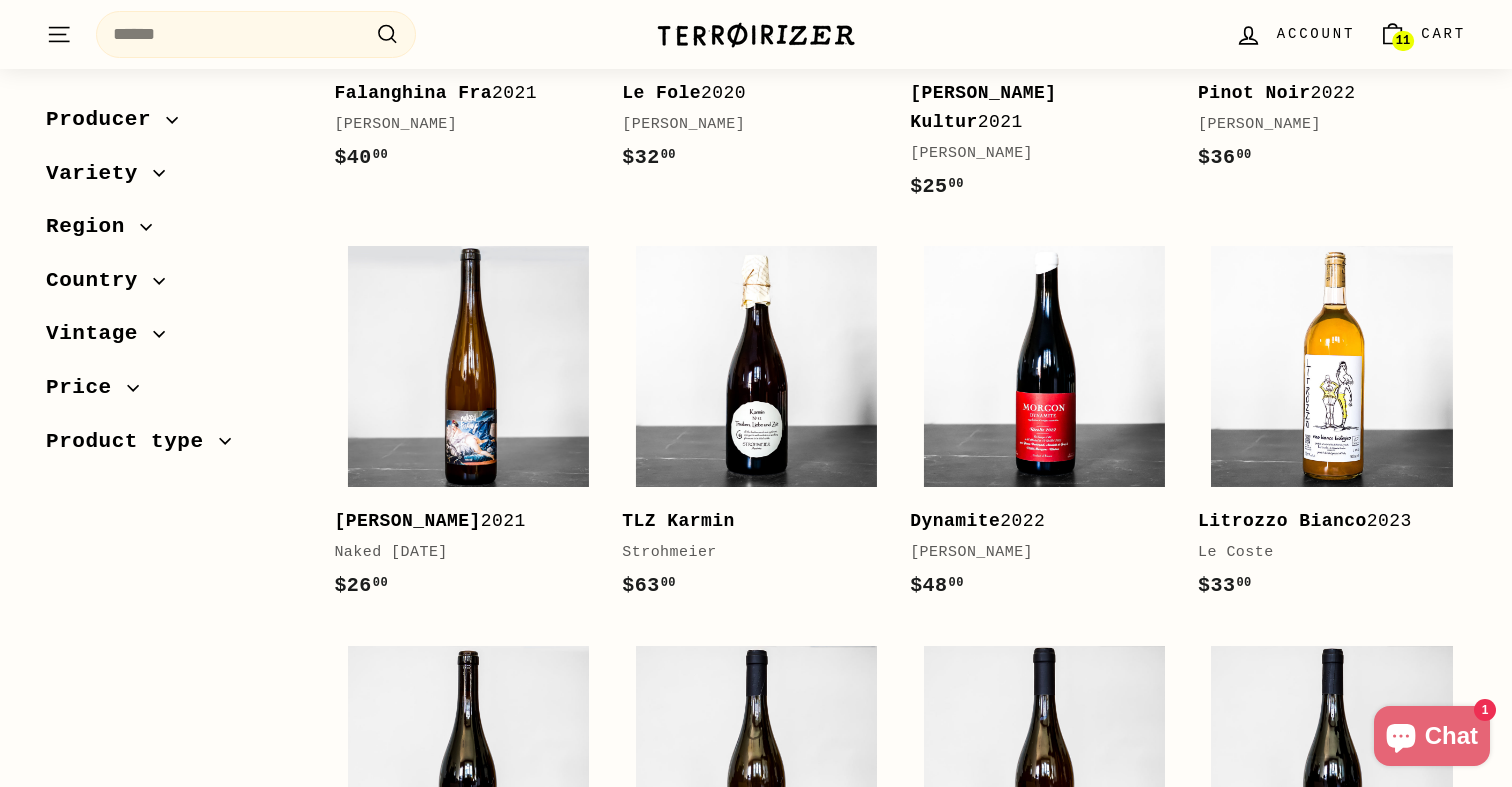 click on "Sort
Featured
Best selling
Alphabetically, A-Z
Alphabetically, Z-A
Price, low to high
Price, high to low
Date, old to new
Date, new to old
Producer
Ariane Lesné  (1)
Bichi" at bounding box center [745, 1427] 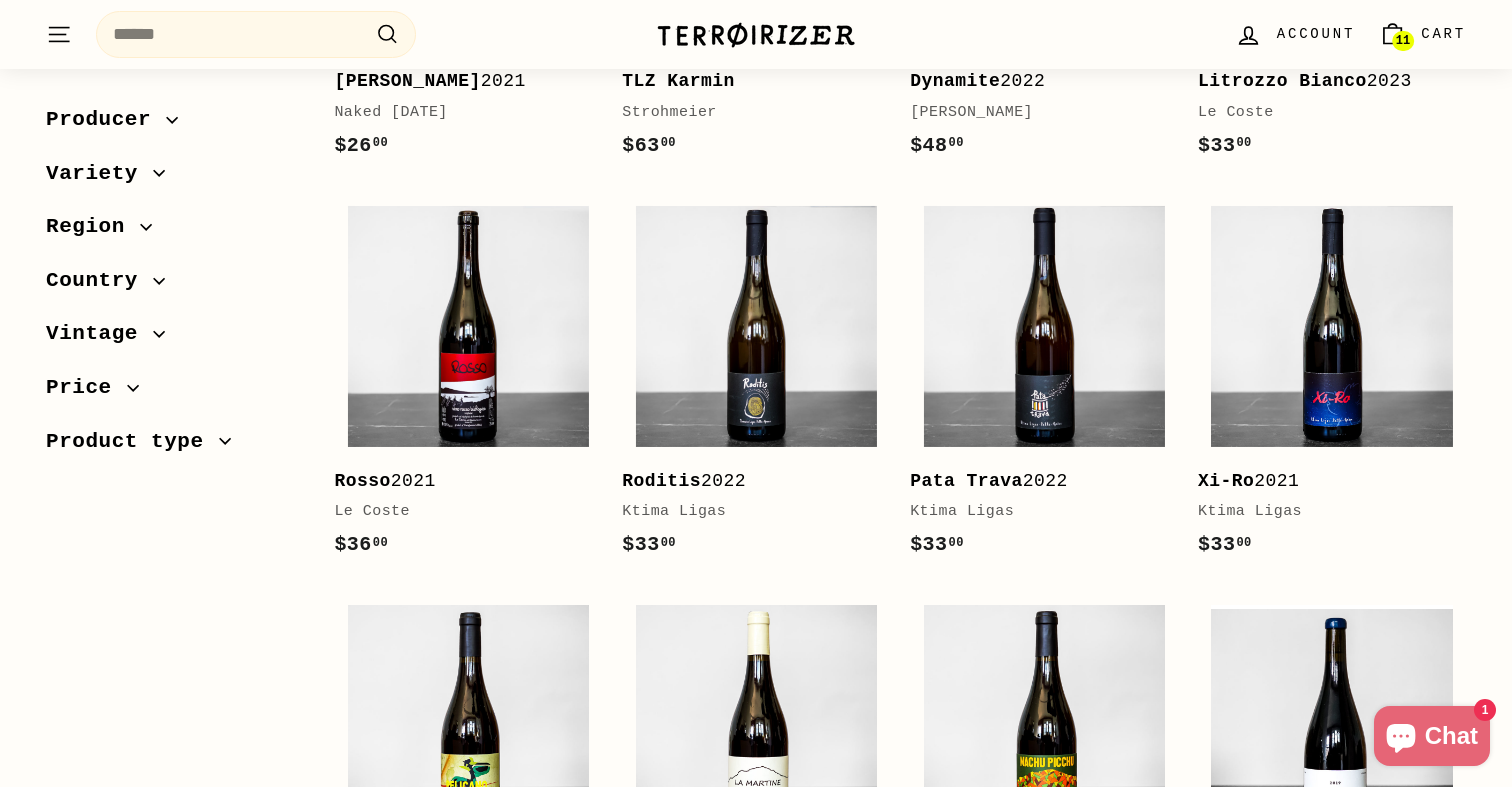 scroll, scrollTop: 1597, scrollLeft: 0, axis: vertical 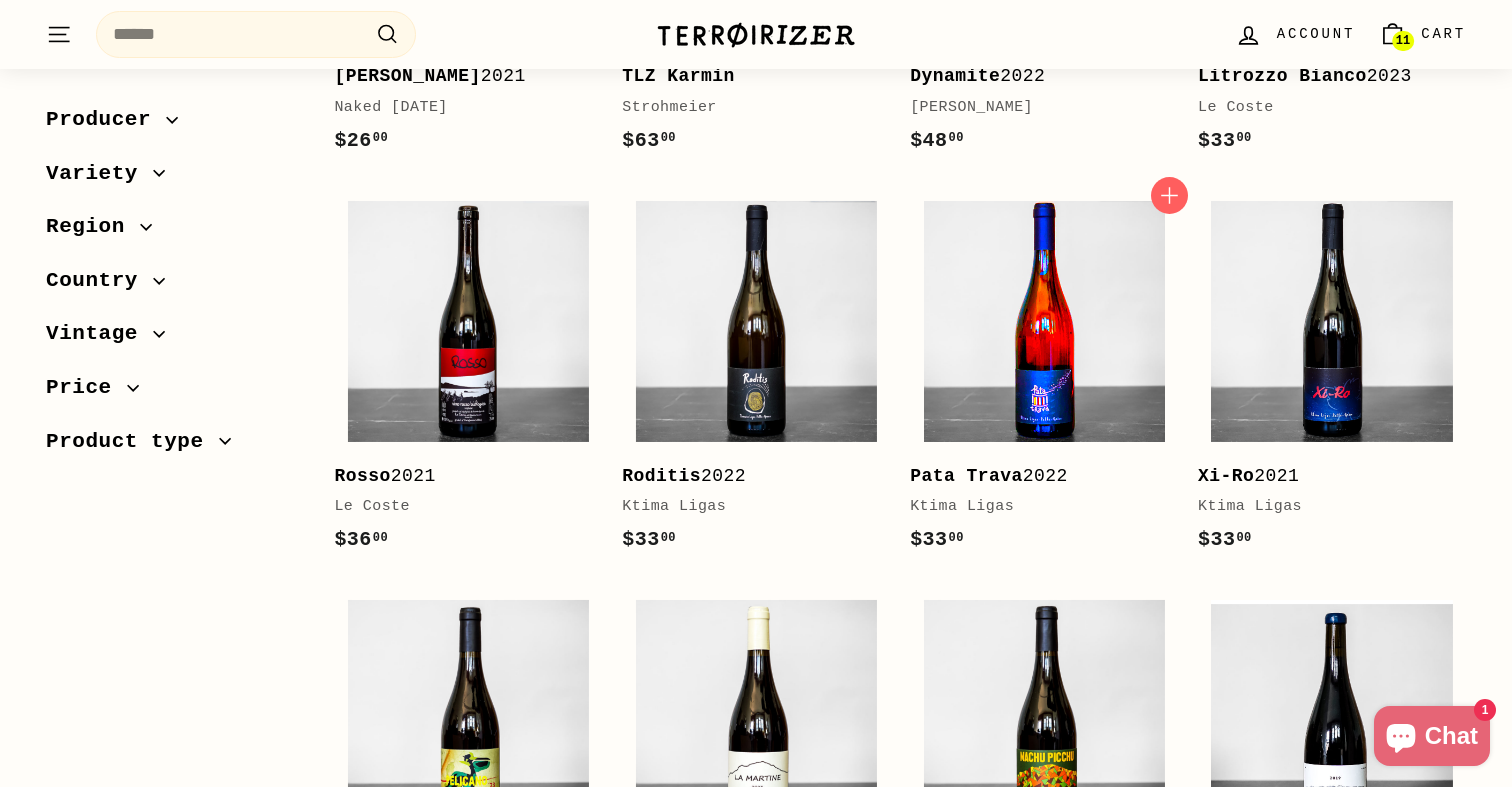 click at bounding box center [1044, 321] 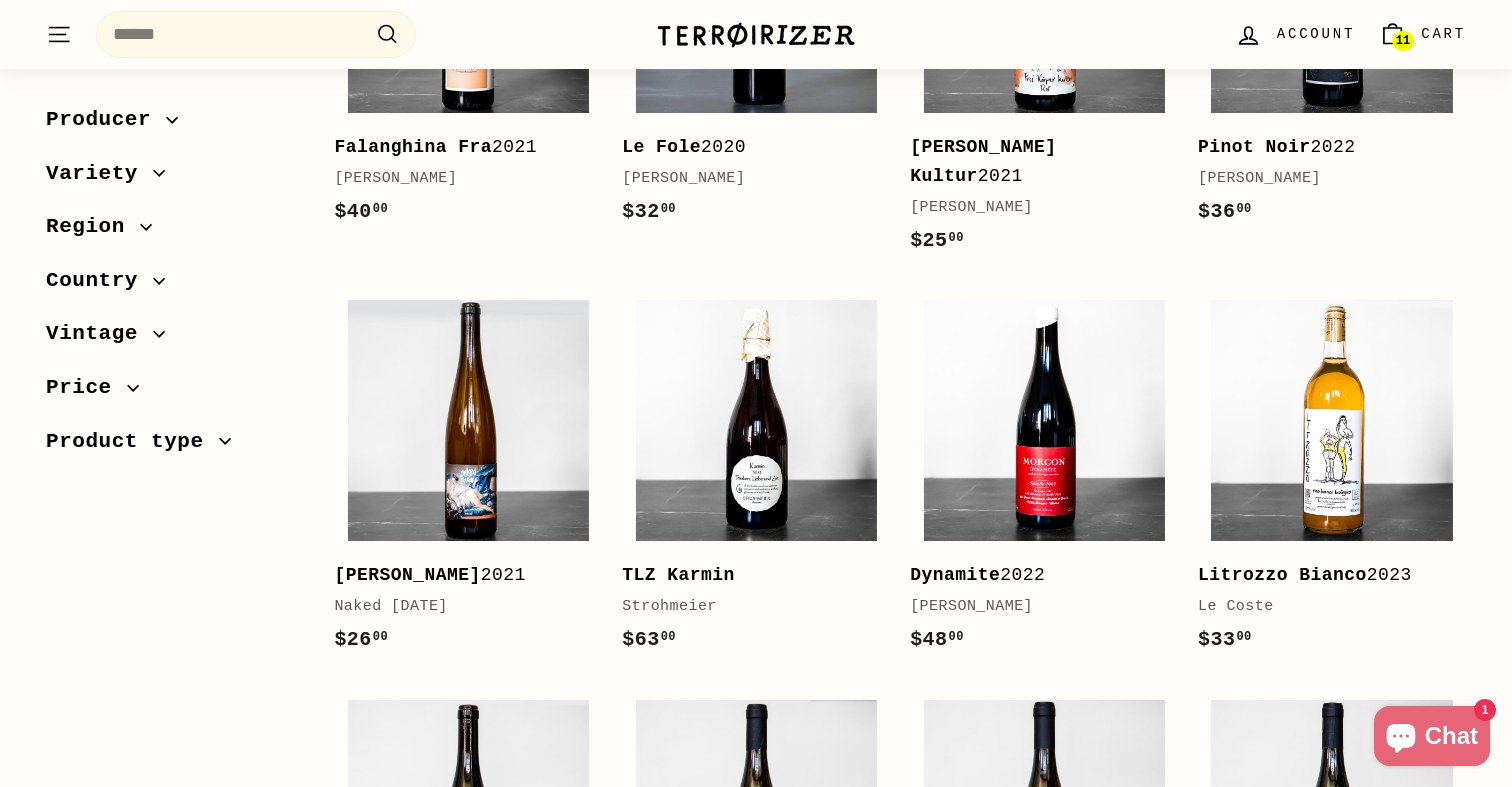 scroll, scrollTop: 618, scrollLeft: 0, axis: vertical 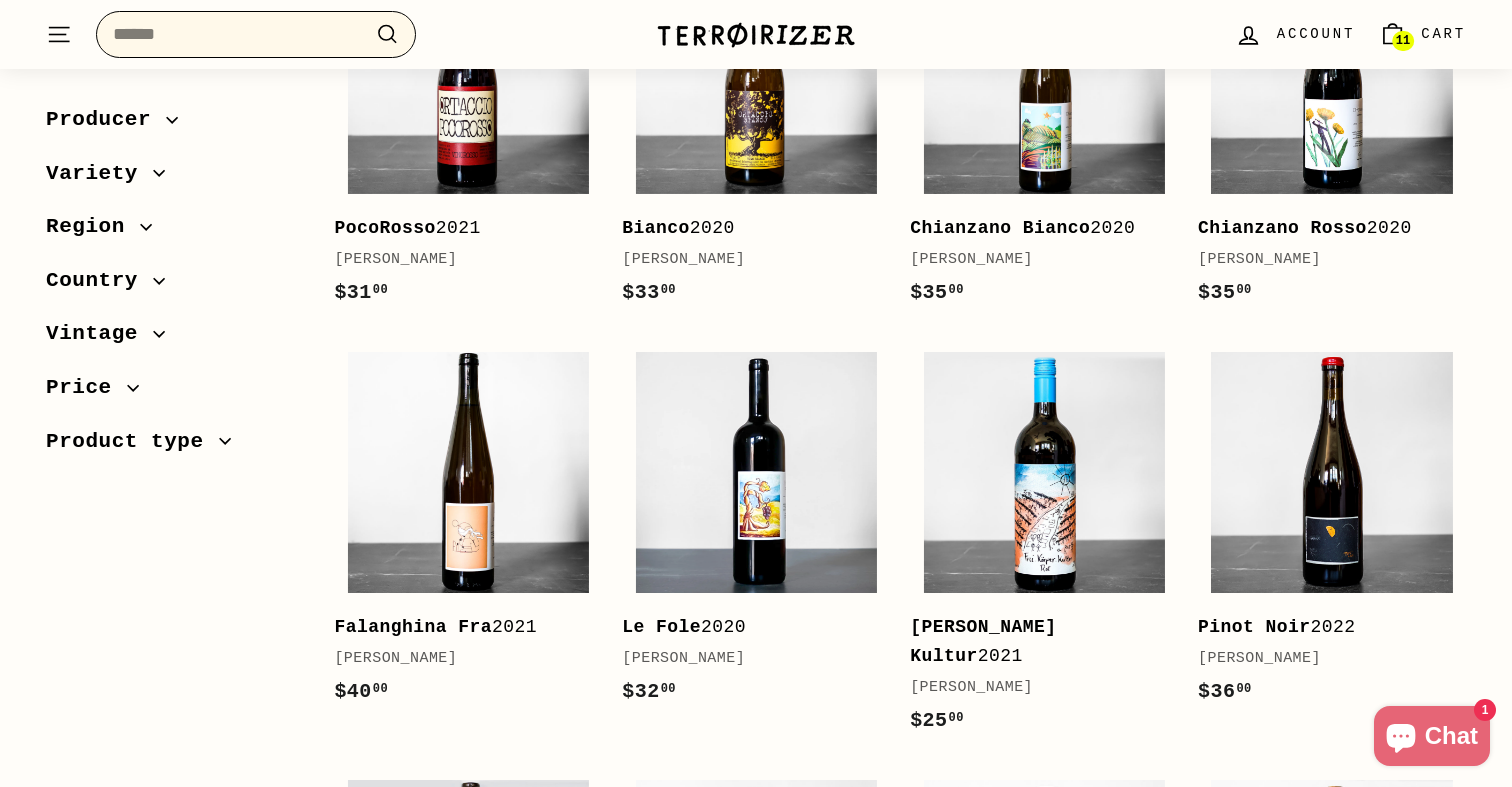 click on "Search" at bounding box center (256, 34) 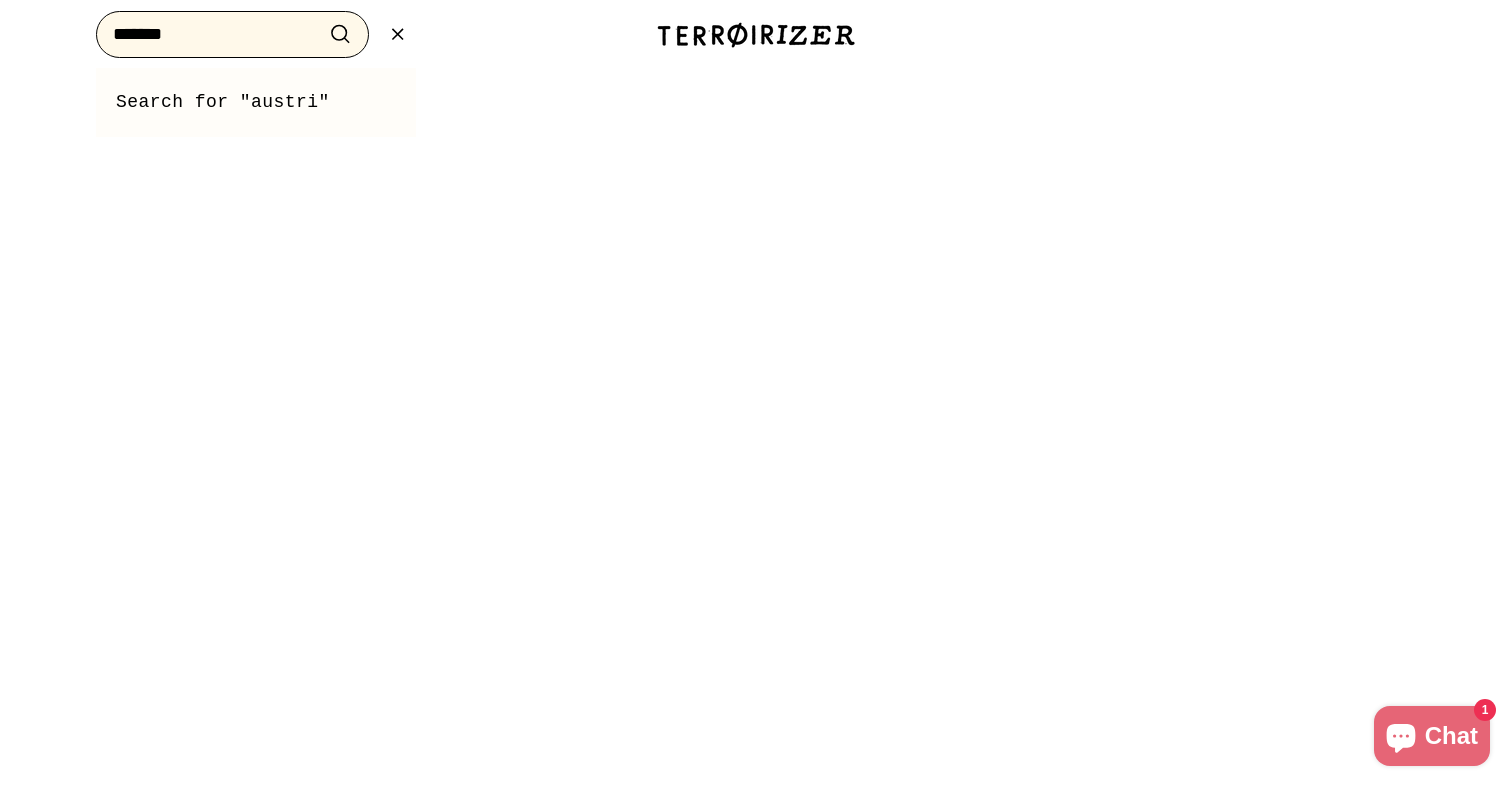 type on "*******" 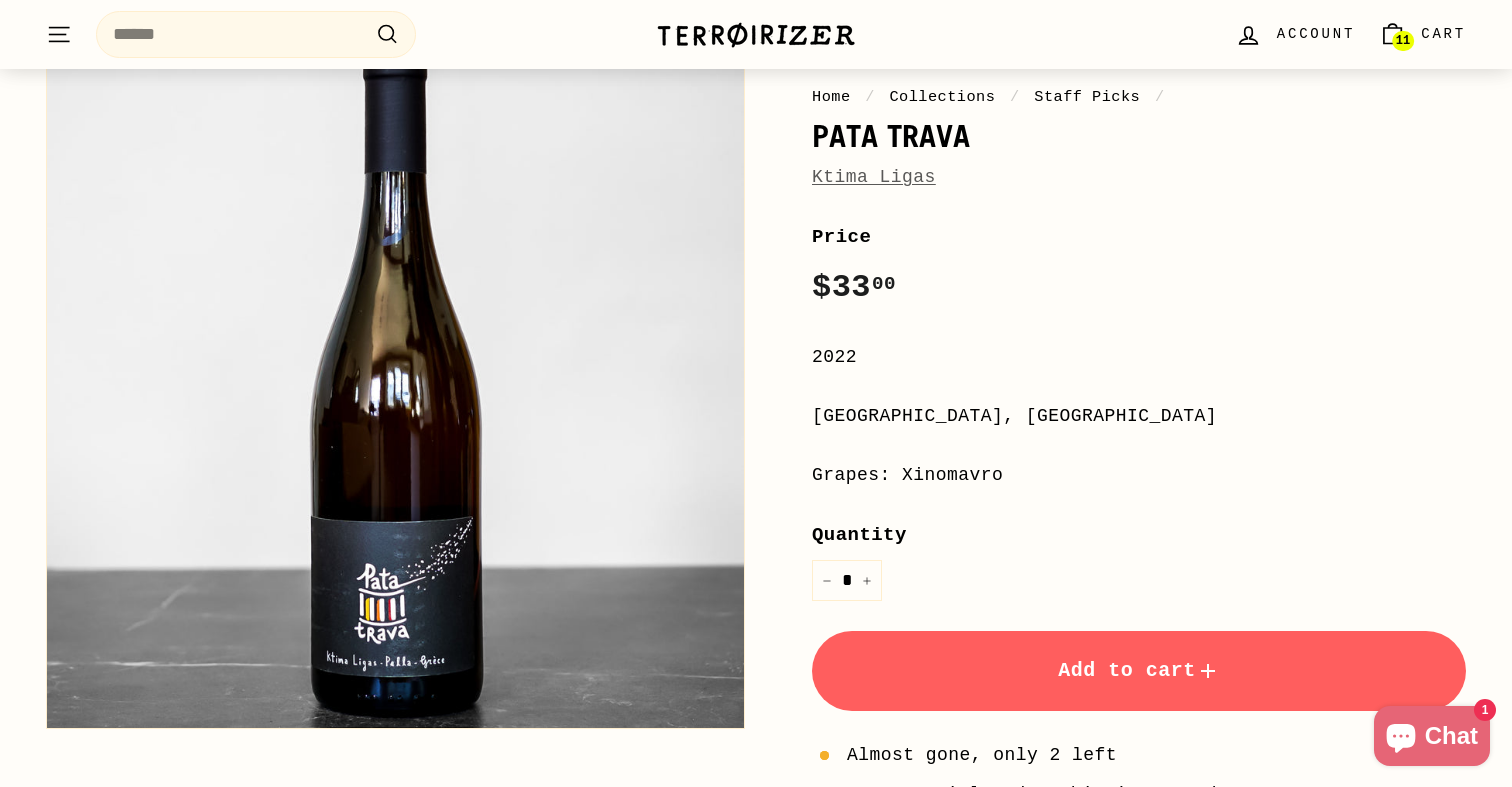 scroll, scrollTop: 218, scrollLeft: 0, axis: vertical 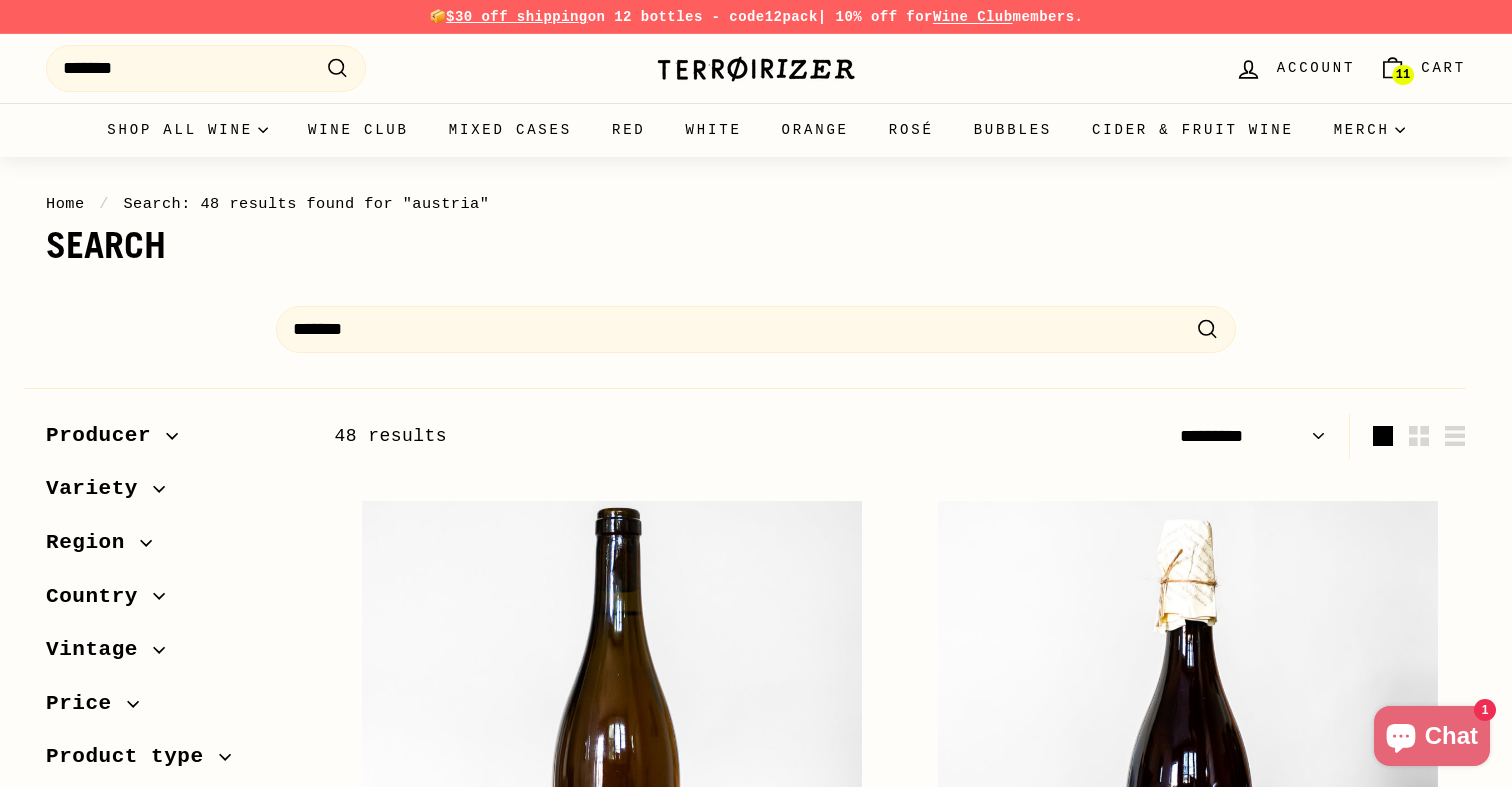 select on "*********" 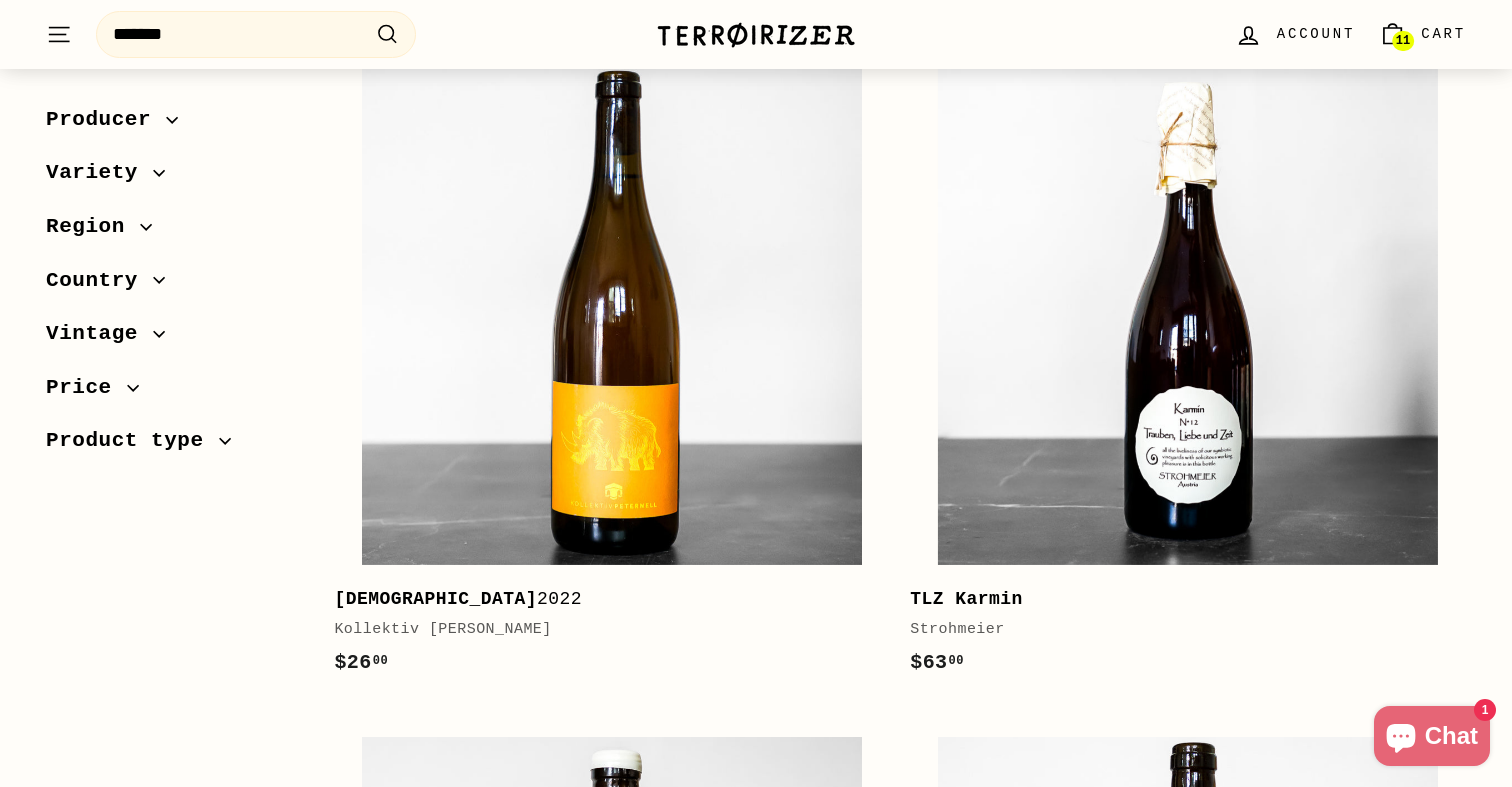 scroll, scrollTop: 456, scrollLeft: 0, axis: vertical 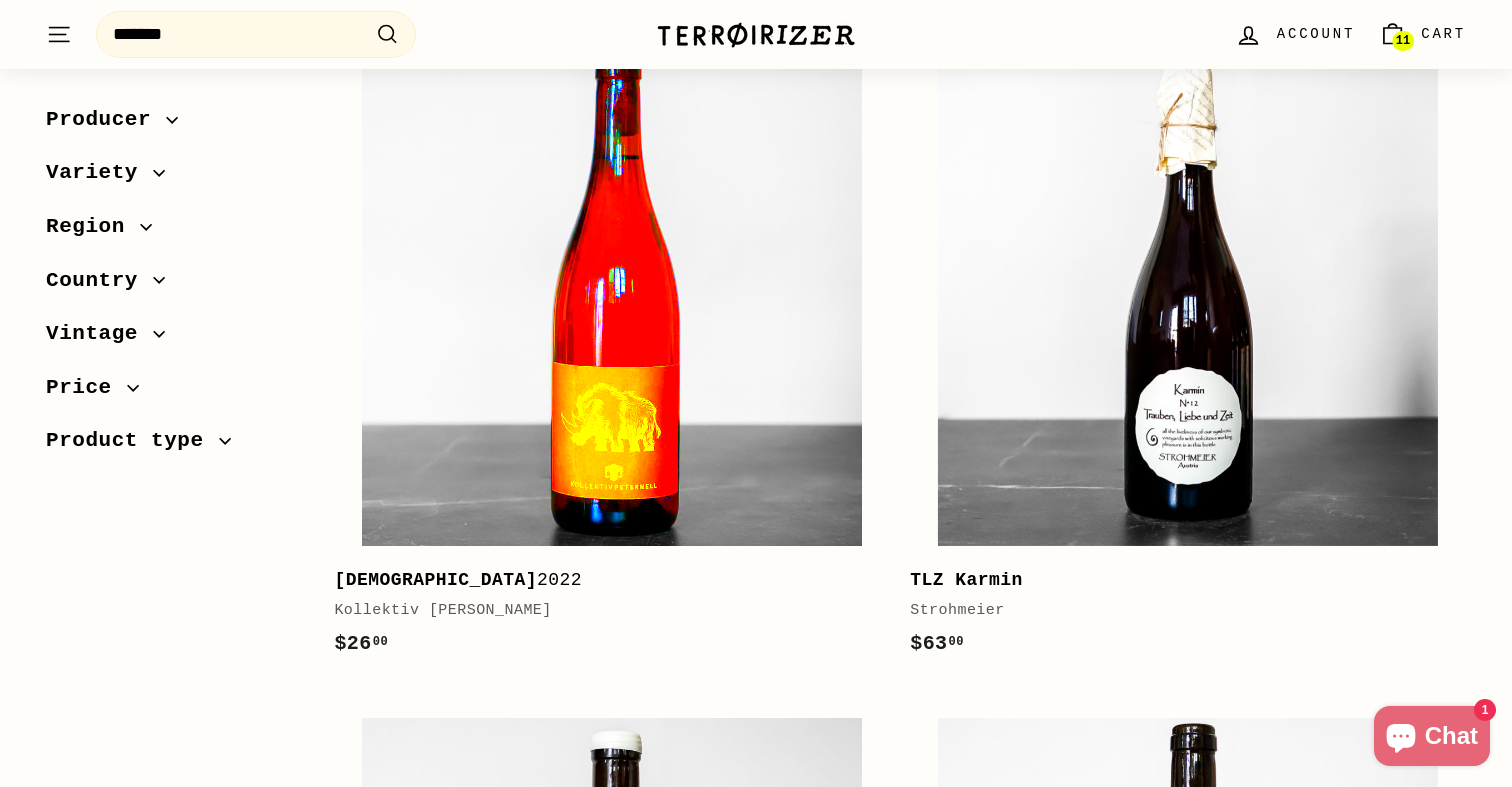 click at bounding box center (612, 295) 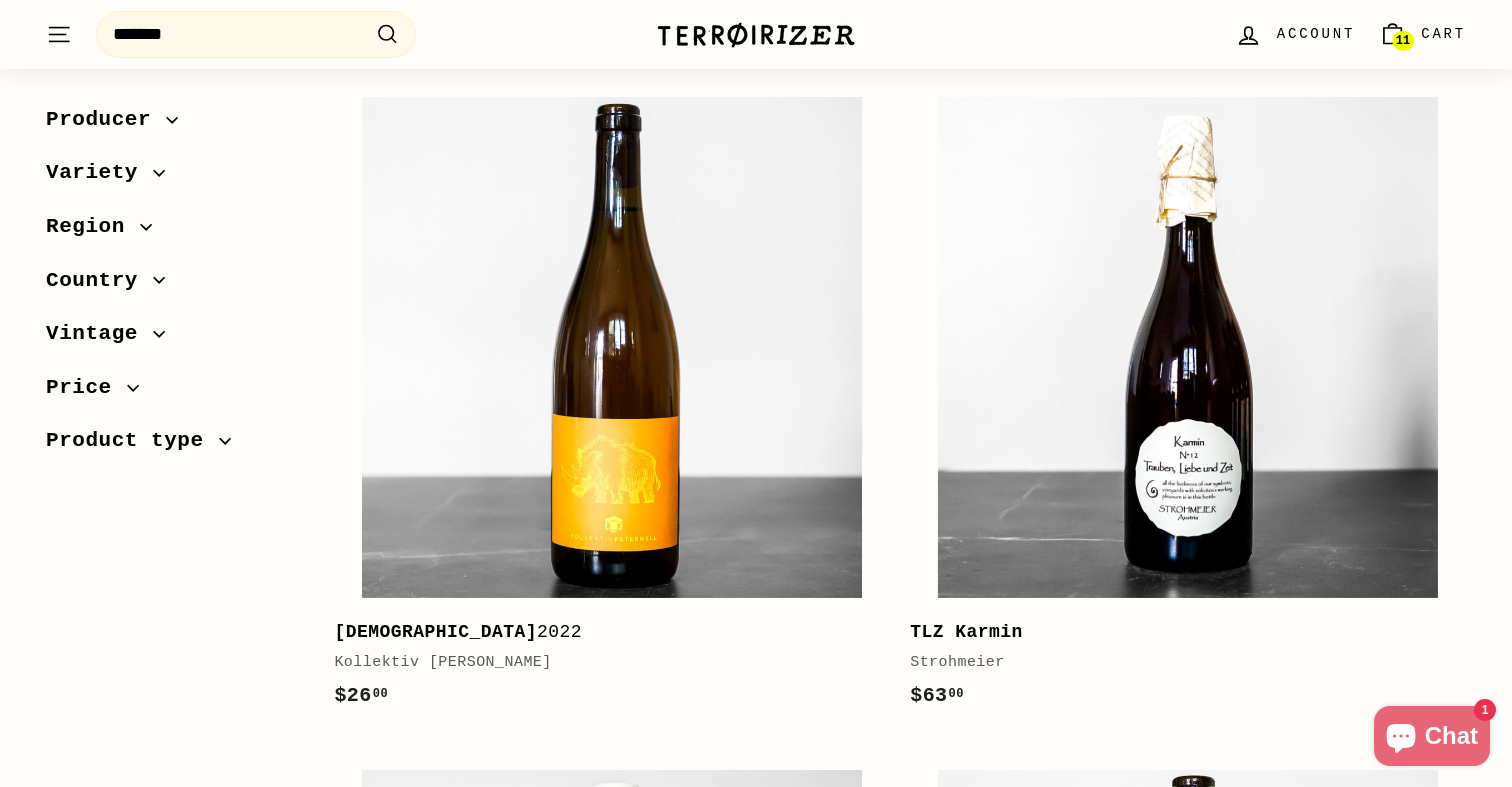 scroll, scrollTop: 418, scrollLeft: 0, axis: vertical 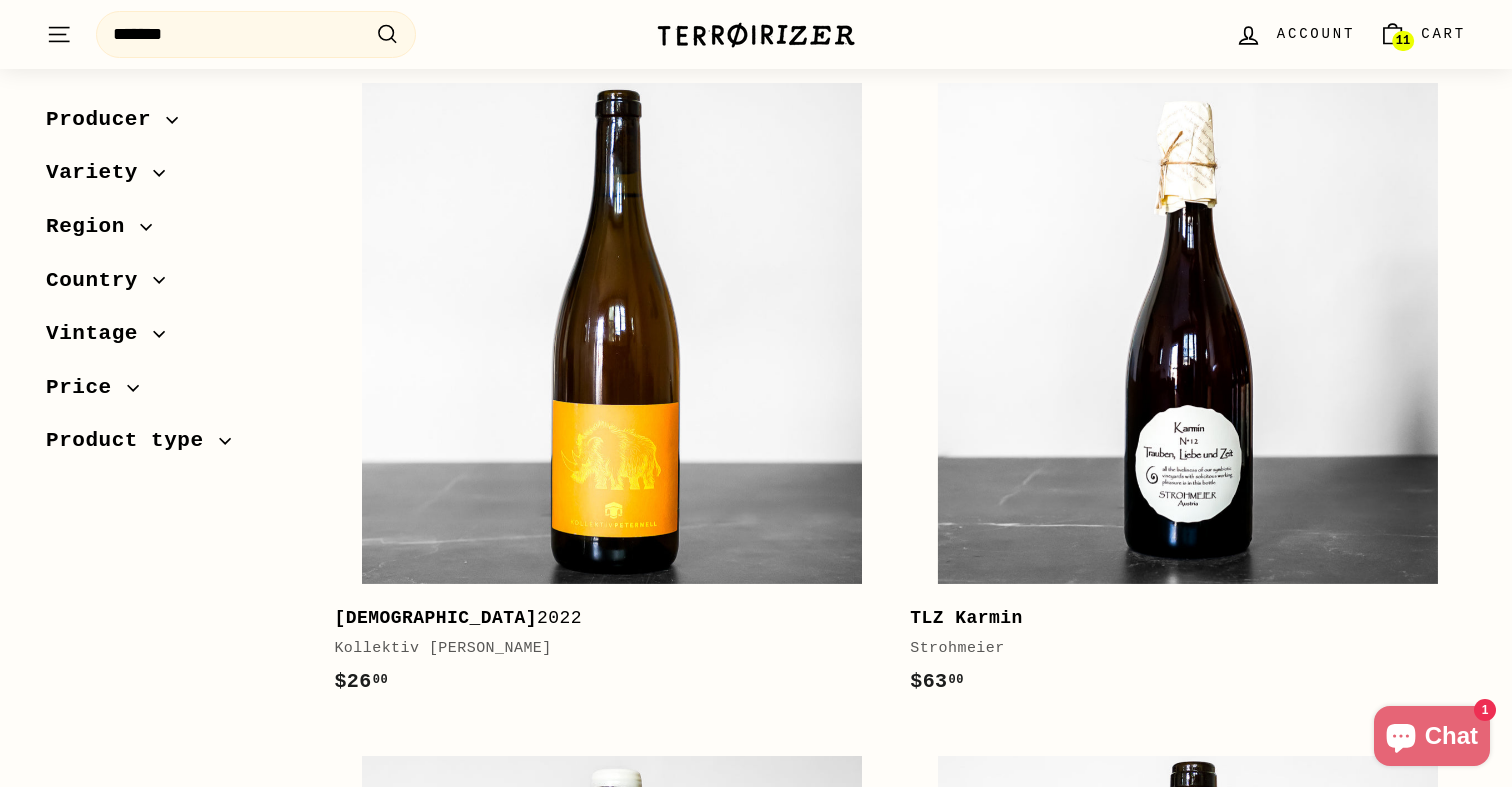 click on "Product type" at bounding box center [132, 442] 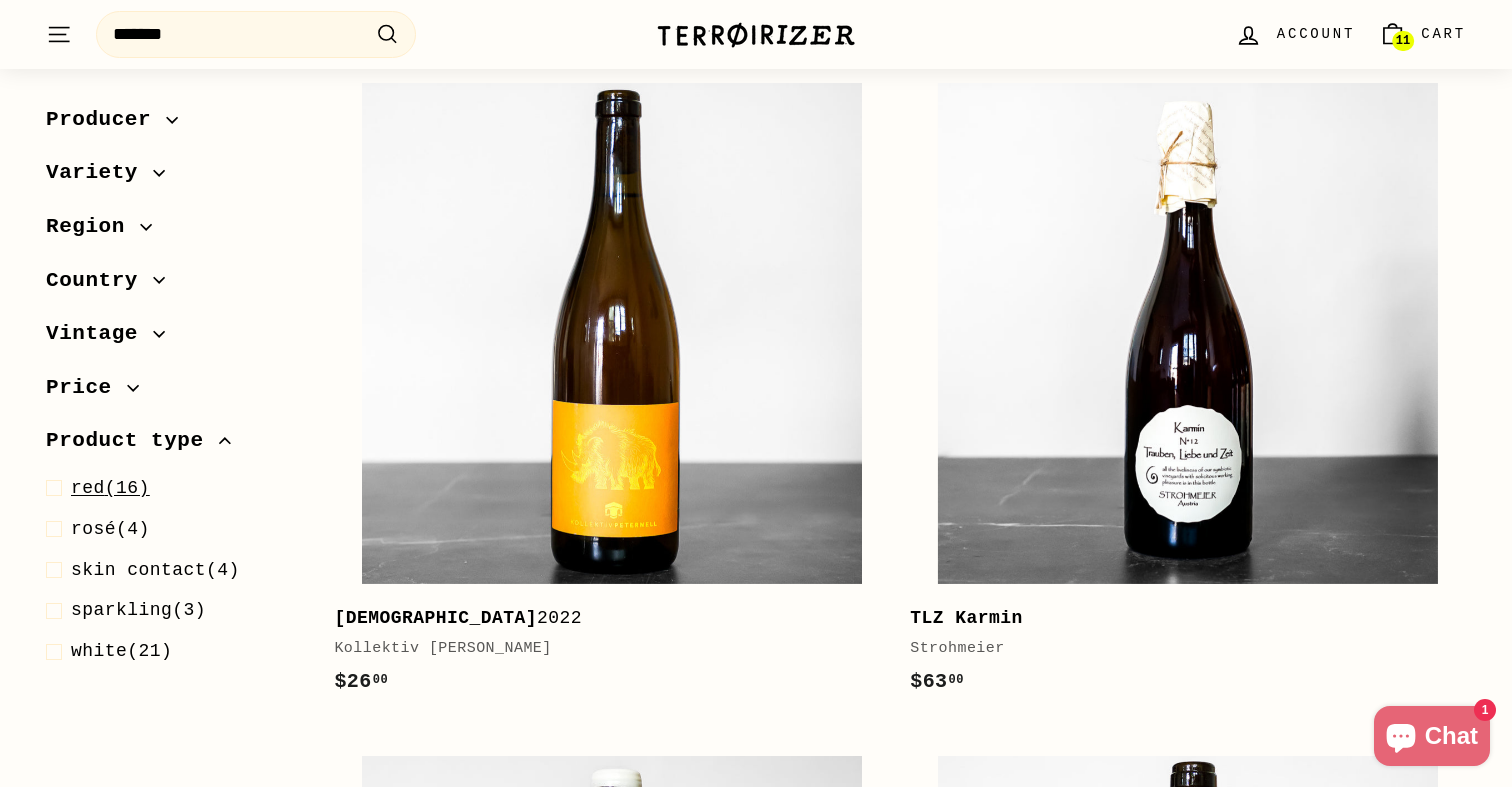 click on "red" at bounding box center [88, 488] 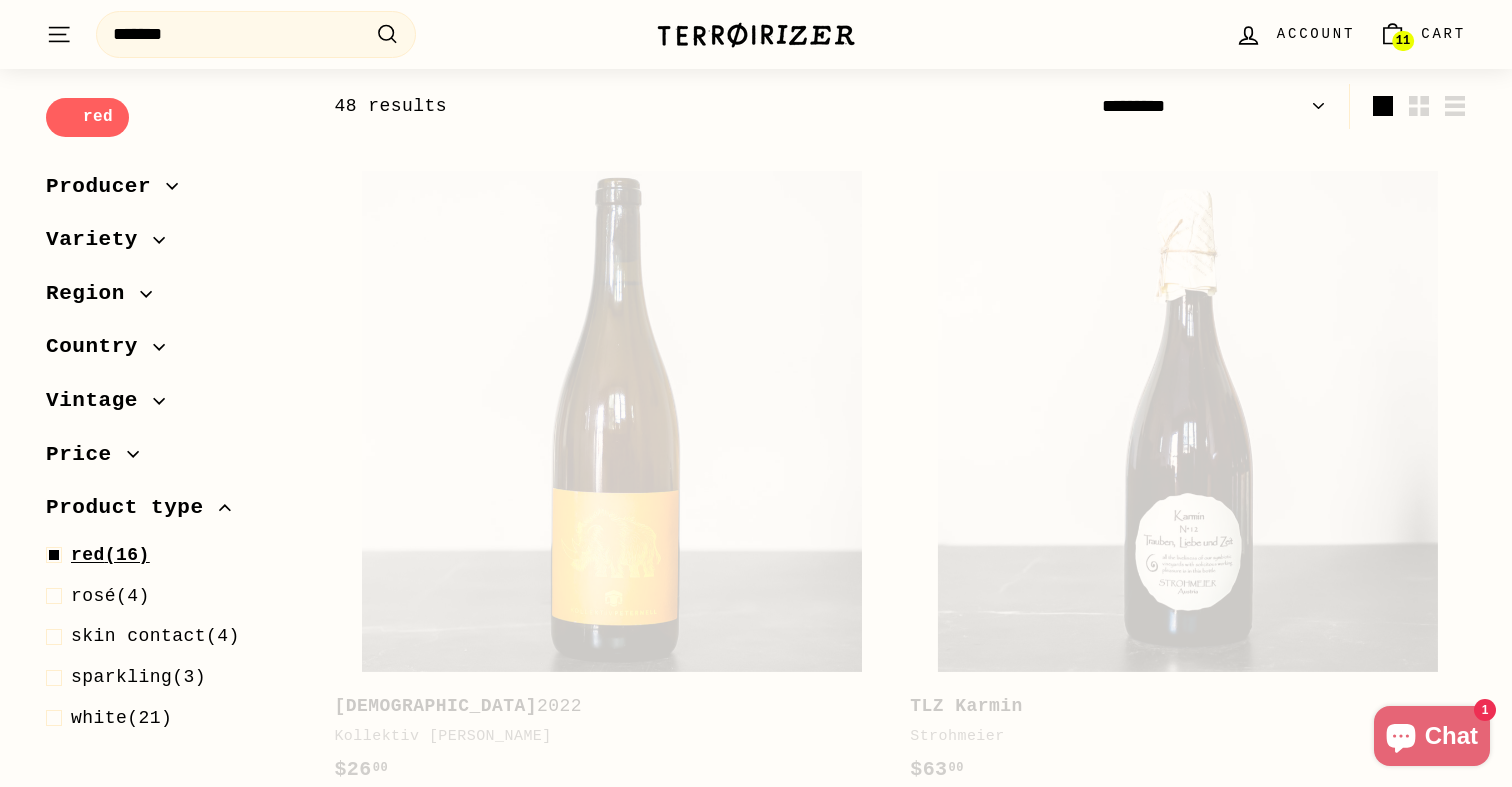 scroll, scrollTop: 309, scrollLeft: 0, axis: vertical 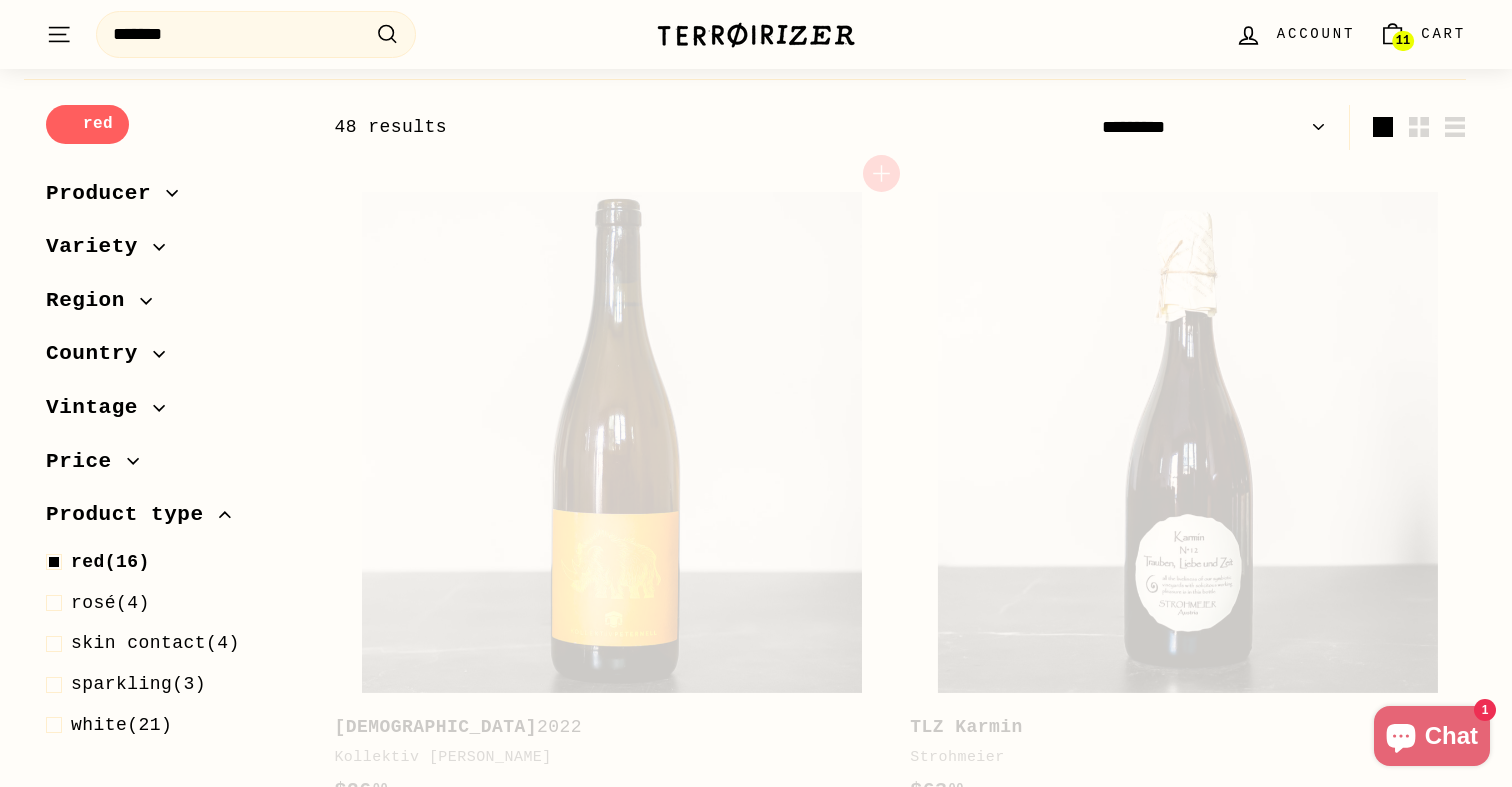 select on "*********" 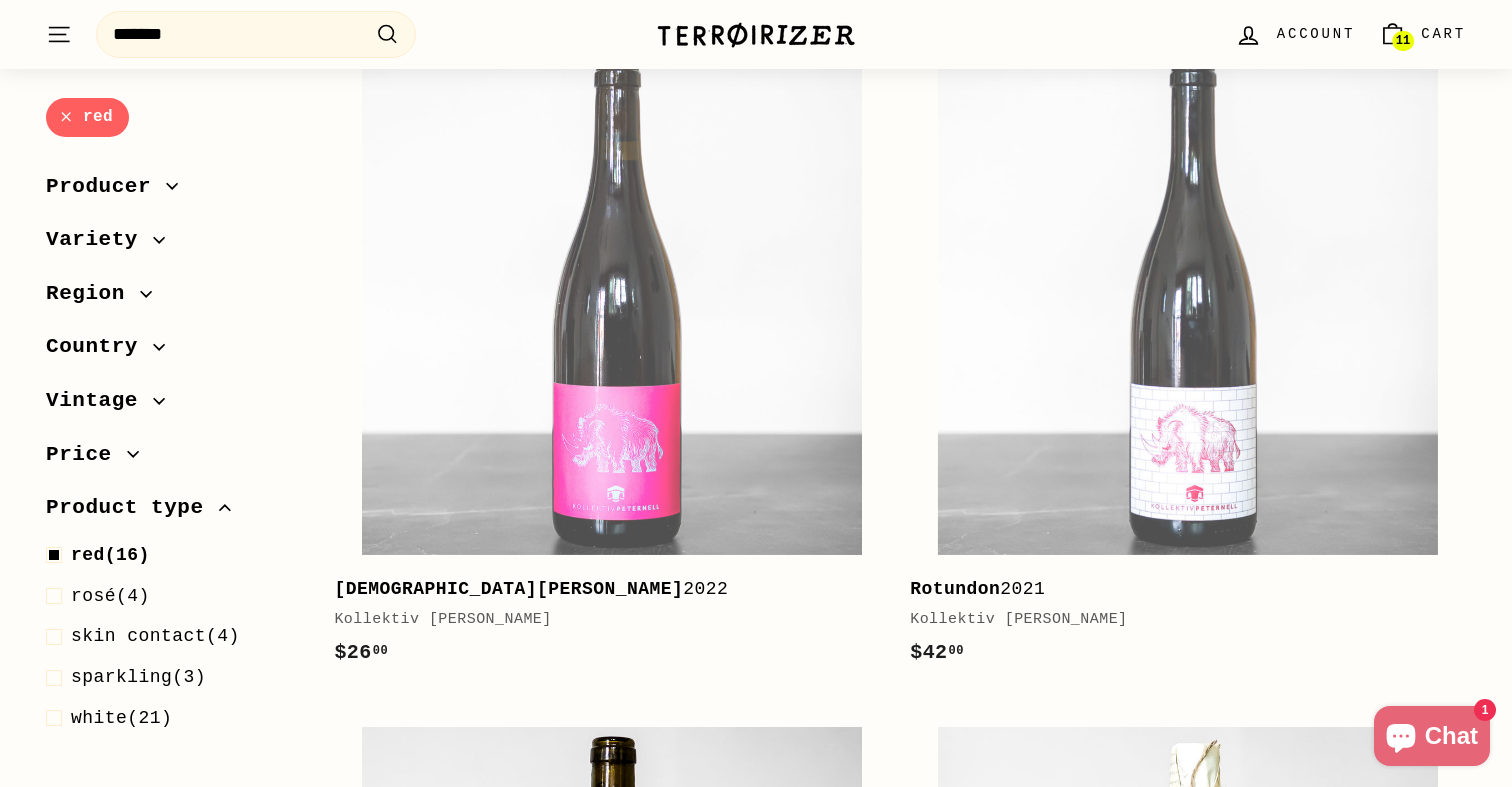 scroll, scrollTop: 458, scrollLeft: 0, axis: vertical 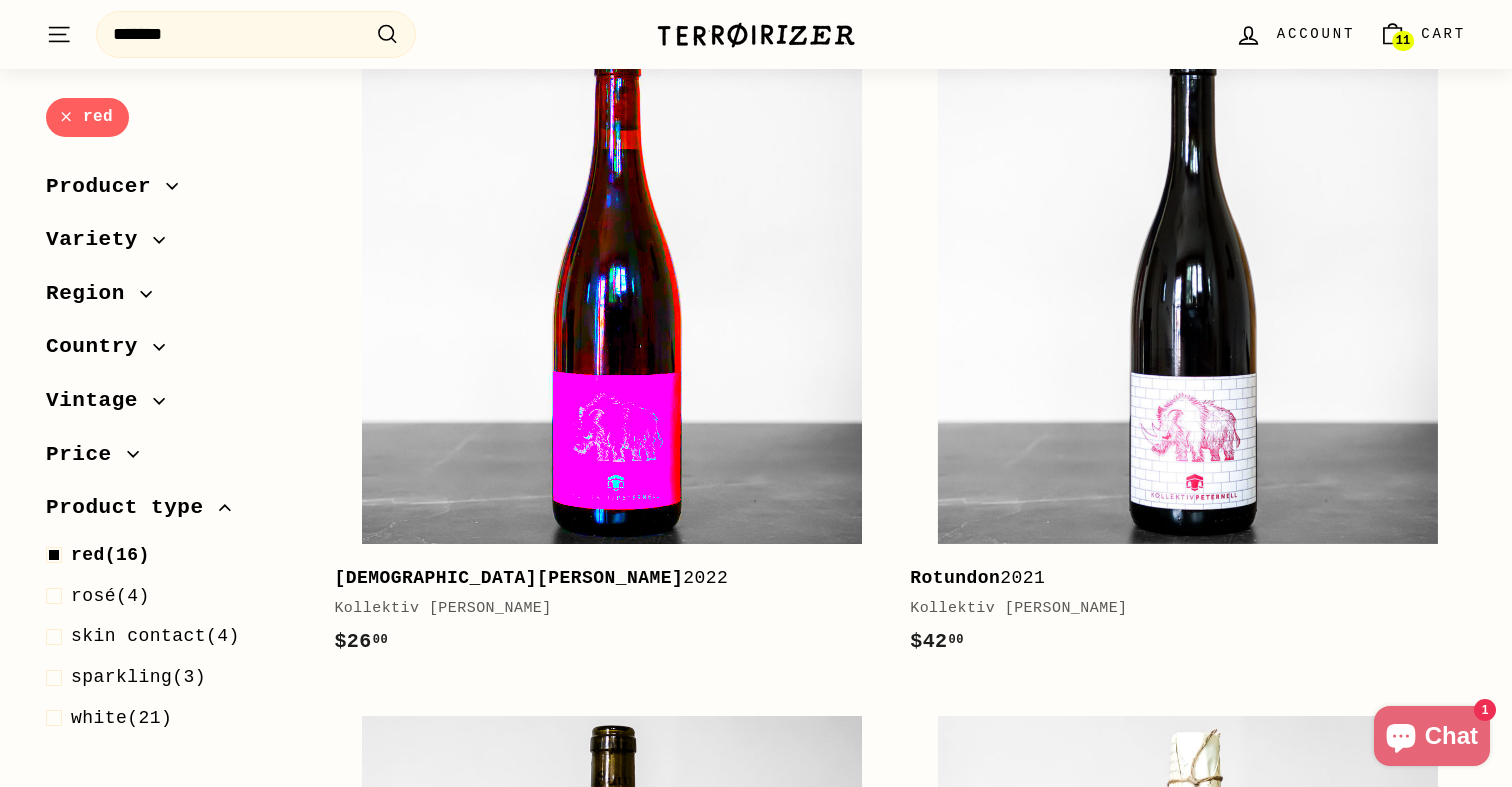 click at bounding box center [612, 293] 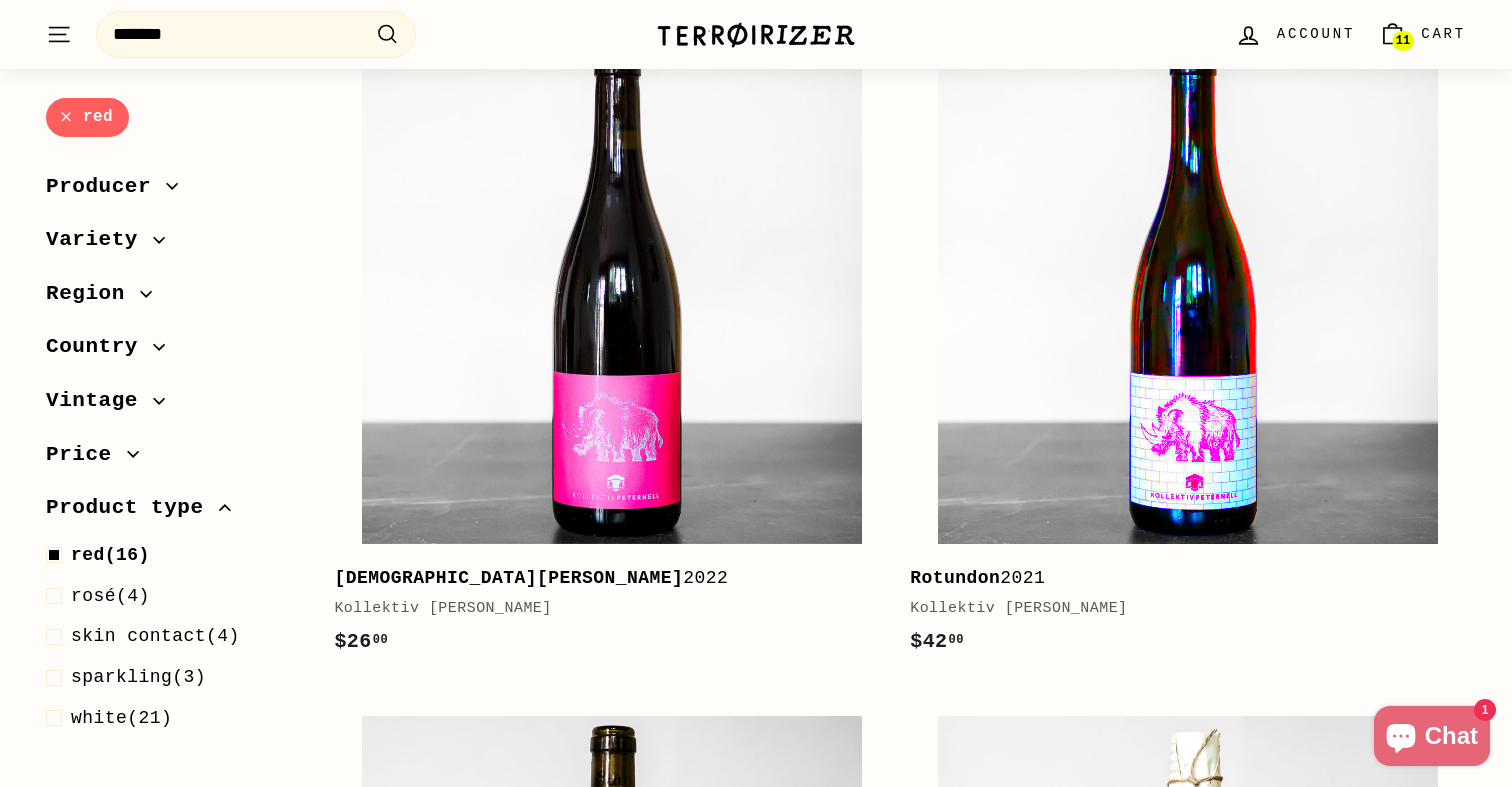click at bounding box center [1188, 293] 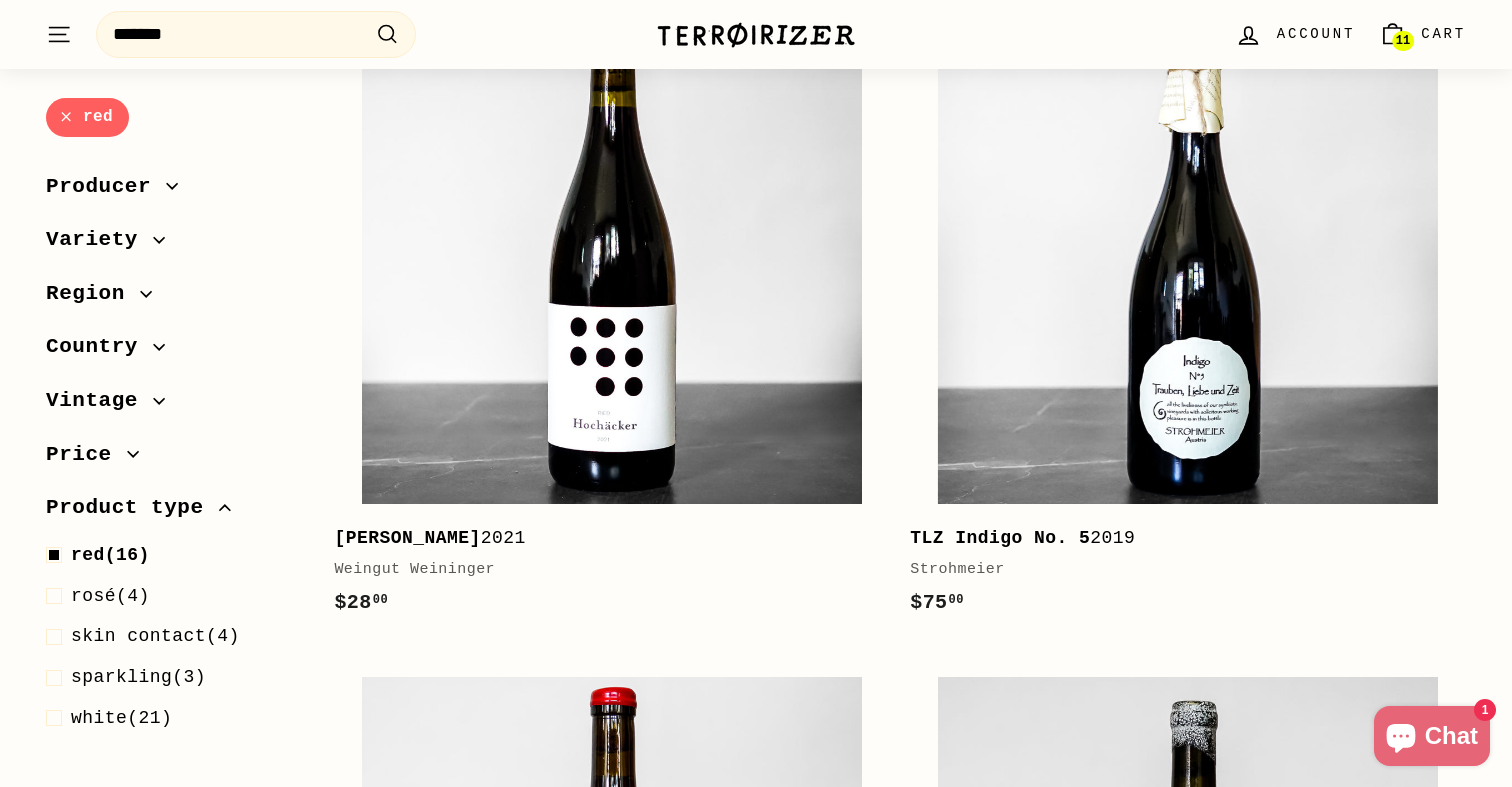 scroll, scrollTop: 1172, scrollLeft: 0, axis: vertical 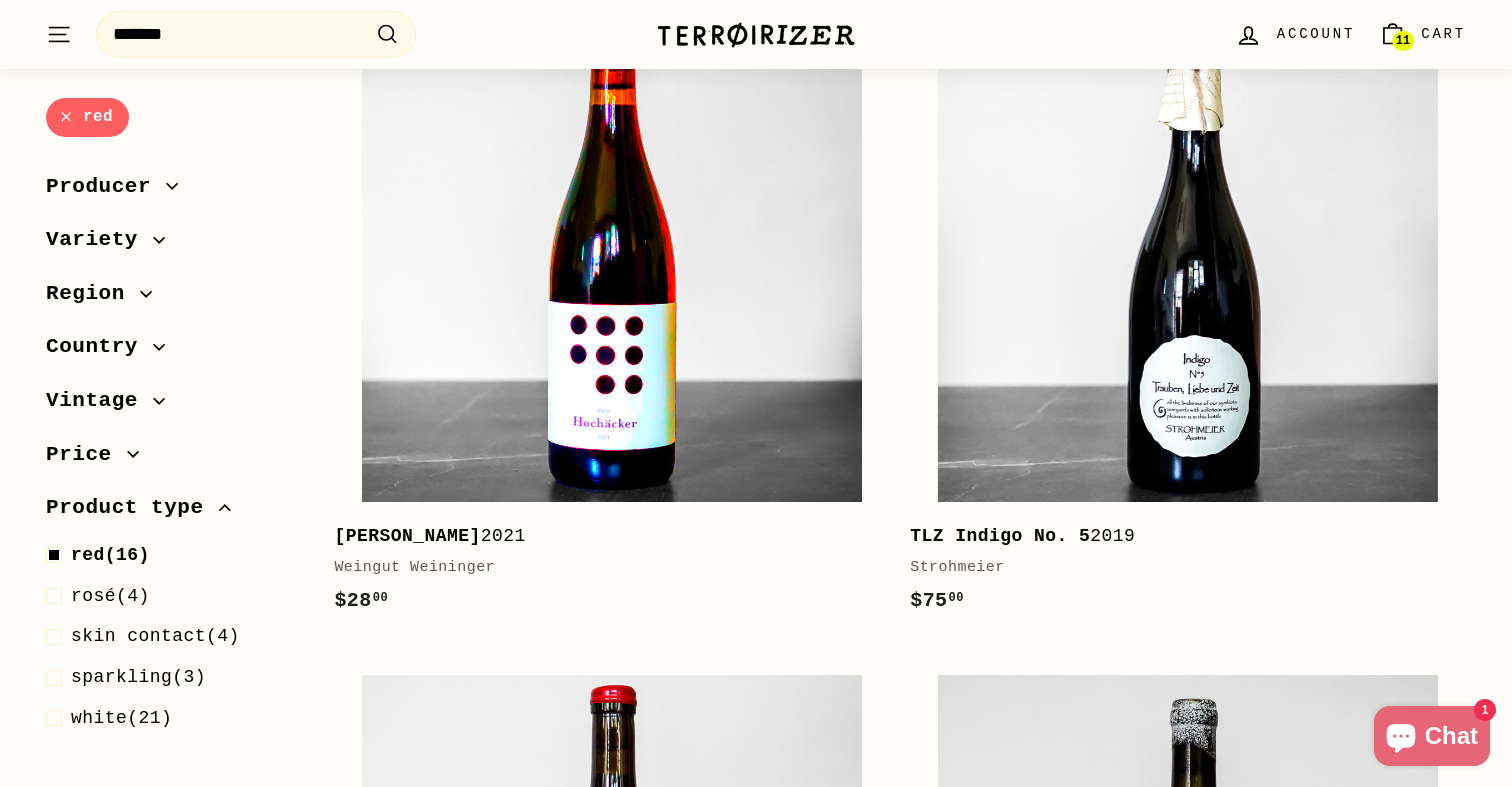 click at bounding box center [612, 252] 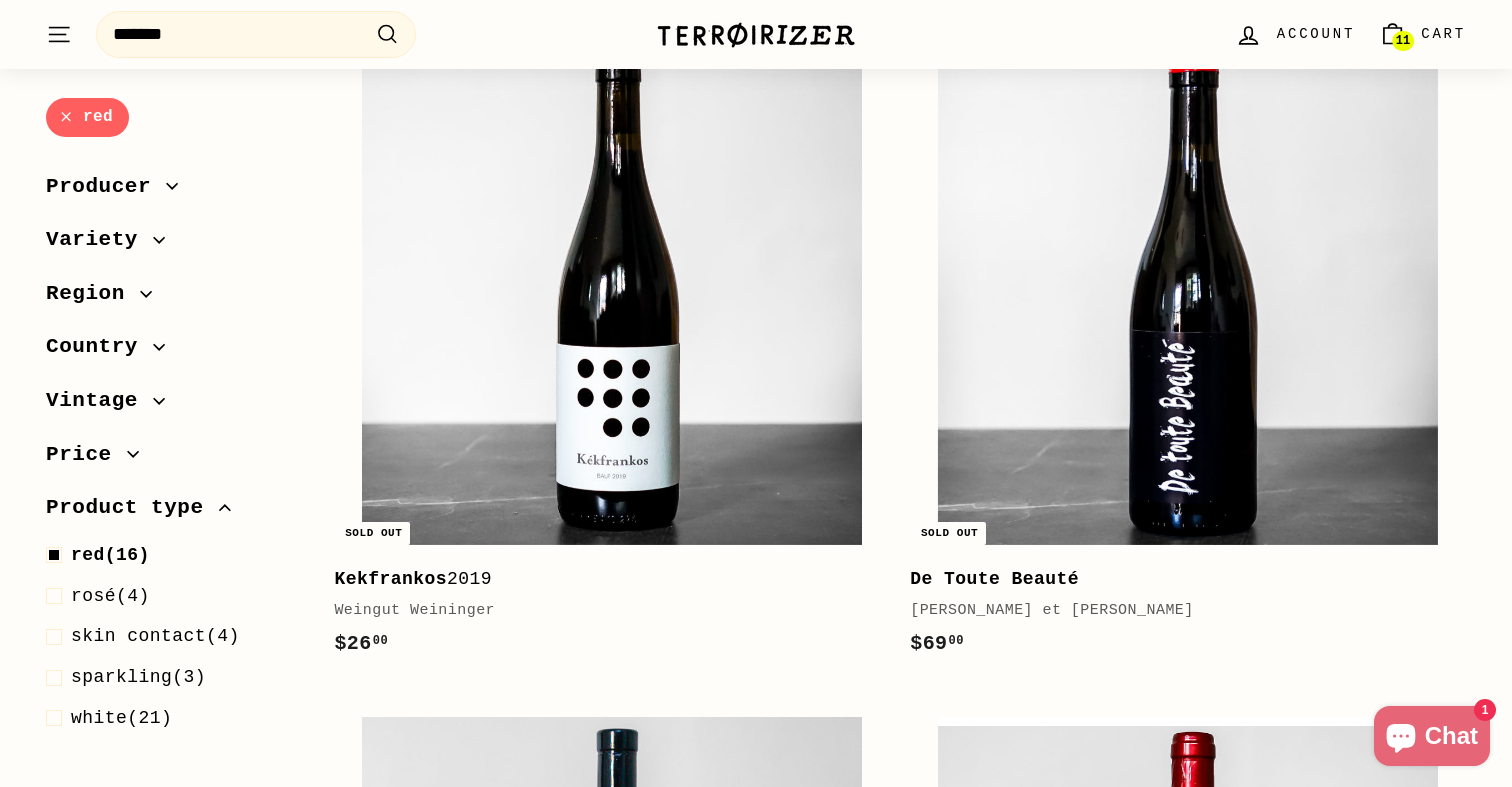 scroll, scrollTop: 3822, scrollLeft: 0, axis: vertical 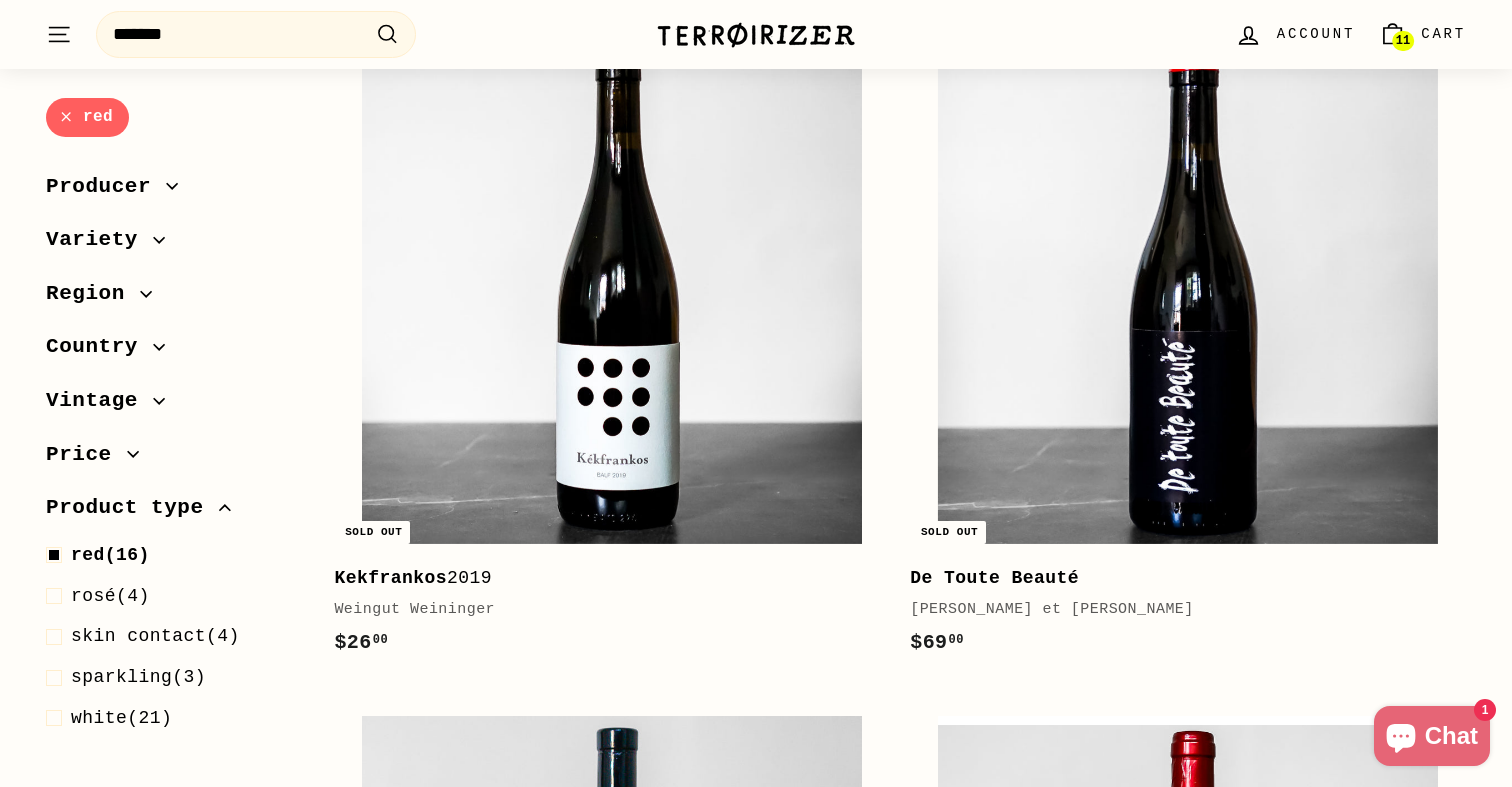 click on "Cart" at bounding box center (1443, 34) 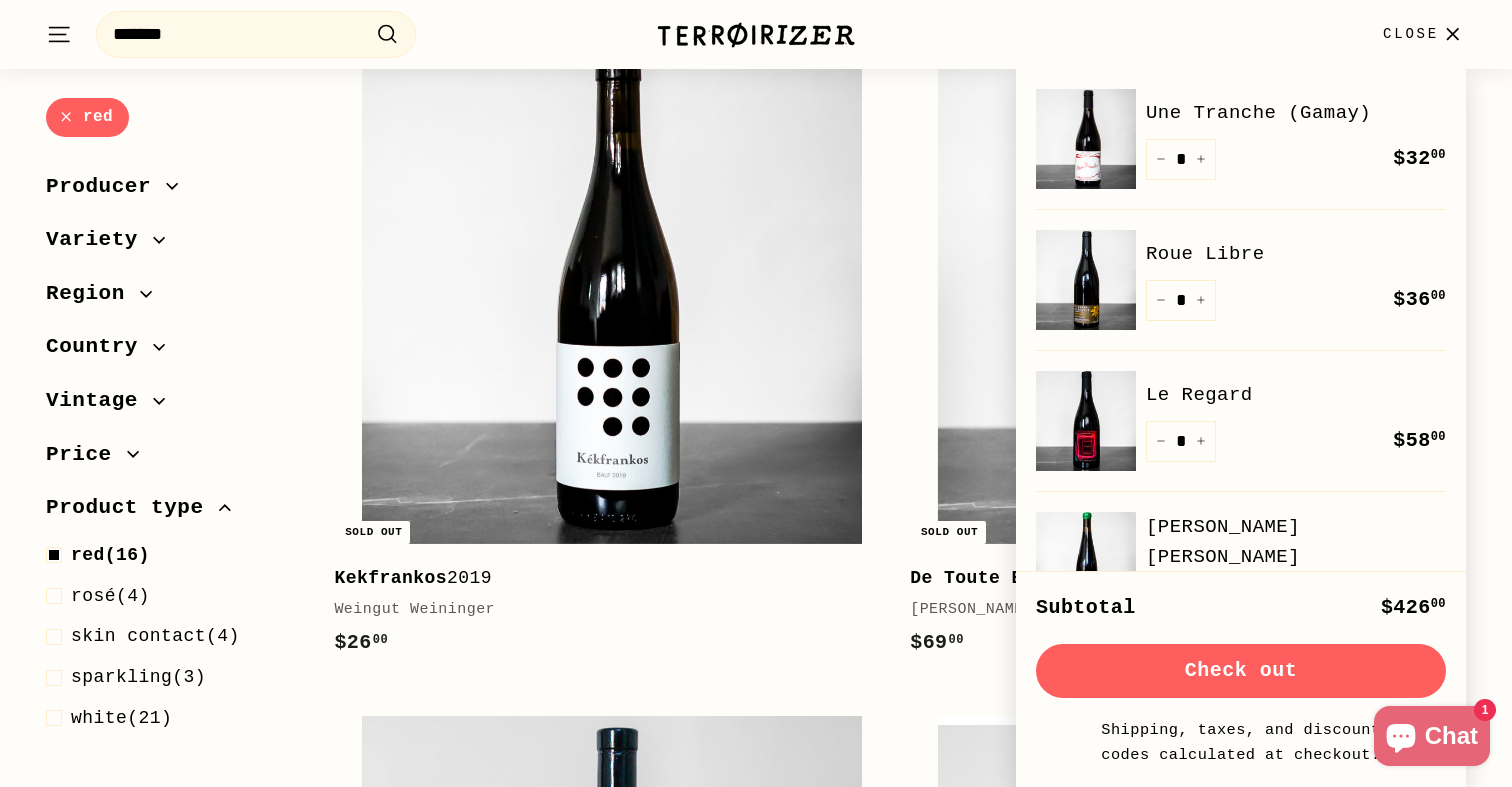 click at bounding box center [756, 35] 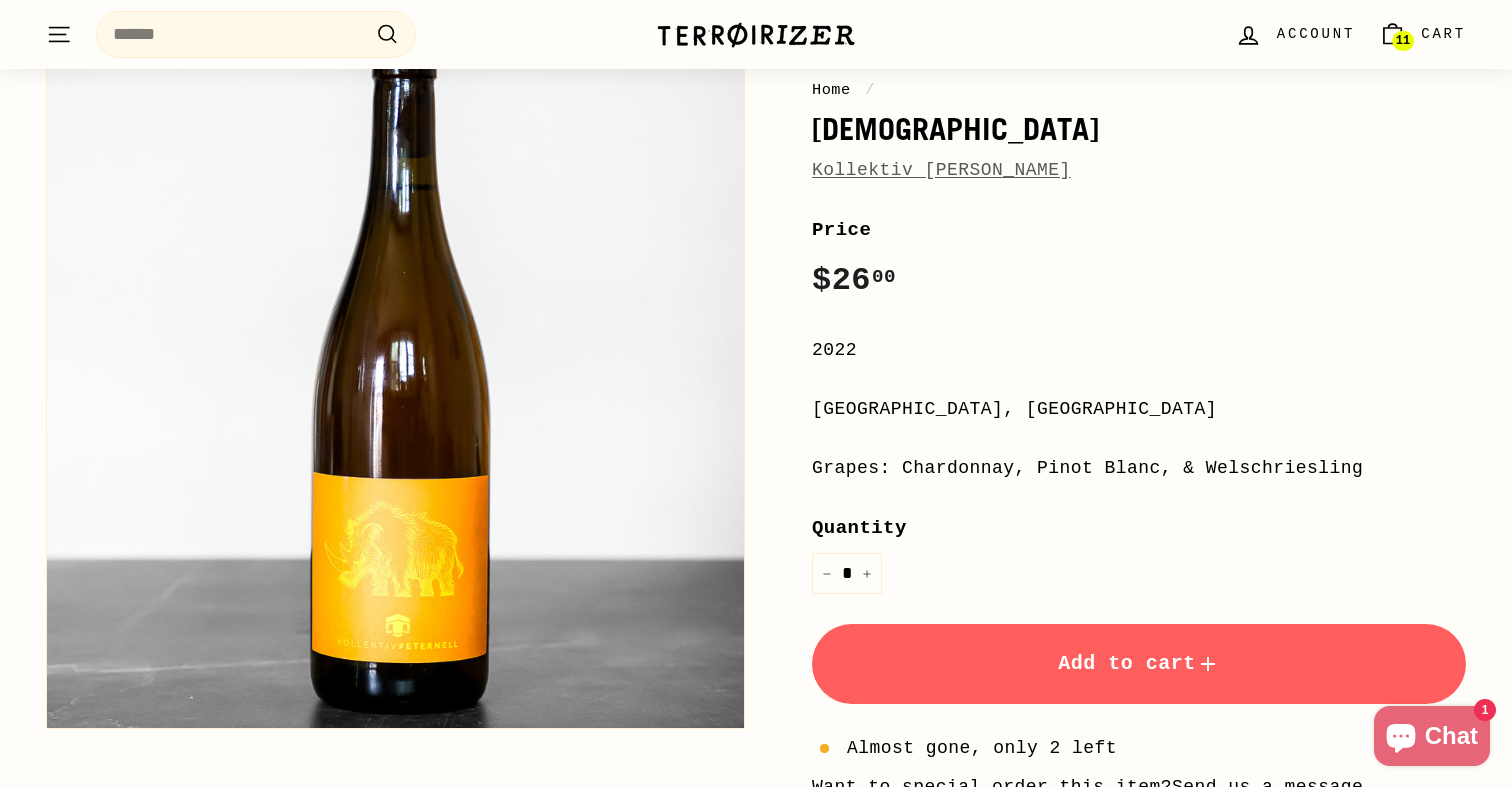 scroll, scrollTop: 193, scrollLeft: 0, axis: vertical 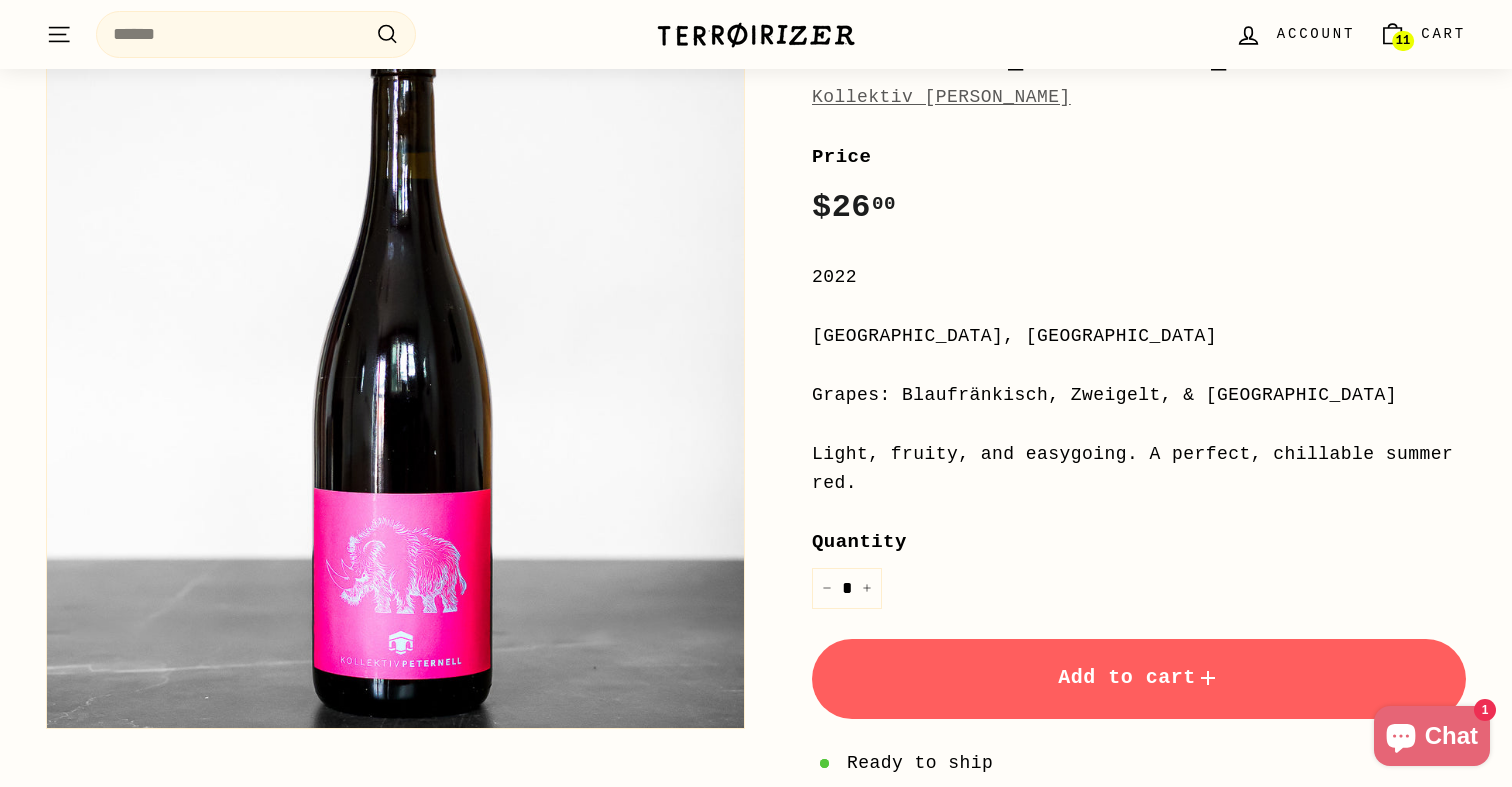 click on "Add to cart" at bounding box center (1139, 677) 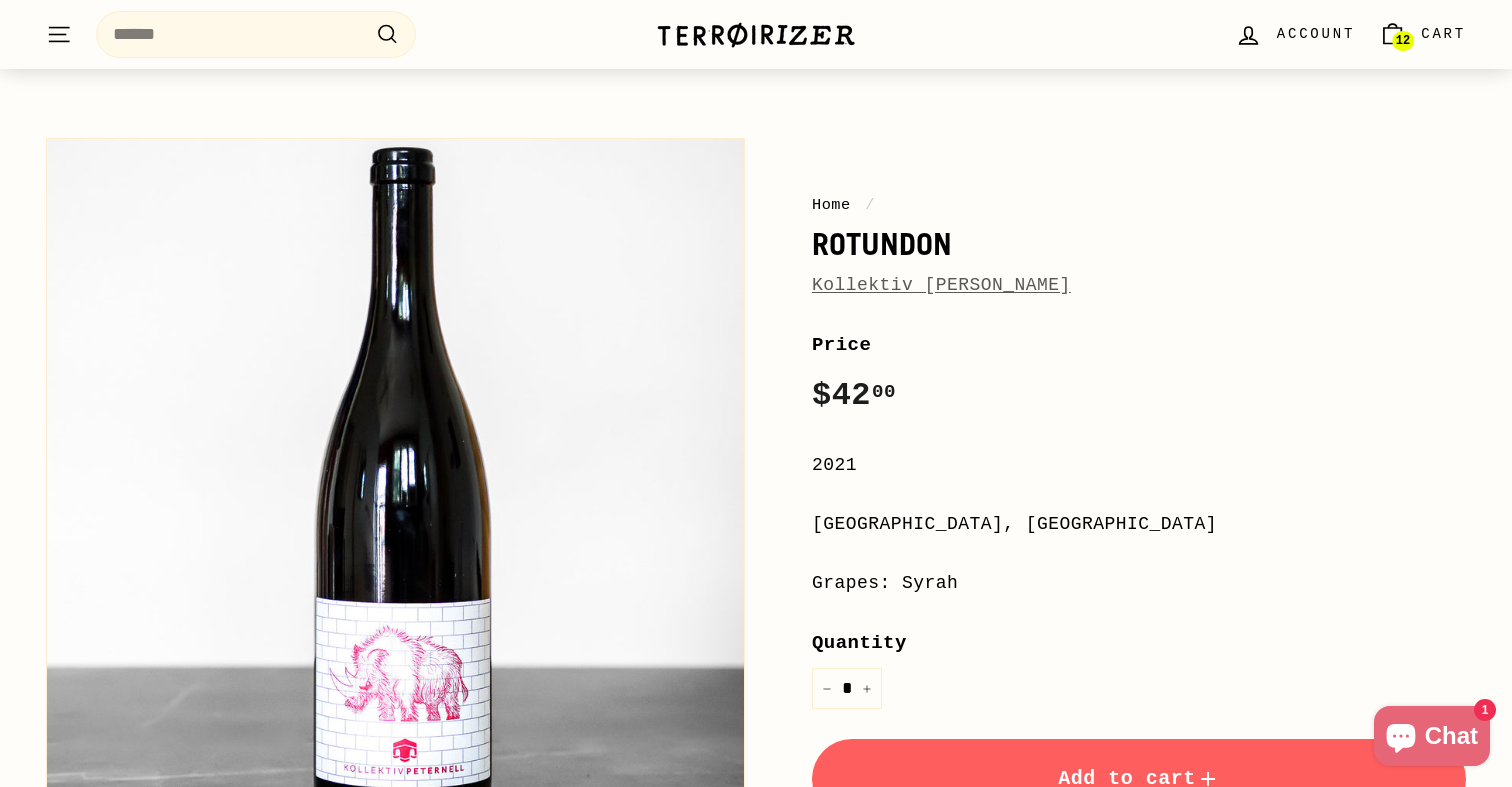 scroll, scrollTop: 100, scrollLeft: 0, axis: vertical 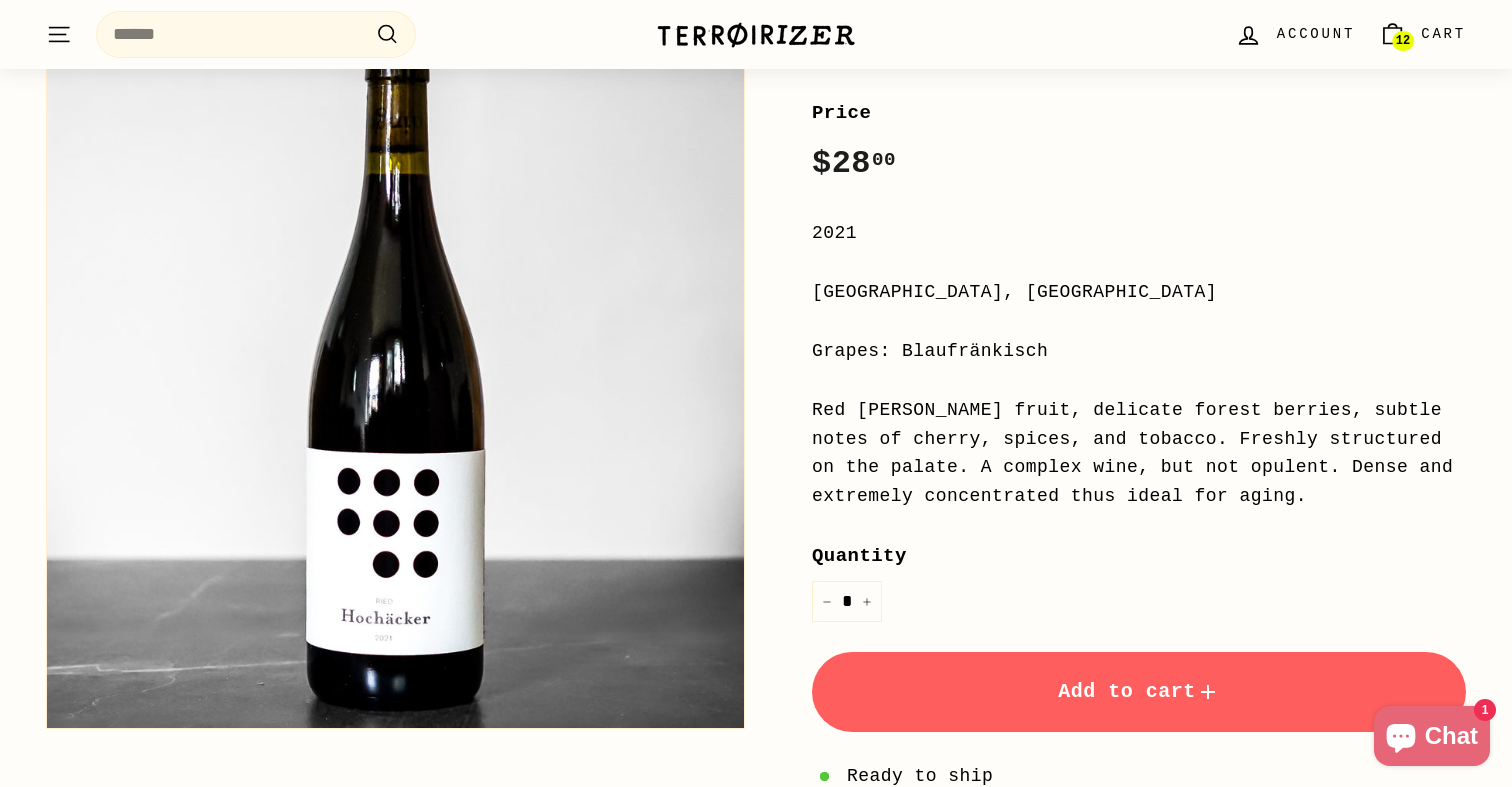 click on "Add to cart" at bounding box center [1139, 691] 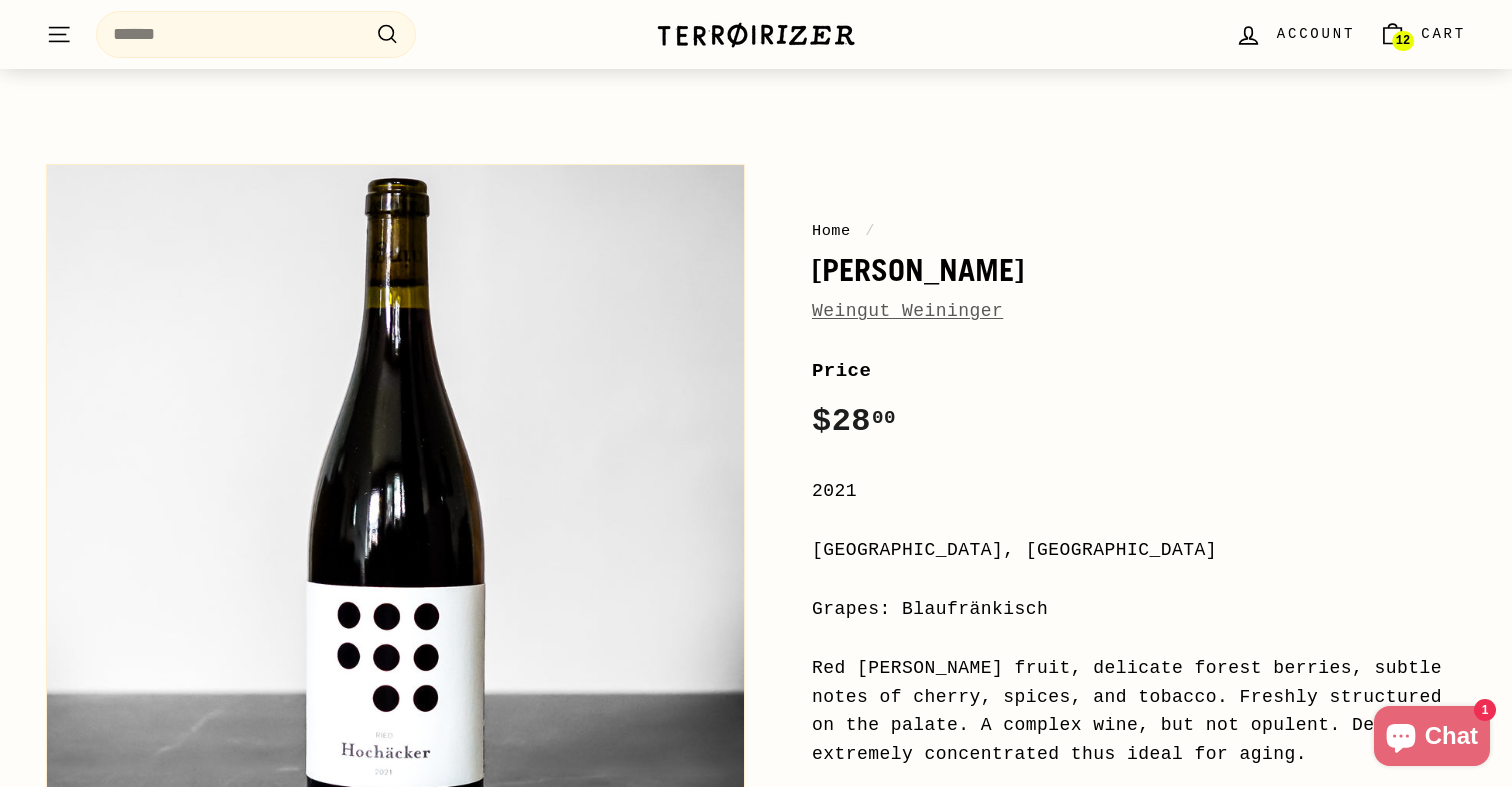 scroll, scrollTop: 0, scrollLeft: 0, axis: both 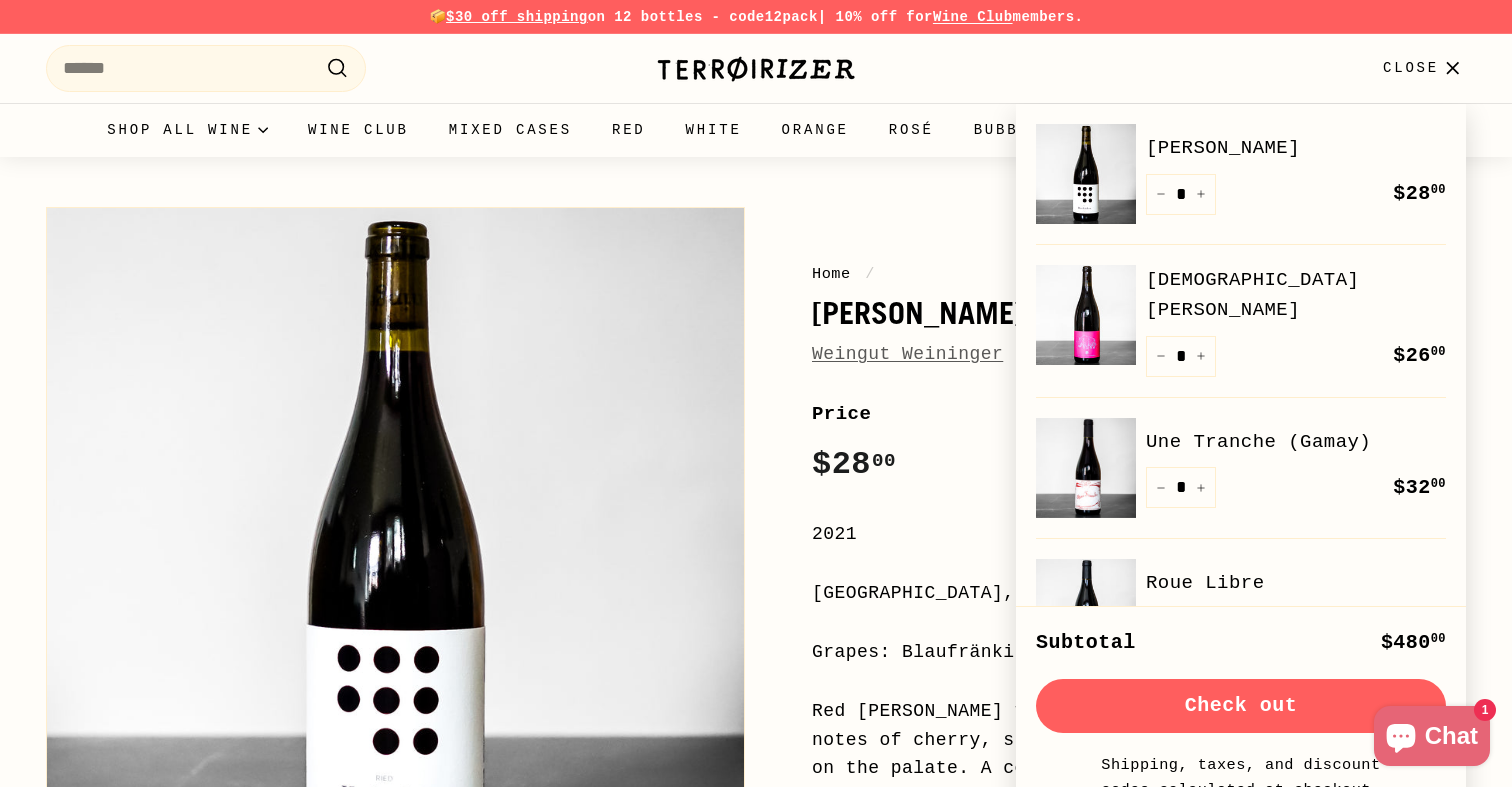 click on "[PERSON_NAME]" at bounding box center [1139, 313] 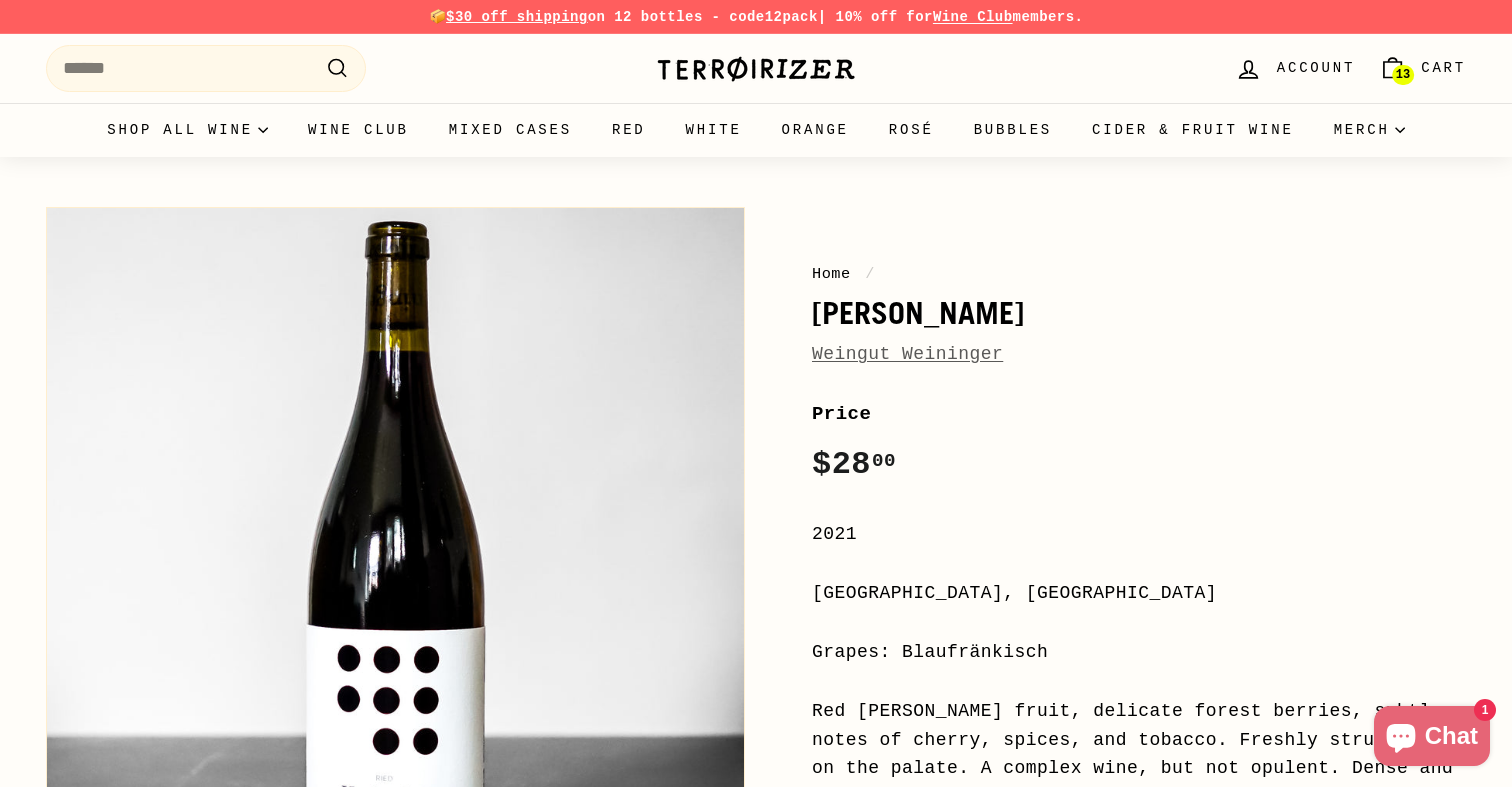 click on "Weingut Weininger" at bounding box center [907, 354] 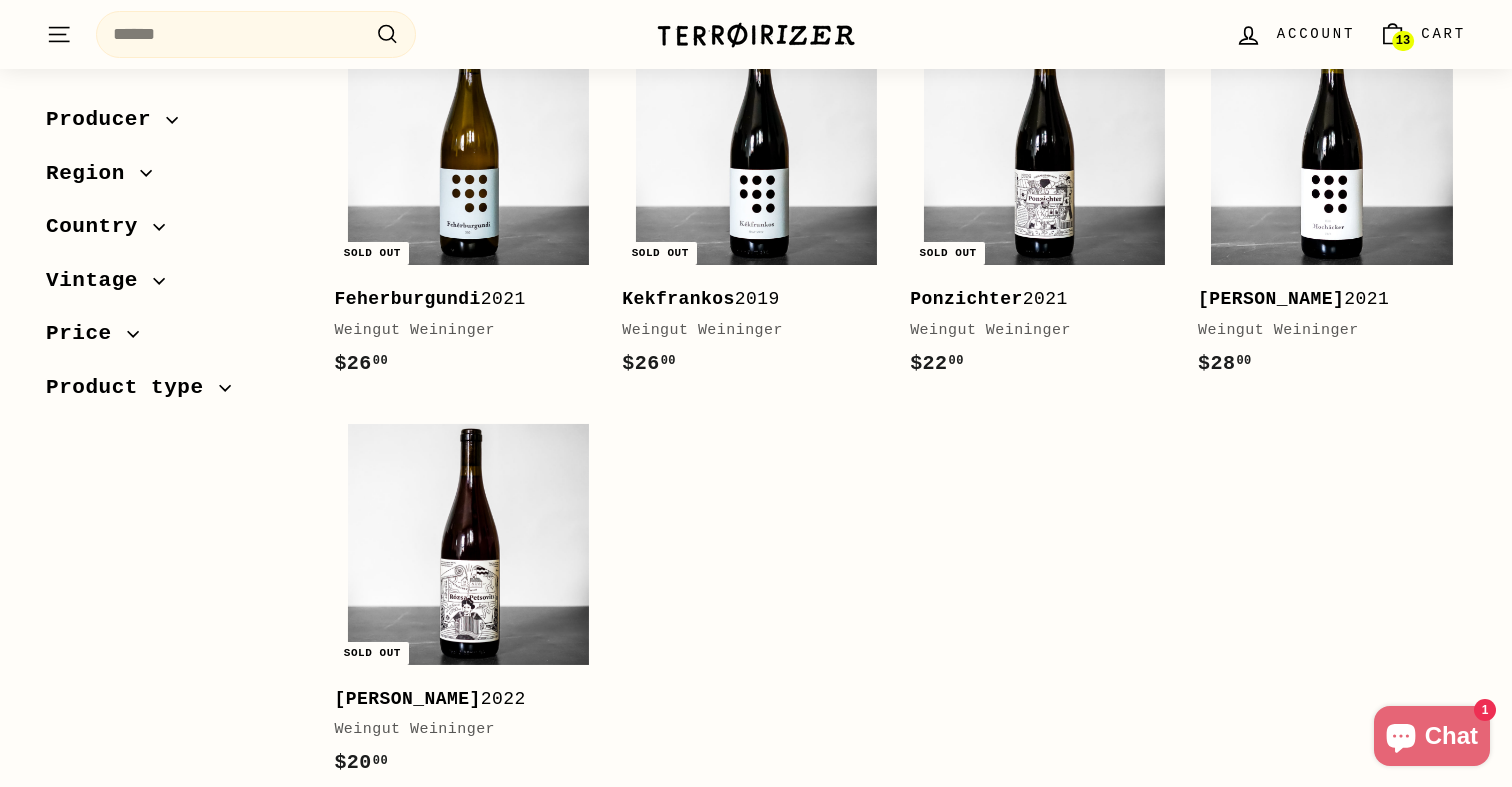scroll, scrollTop: 393, scrollLeft: 0, axis: vertical 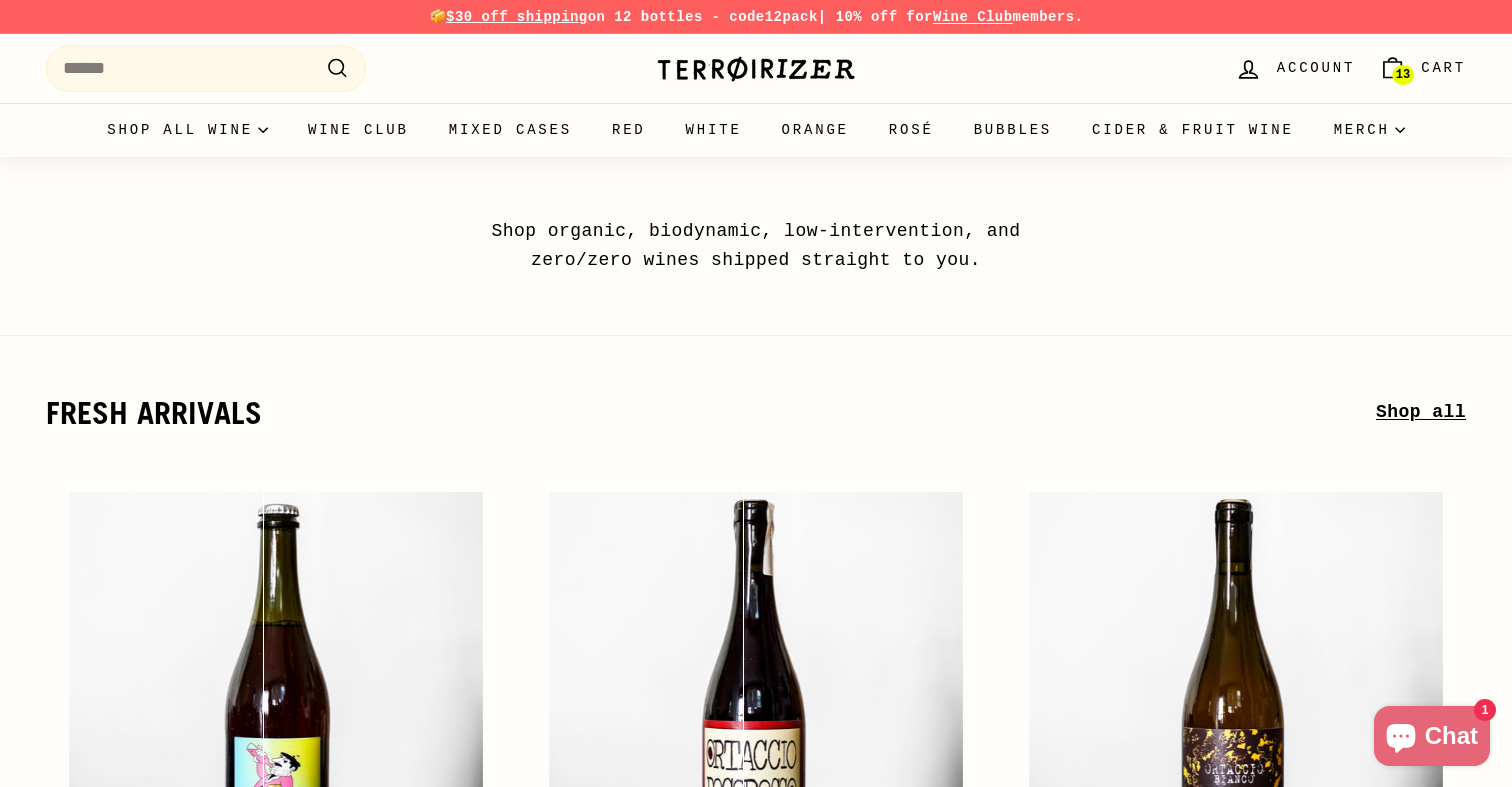 click on "13" at bounding box center (1403, 75) 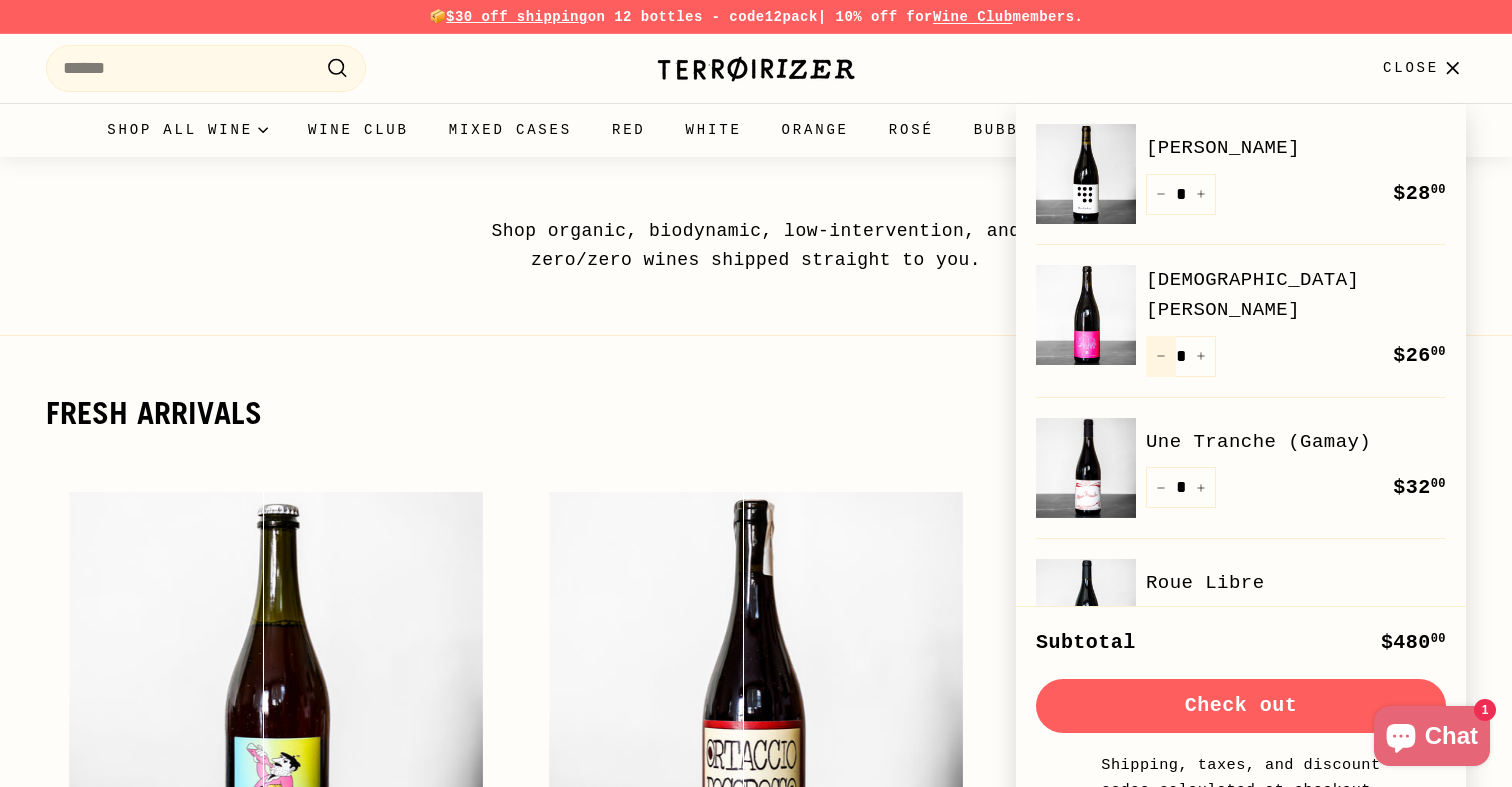 click 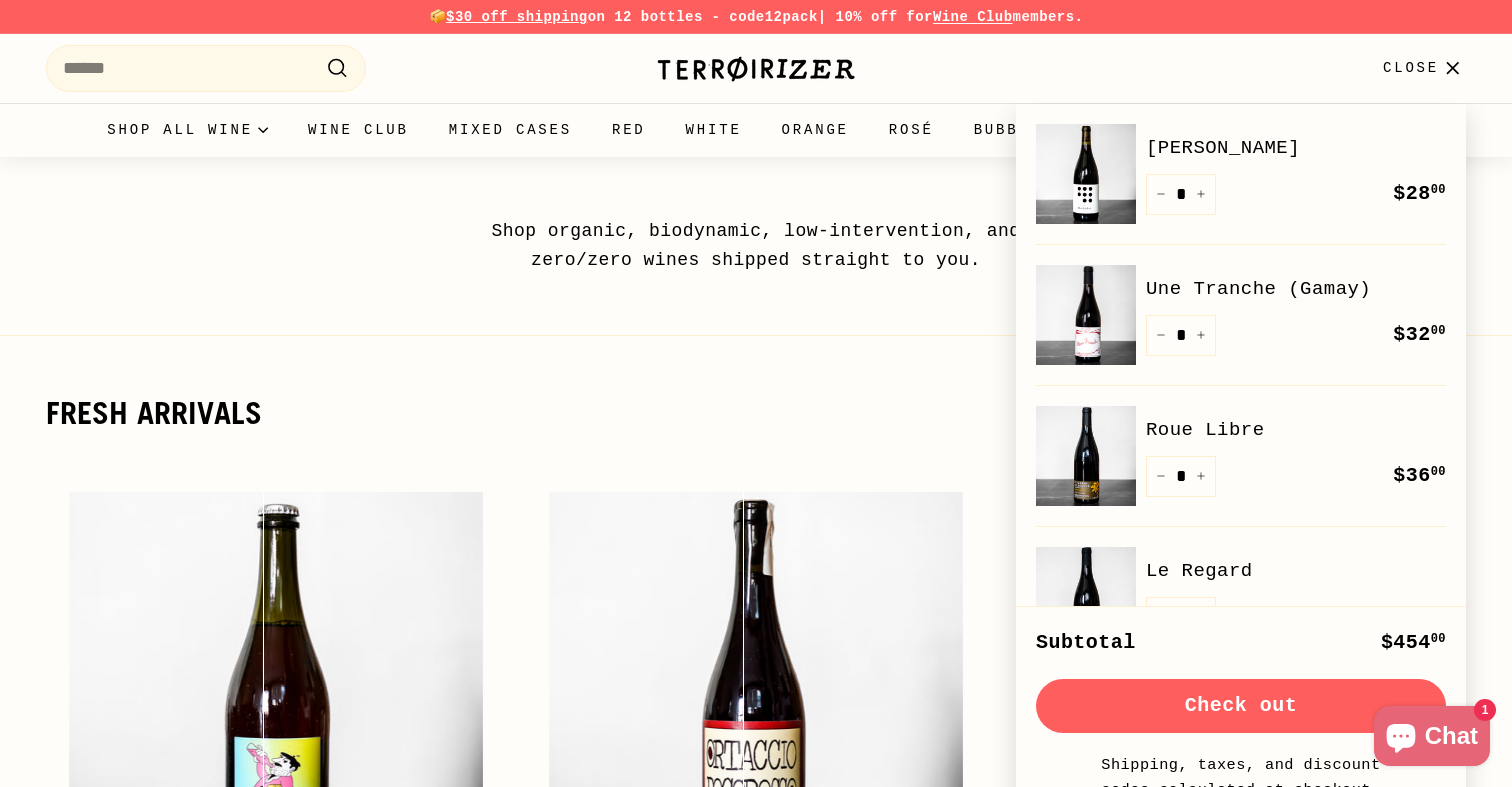click on "Check out" at bounding box center (1241, 706) 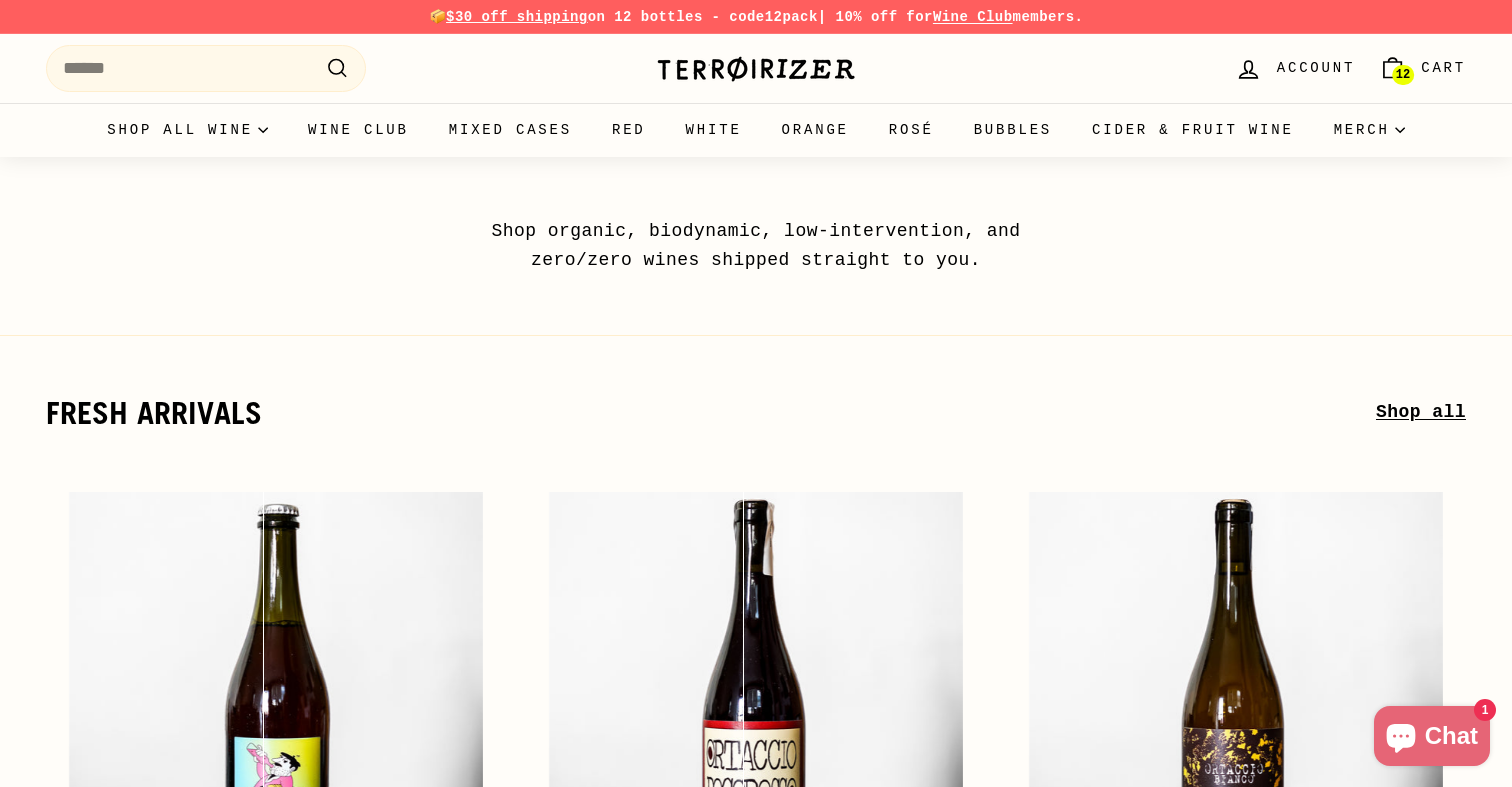 scroll, scrollTop: 0, scrollLeft: 0, axis: both 